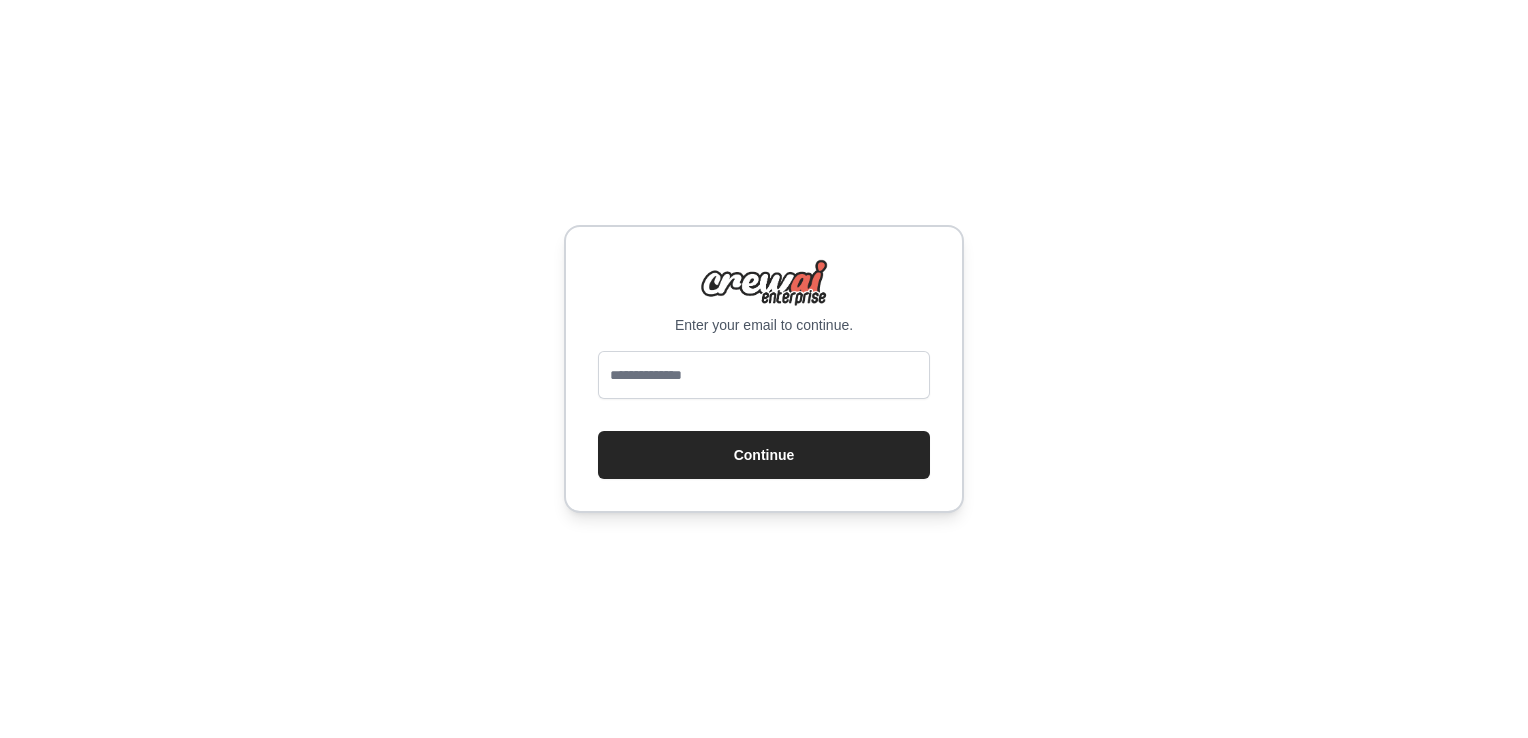 scroll, scrollTop: 0, scrollLeft: 0, axis: both 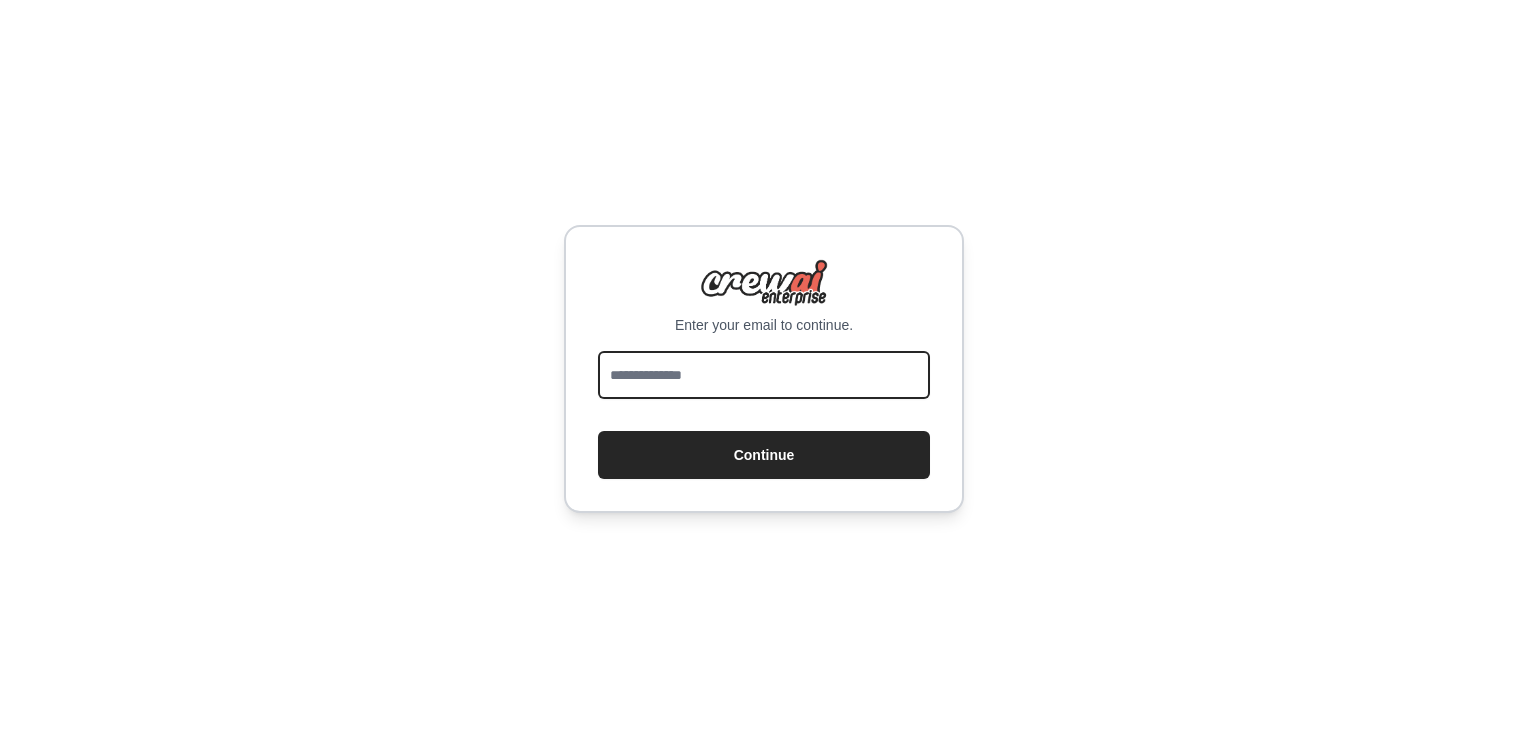 click at bounding box center [764, 375] 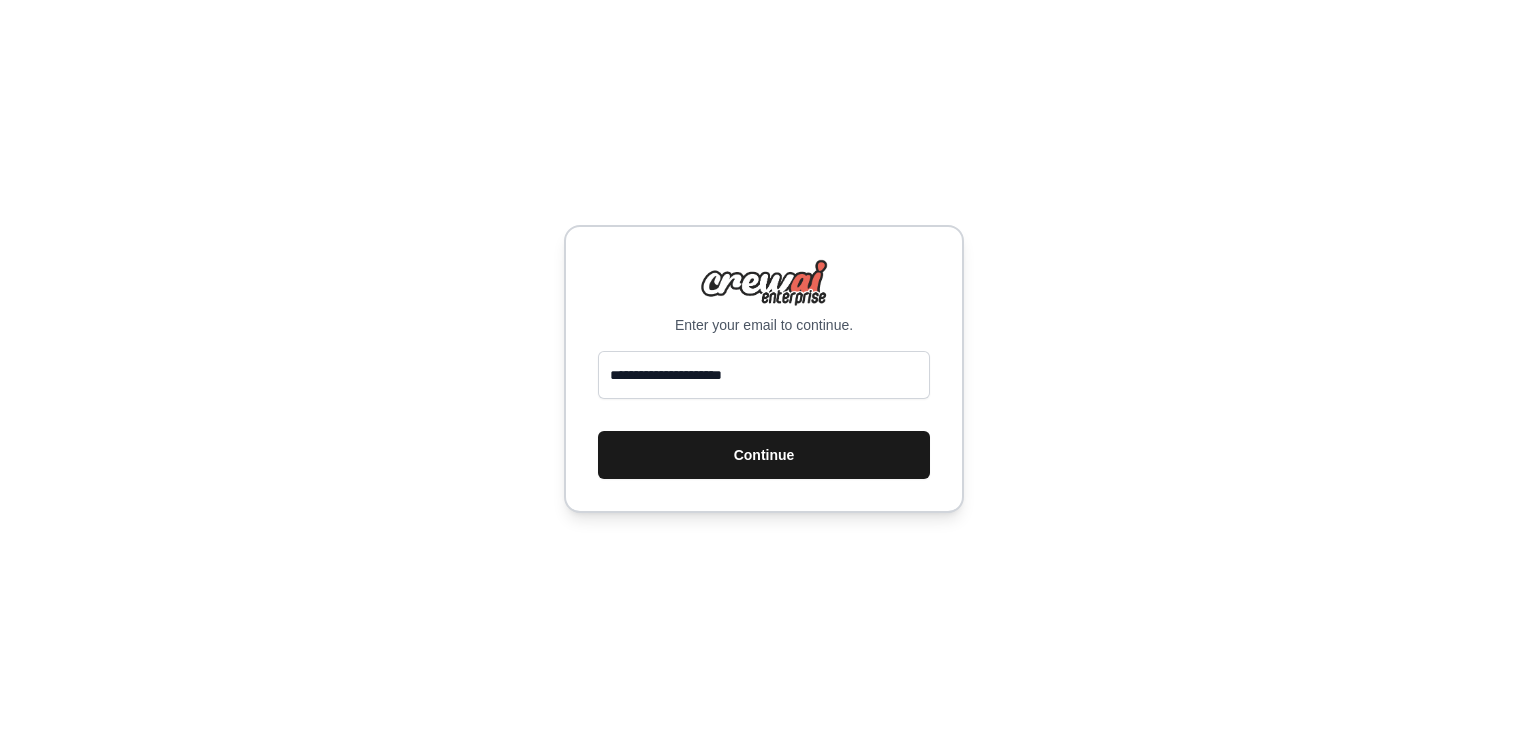 click on "Continue" at bounding box center [764, 455] 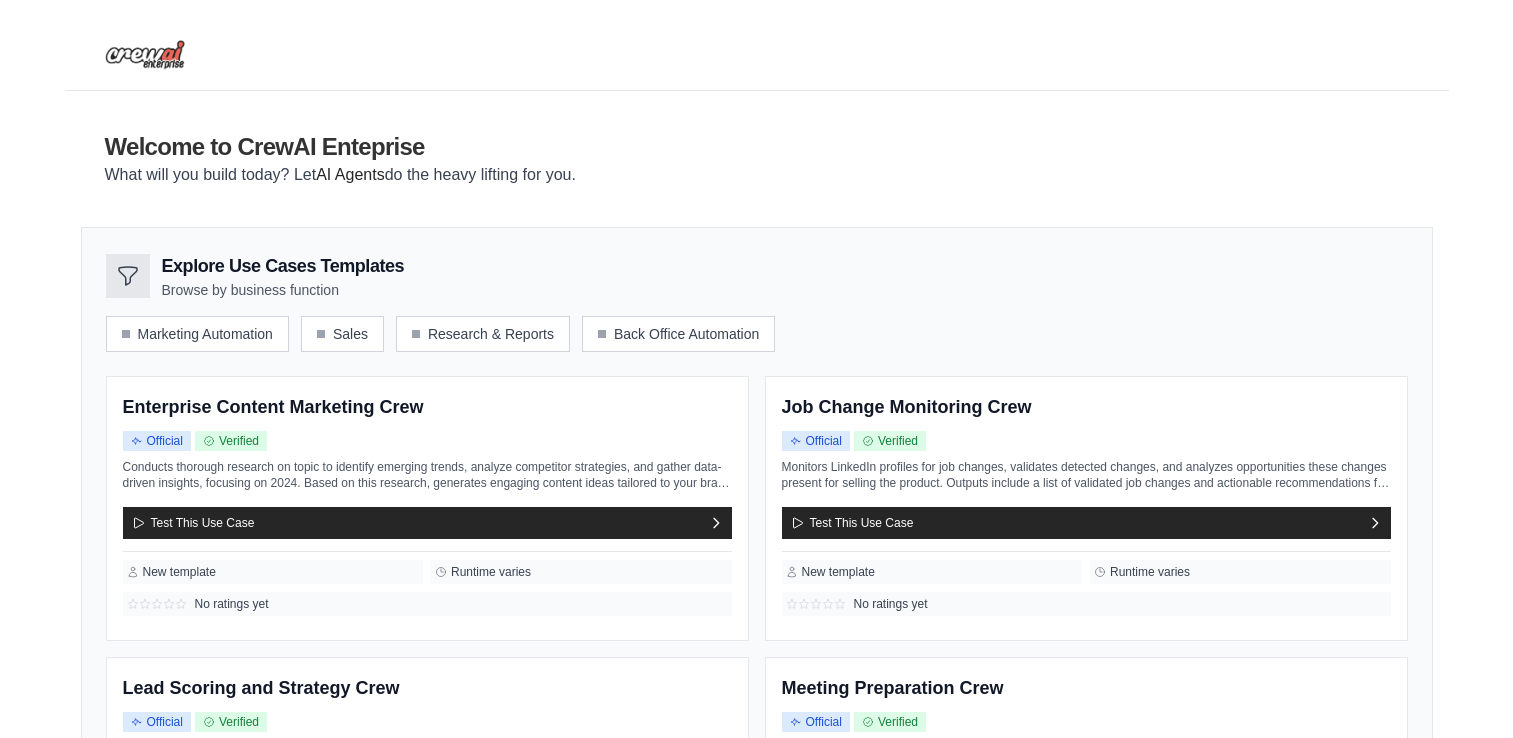 scroll, scrollTop: 0, scrollLeft: 0, axis: both 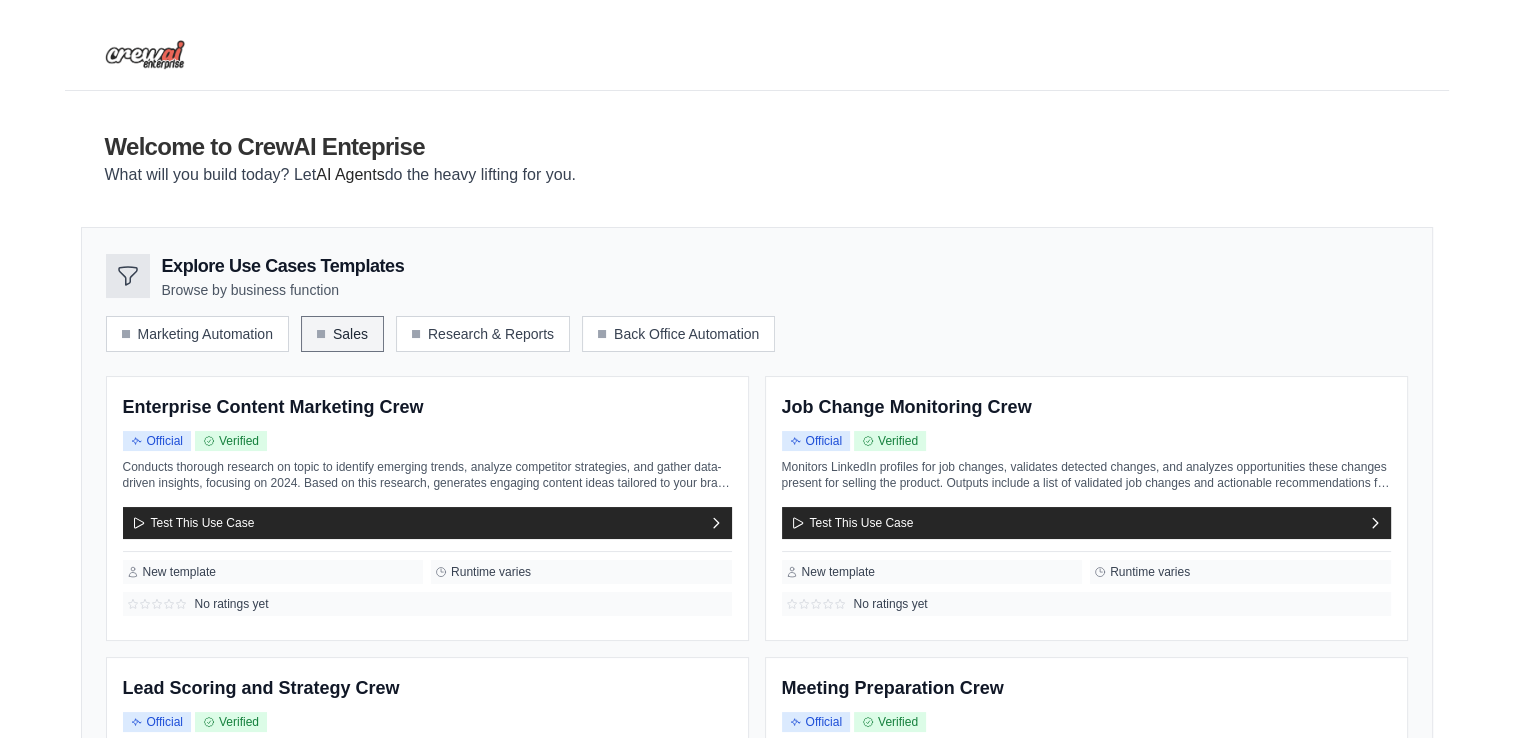 click on "Sales" at bounding box center (342, 334) 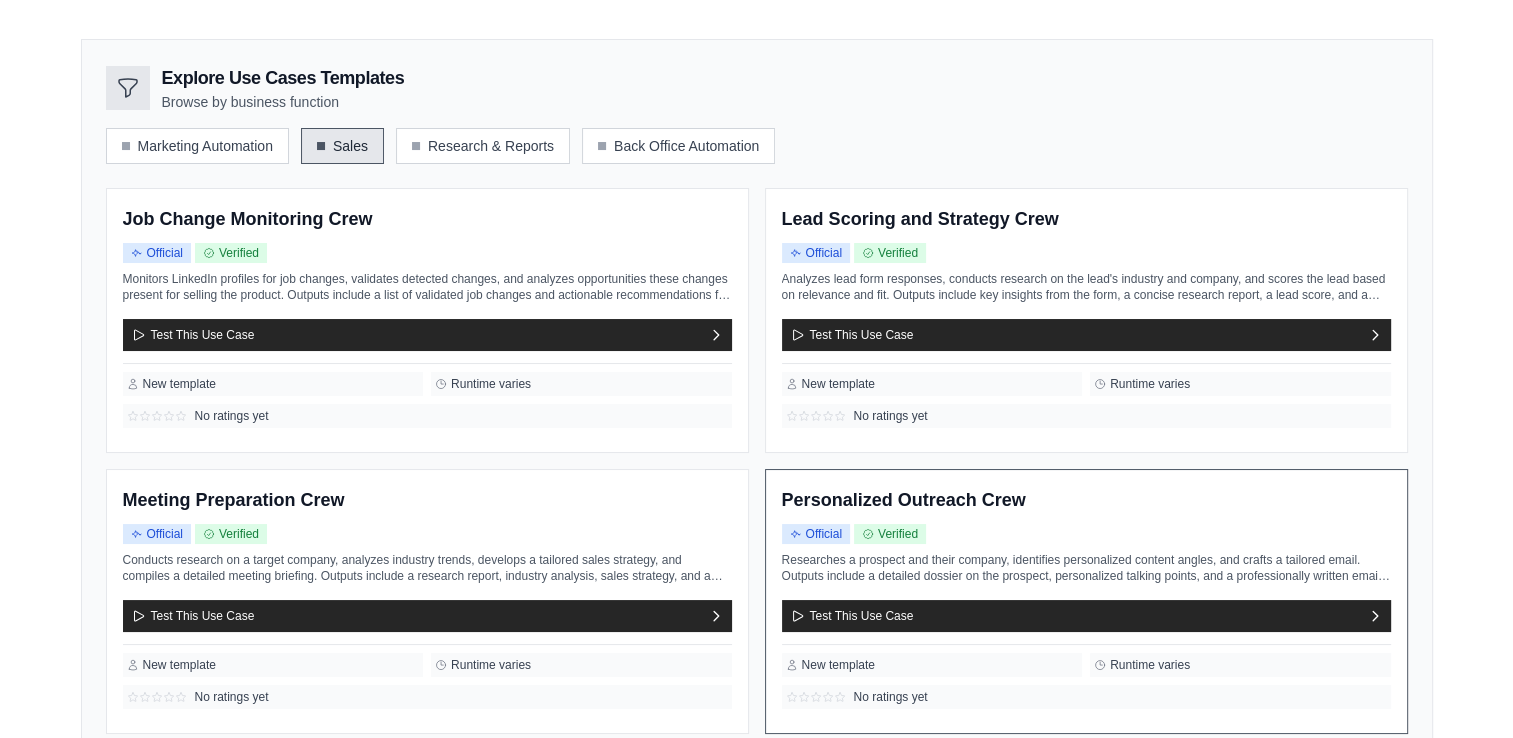 scroll, scrollTop: 180, scrollLeft: 0, axis: vertical 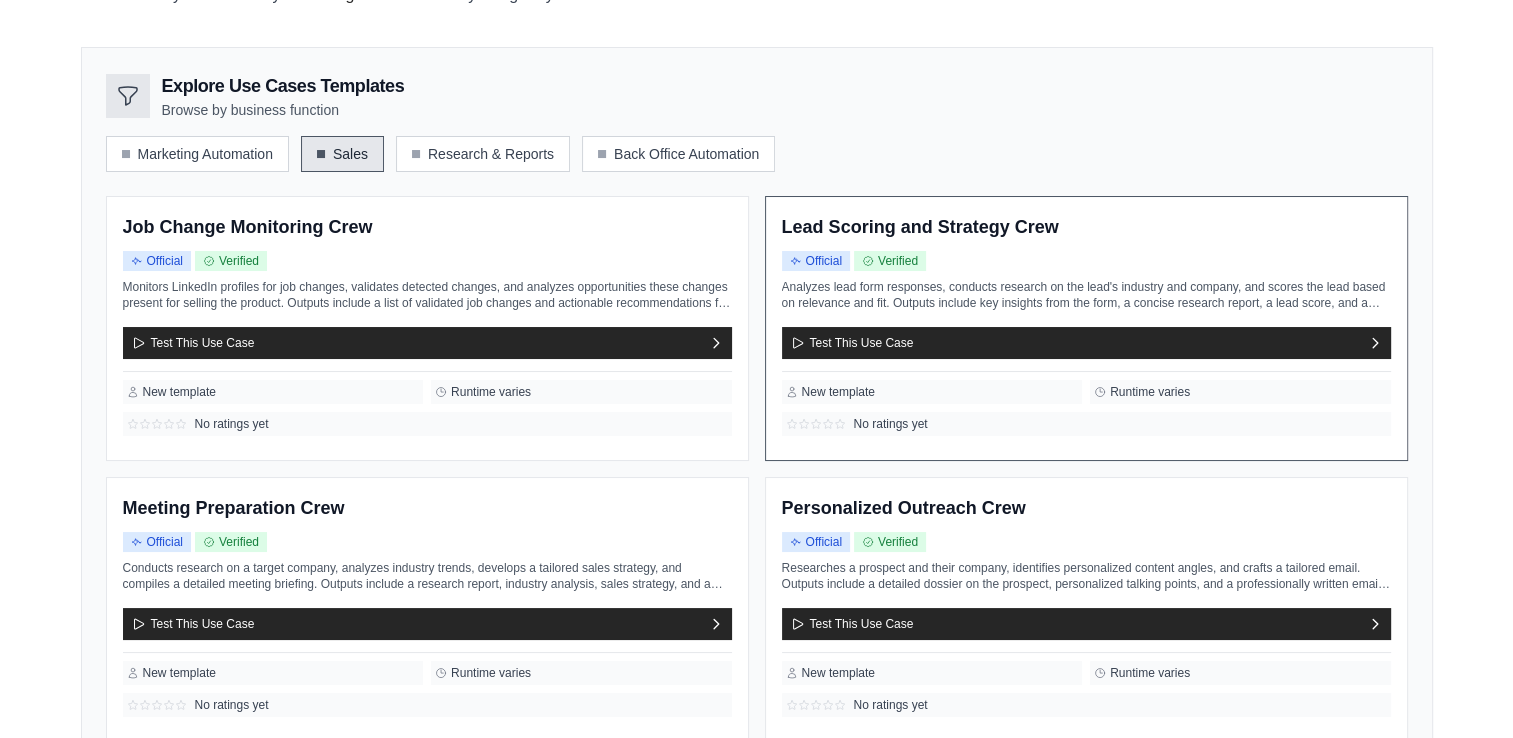 click on "Lead Scoring and Strategy Crew" at bounding box center [920, 228] 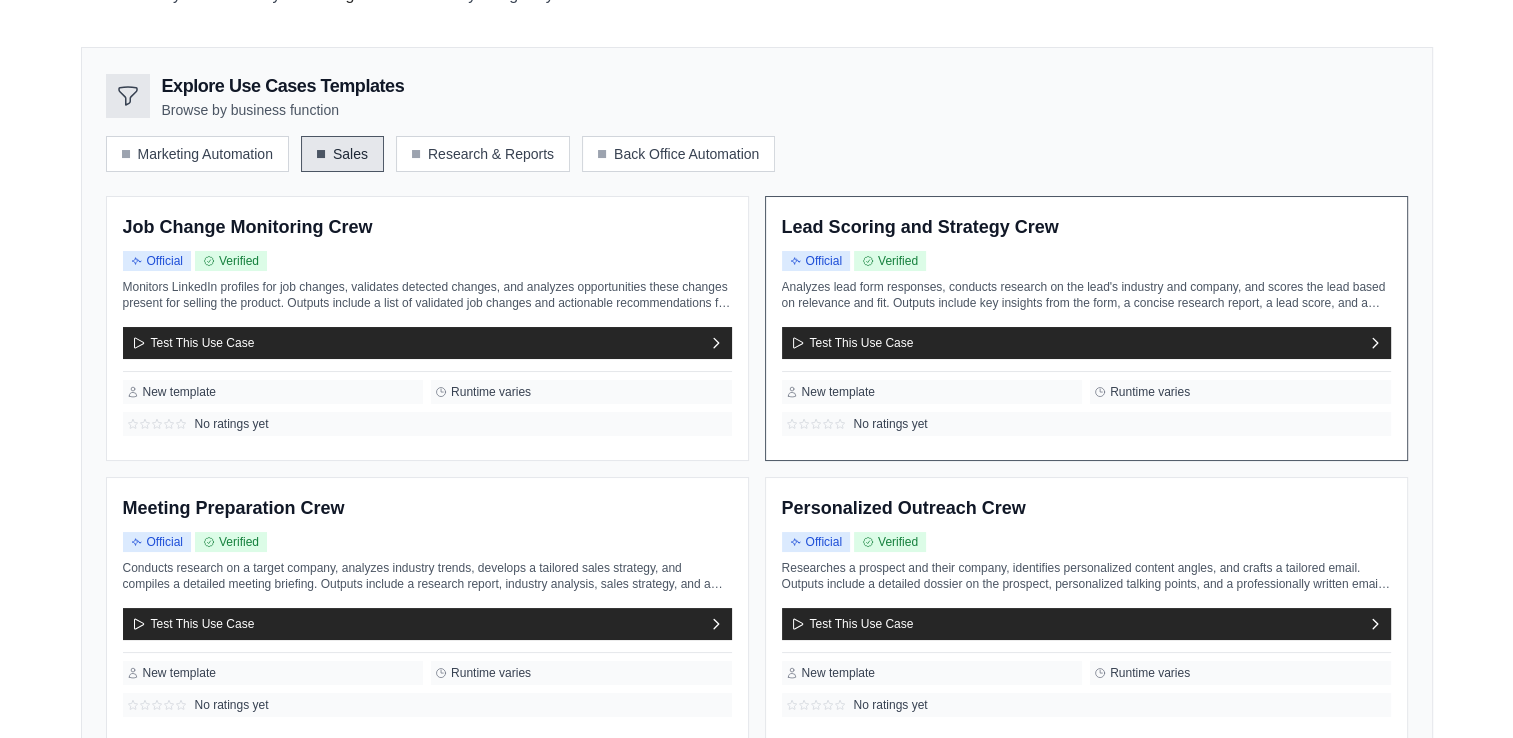 scroll, scrollTop: 0, scrollLeft: 0, axis: both 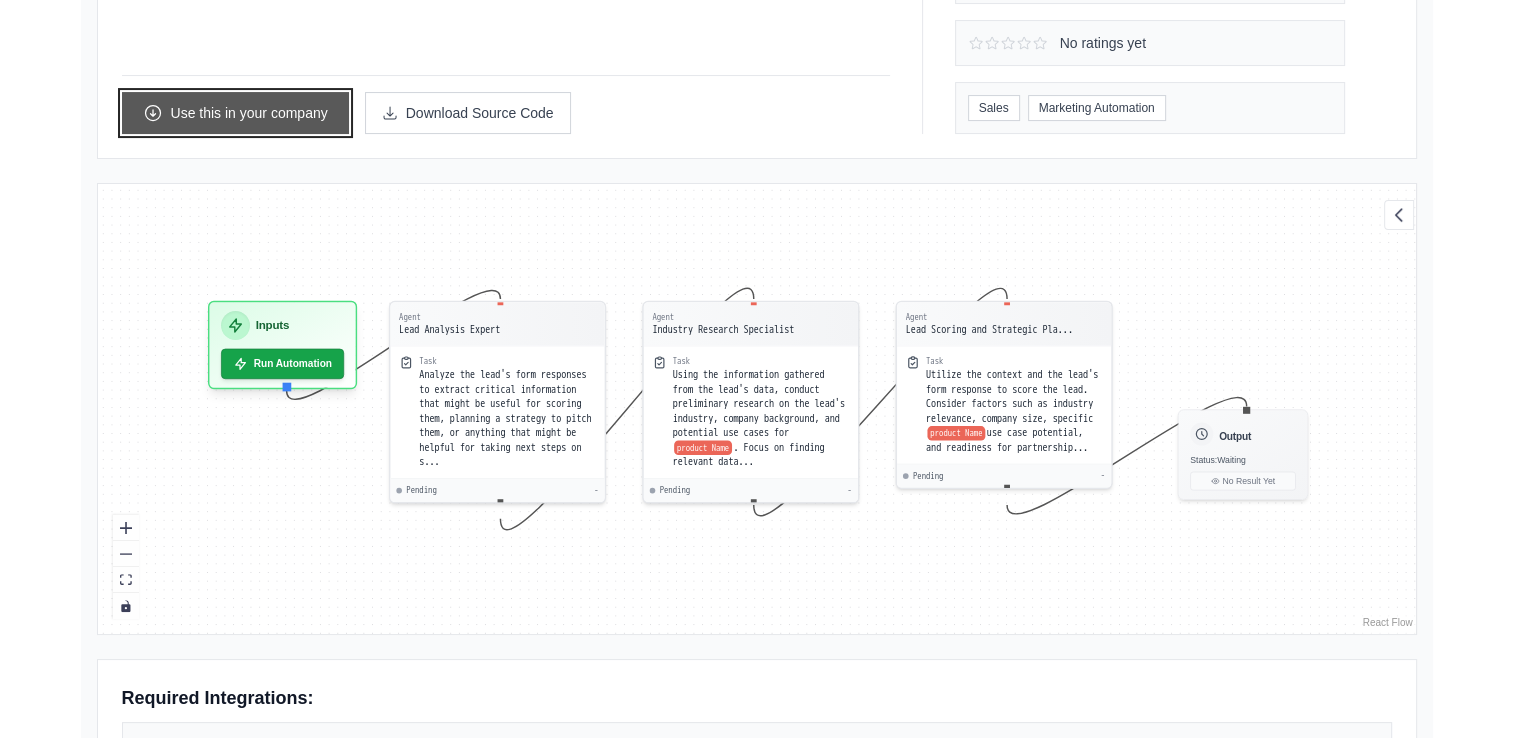 click on "Use this in your company" at bounding box center (235, 113) 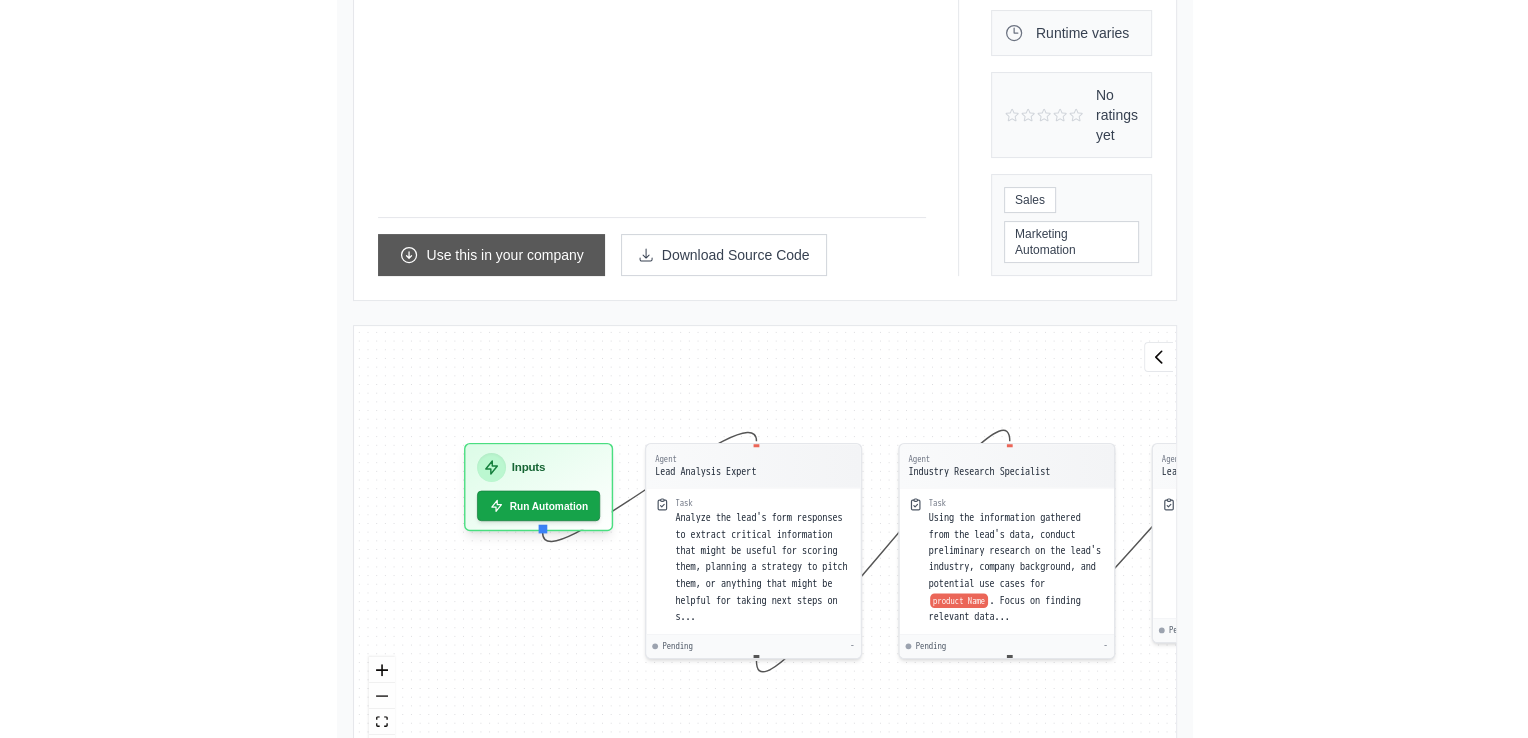 scroll, scrollTop: 0, scrollLeft: 0, axis: both 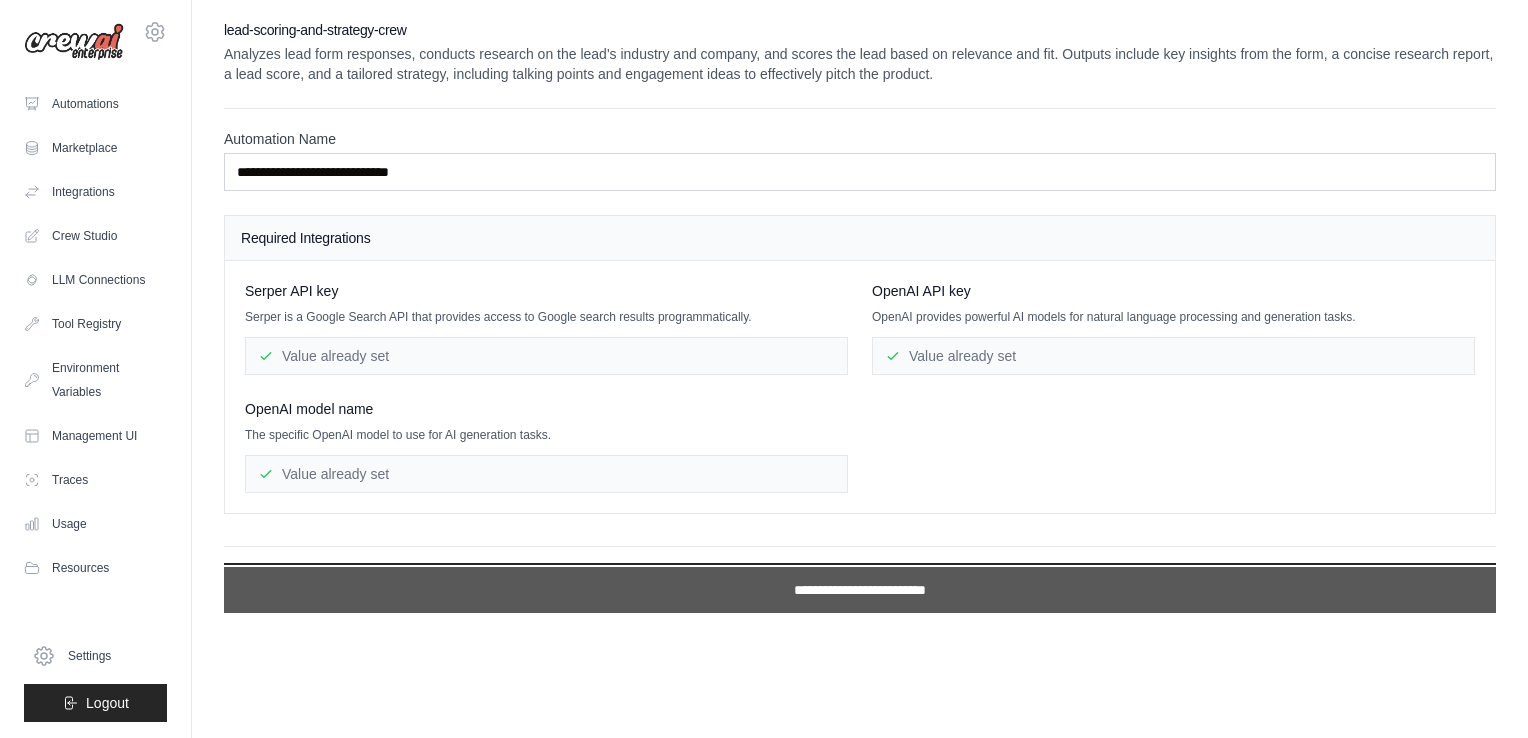 click on "**********" at bounding box center (860, 590) 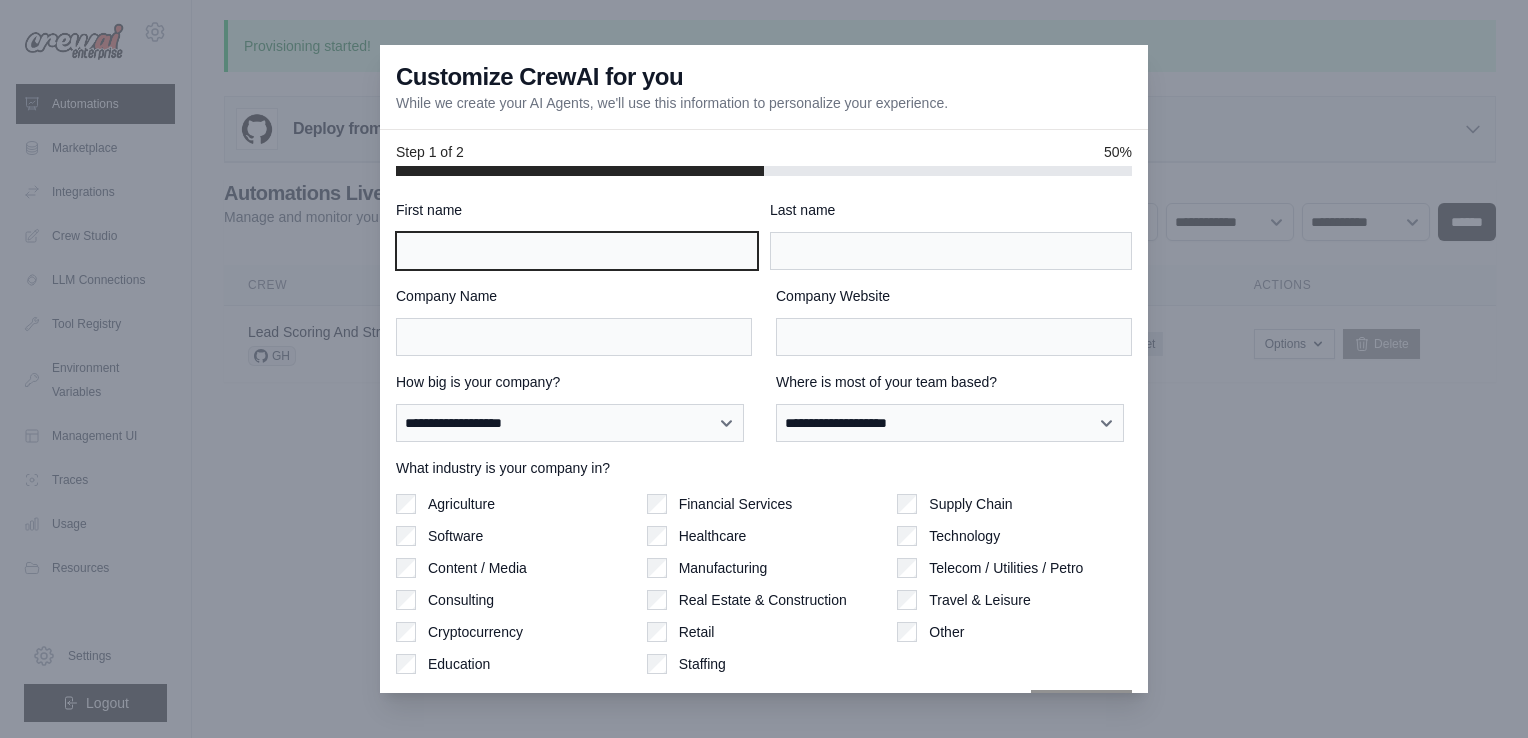 click on "First name" at bounding box center (577, 251) 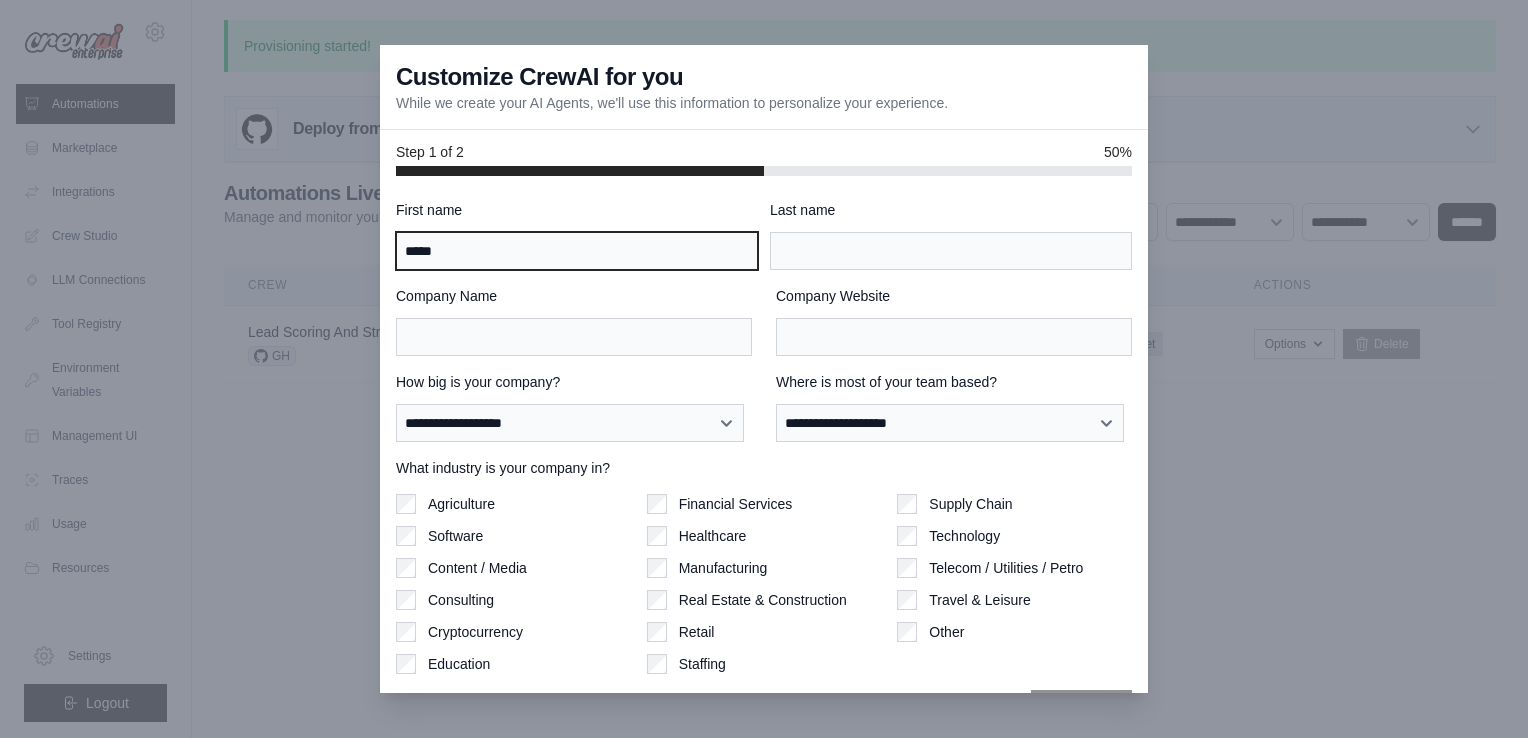 type on "*****" 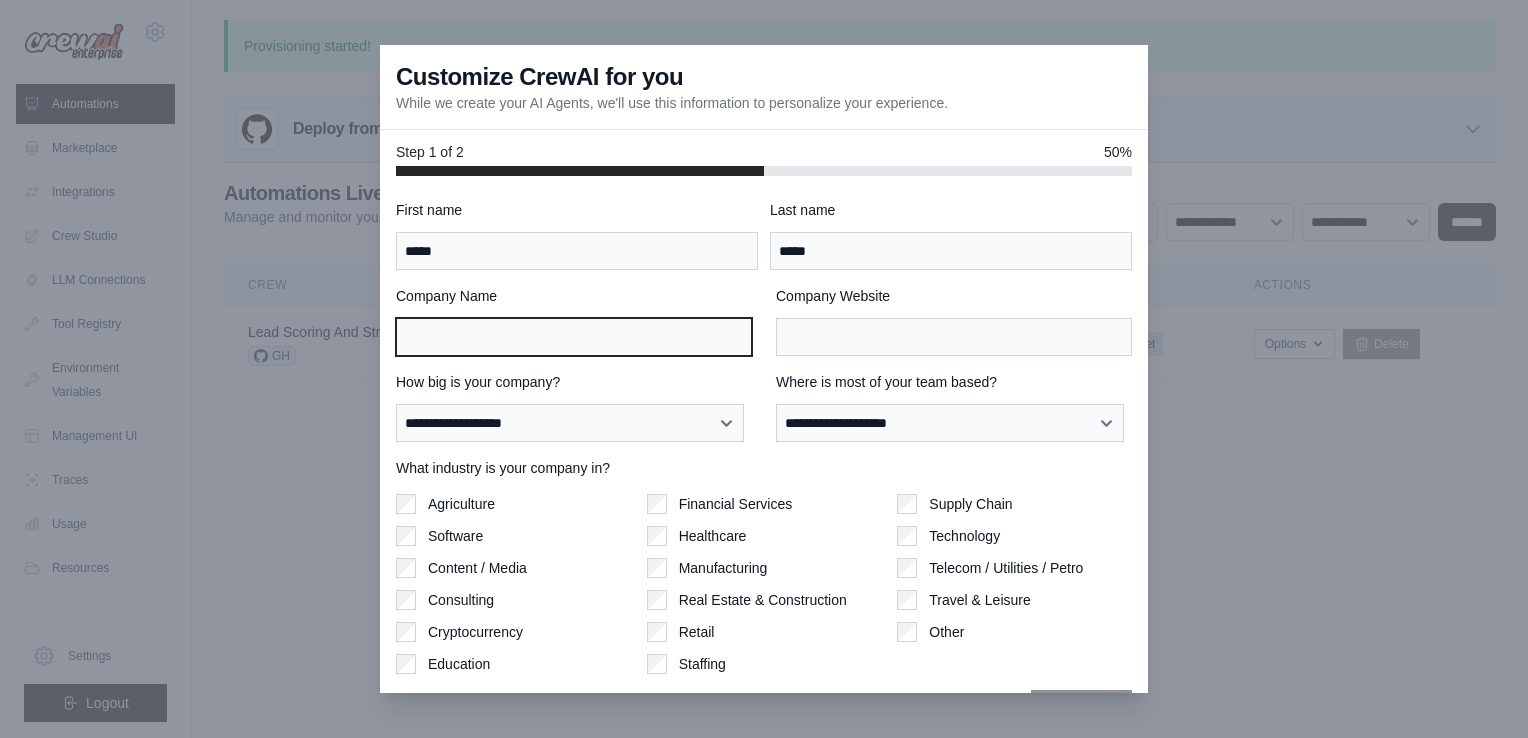 type on "**********" 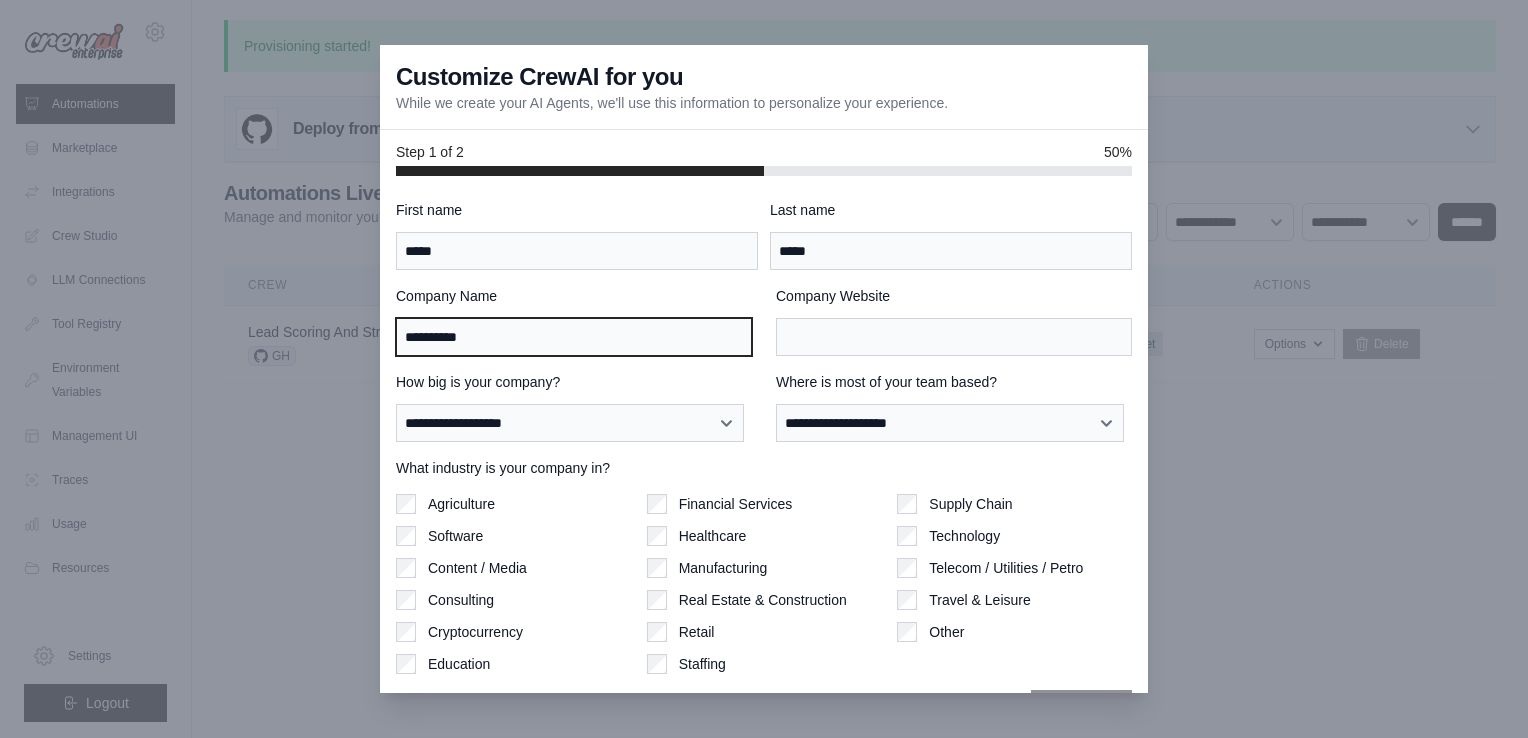 type on "**********" 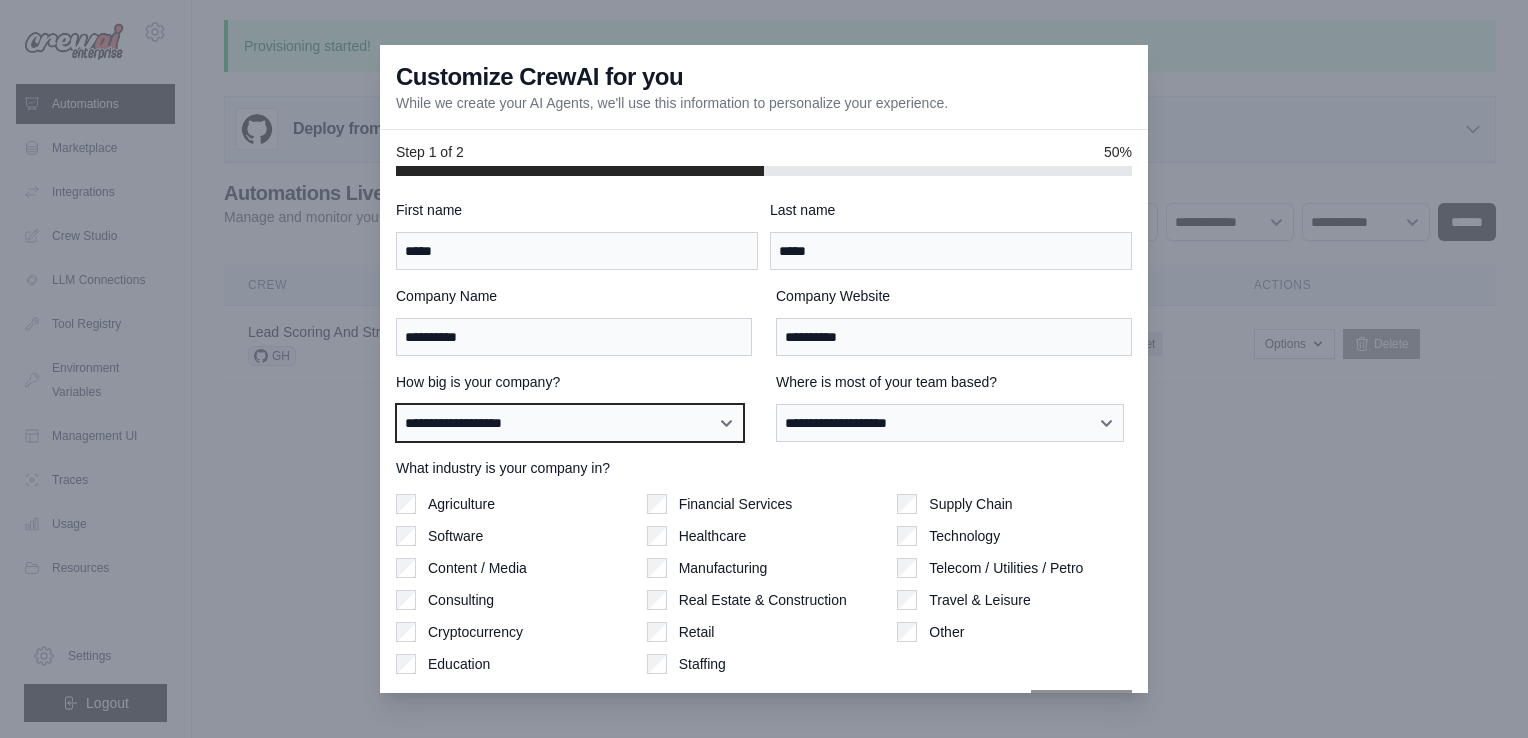 click on "**********" at bounding box center (570, 423) 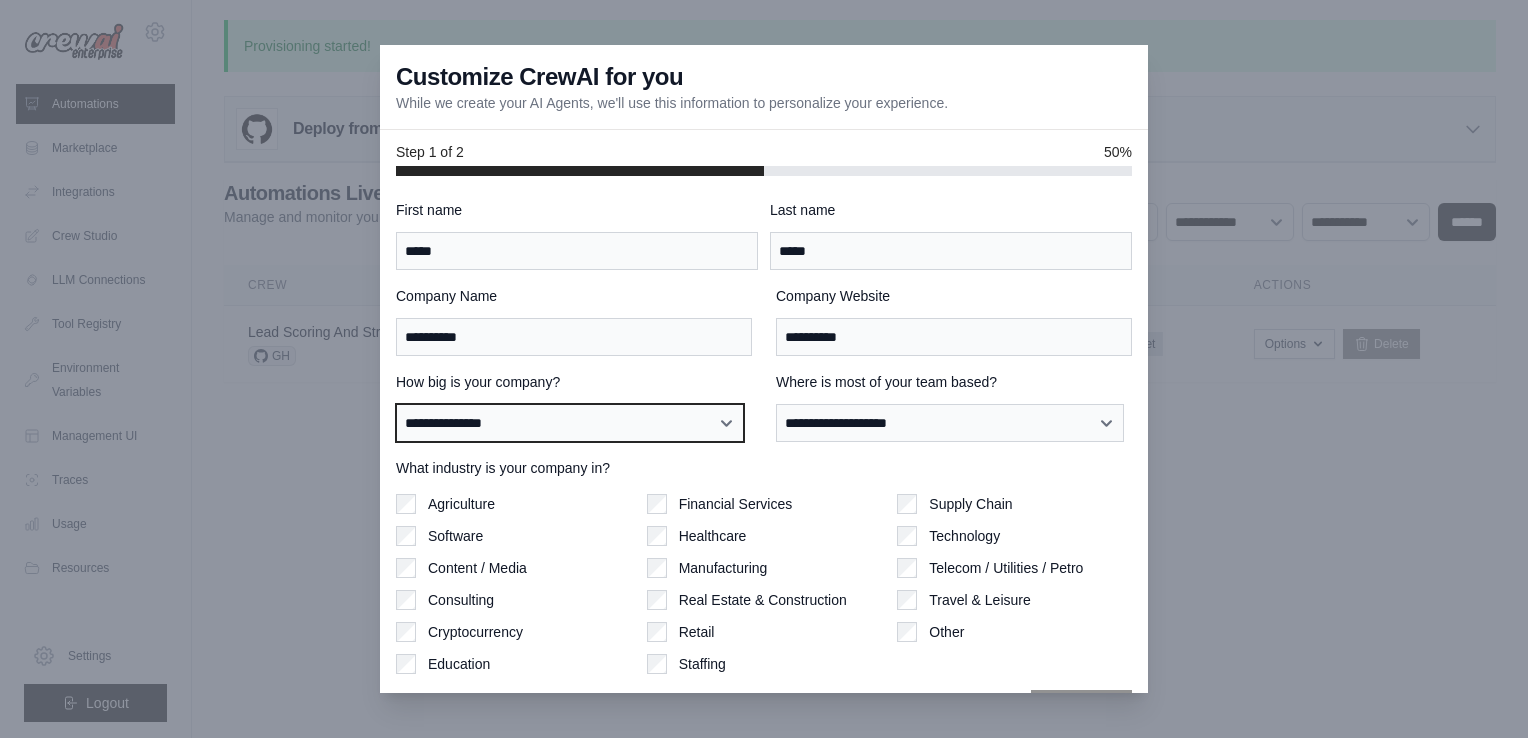 click on "**********" at bounding box center [570, 423] 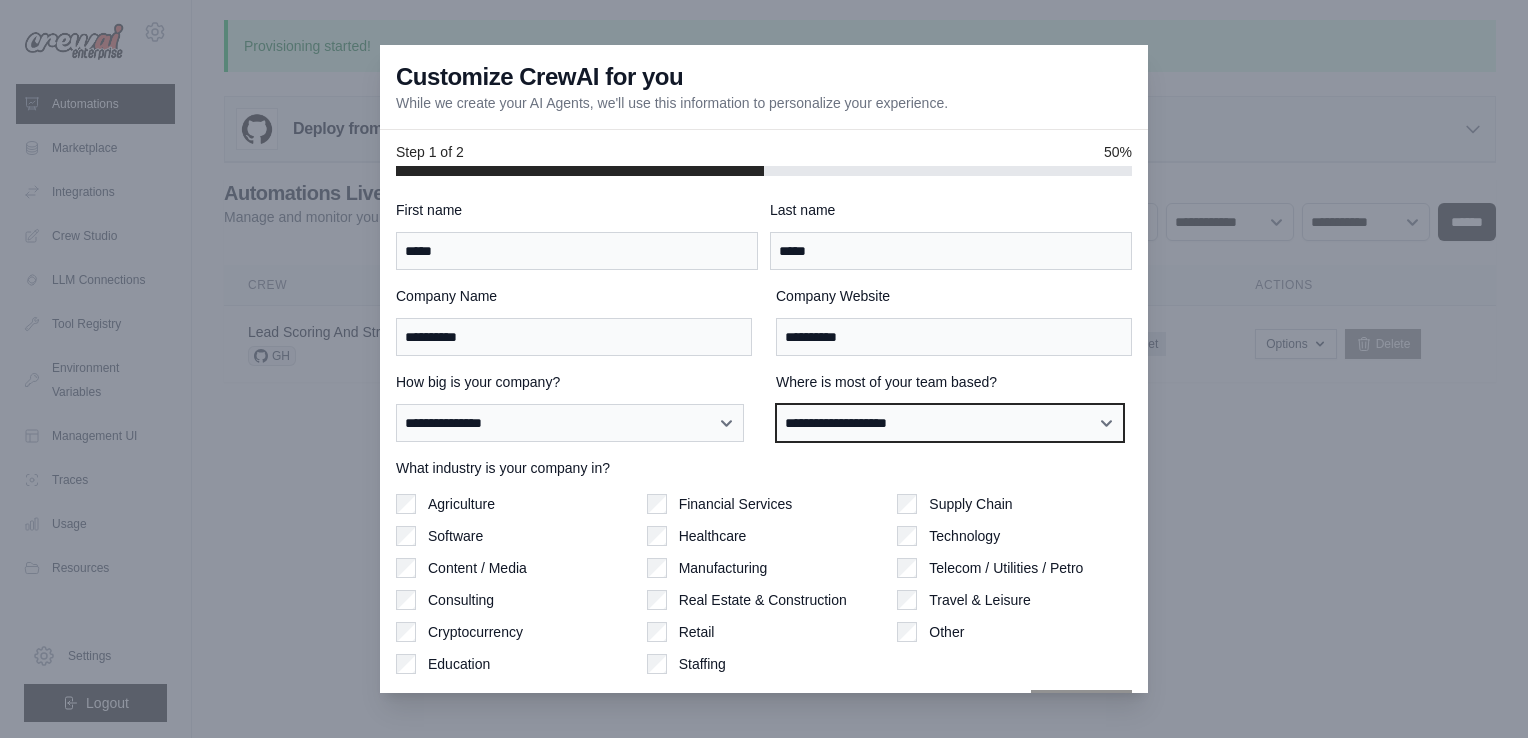 click on "**********" at bounding box center (950, 423) 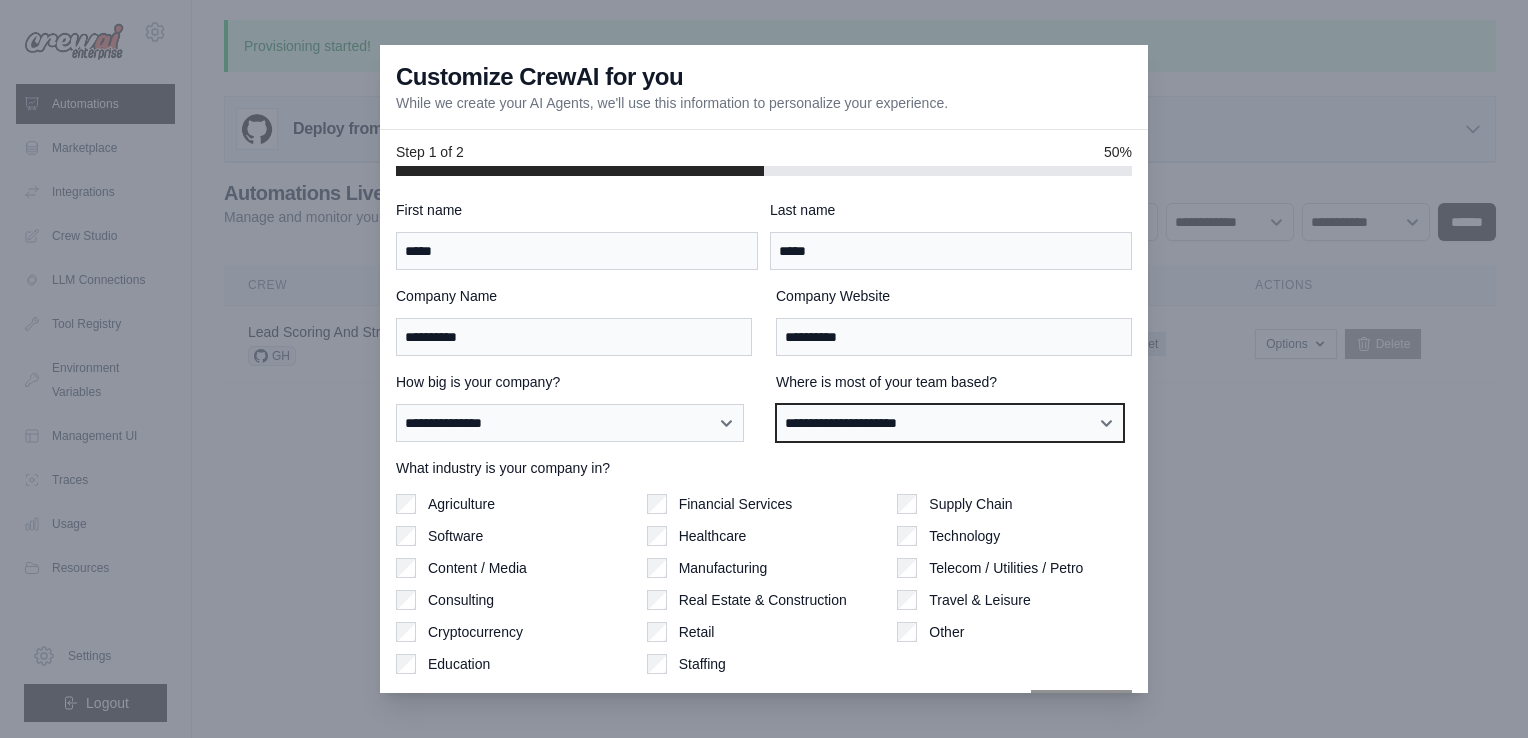 click on "**********" at bounding box center (950, 423) 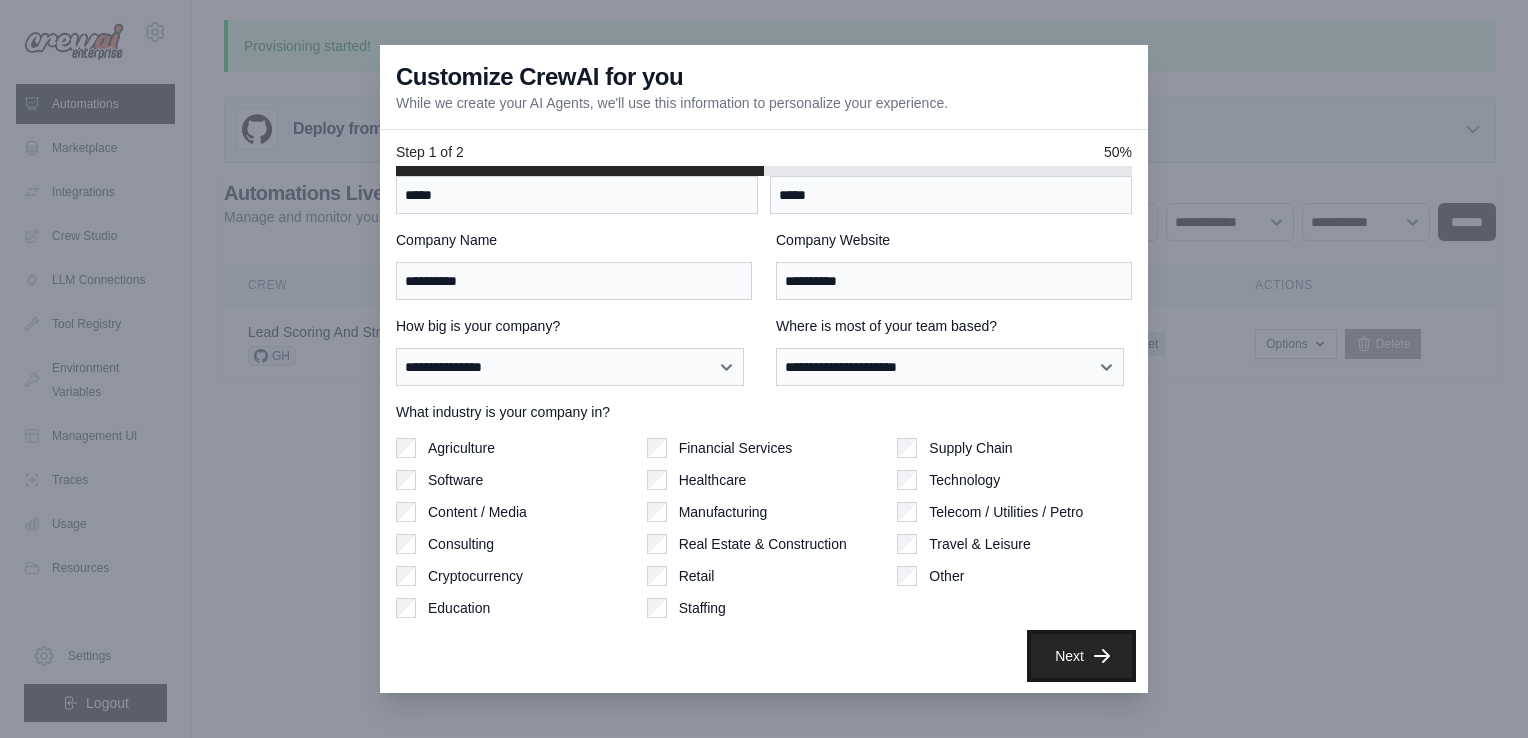 click on "Next" at bounding box center (1081, 656) 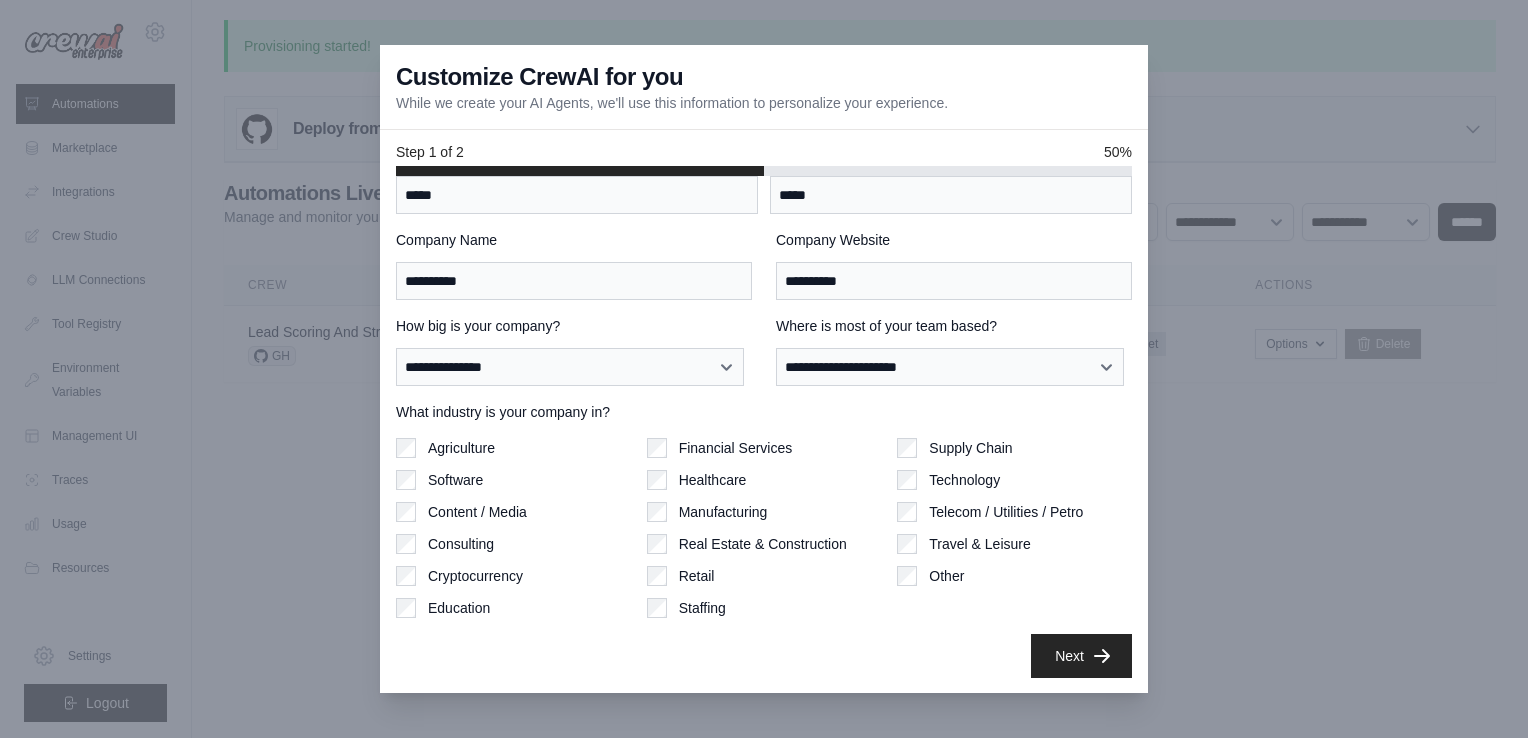 scroll, scrollTop: 0, scrollLeft: 0, axis: both 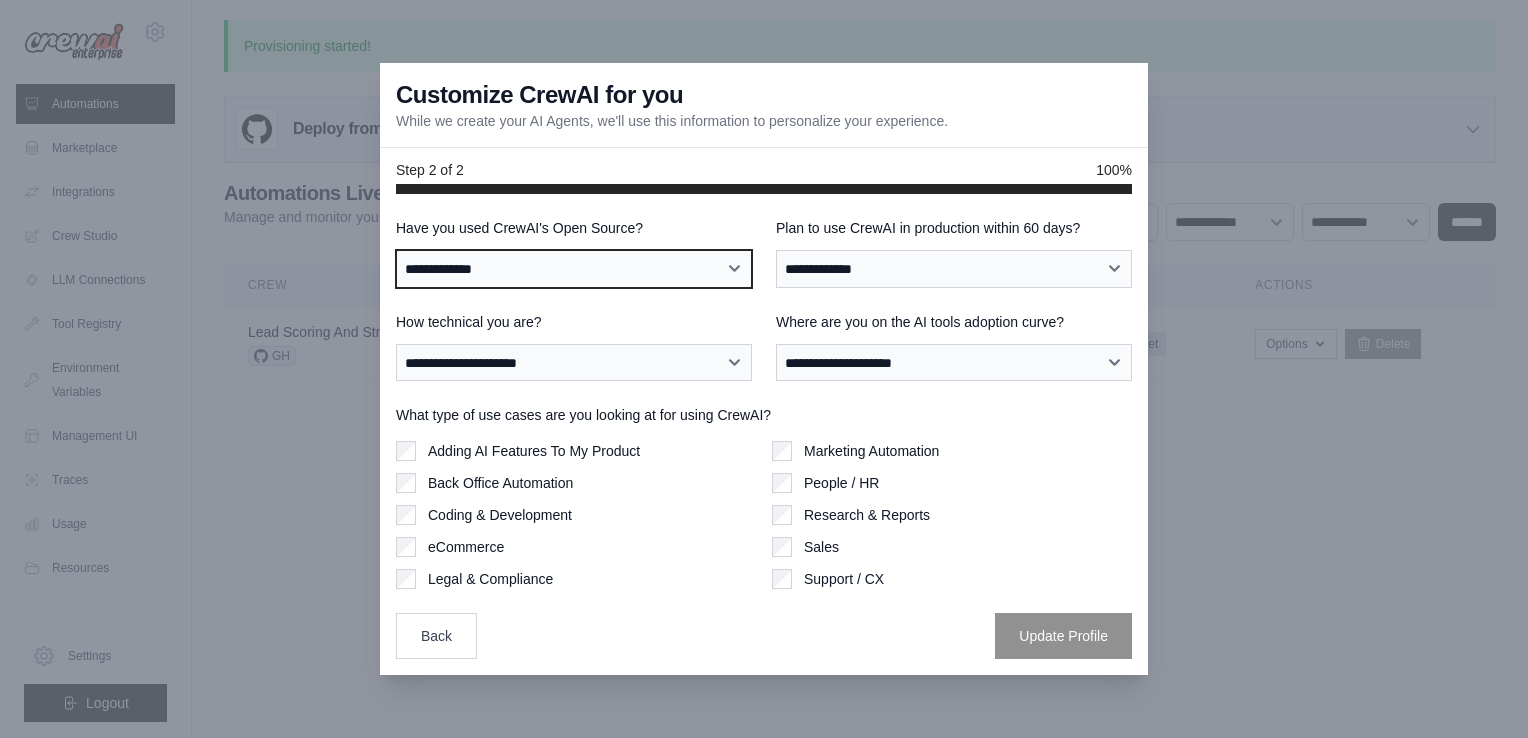 click on "**********" at bounding box center (574, 269) 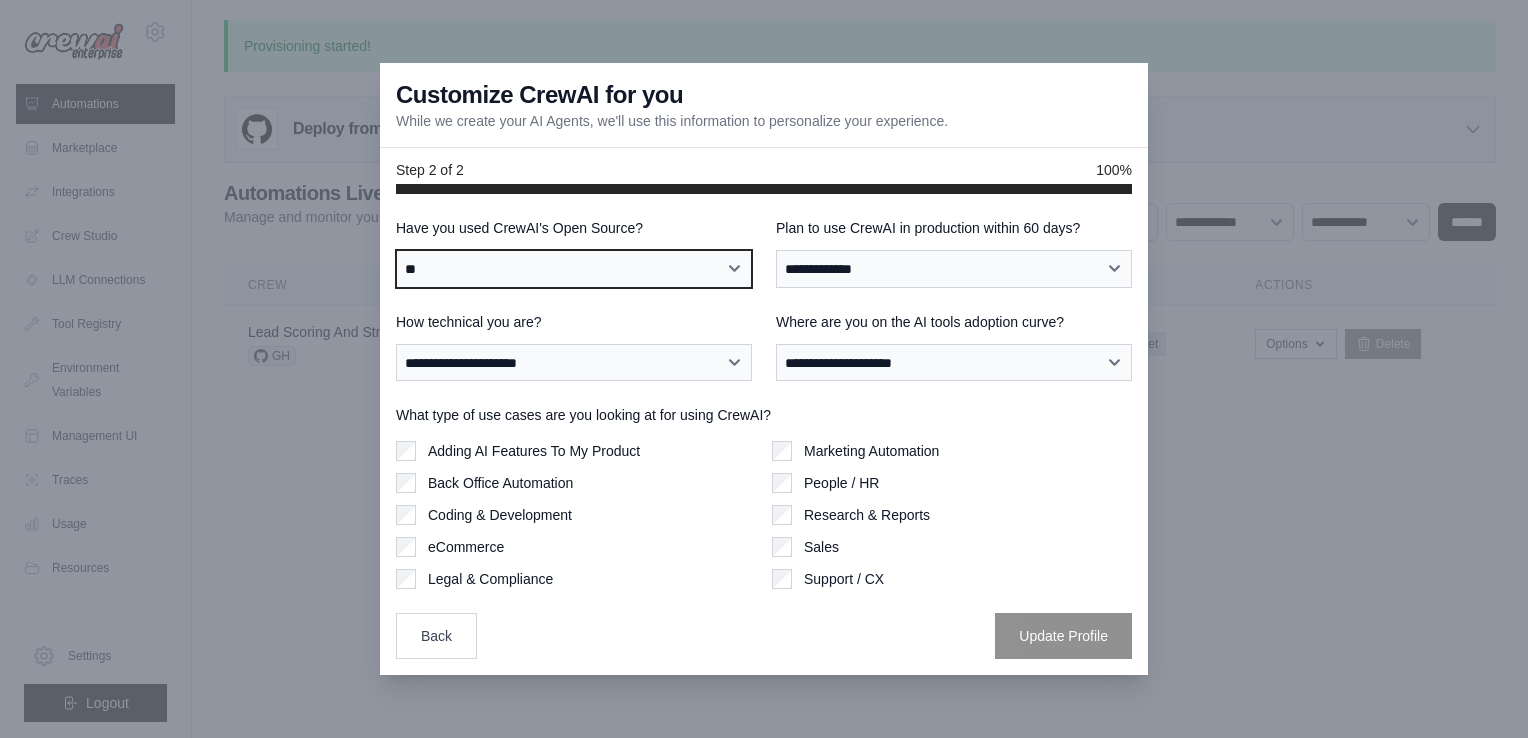 click on "**********" at bounding box center (574, 269) 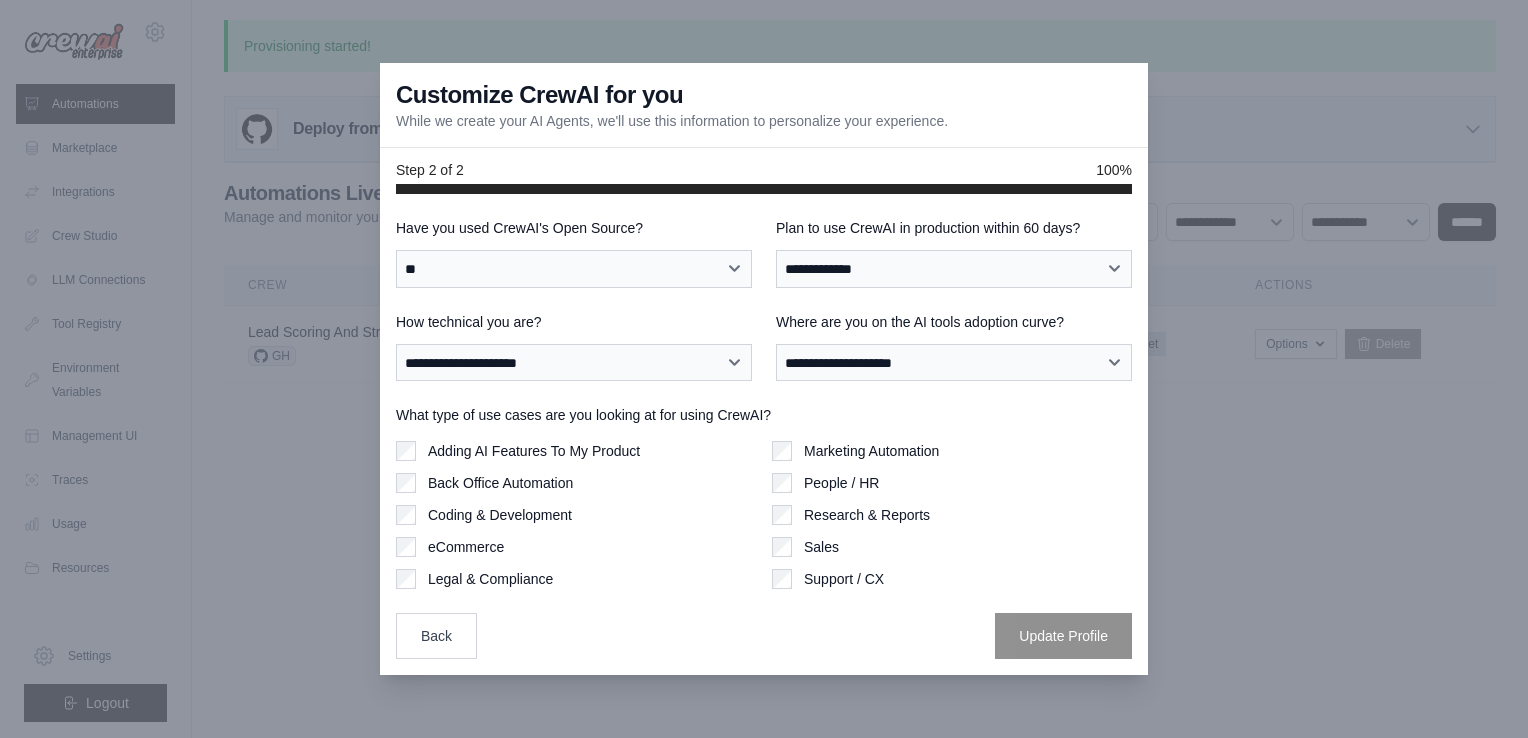 click on "**********" at bounding box center (764, 438) 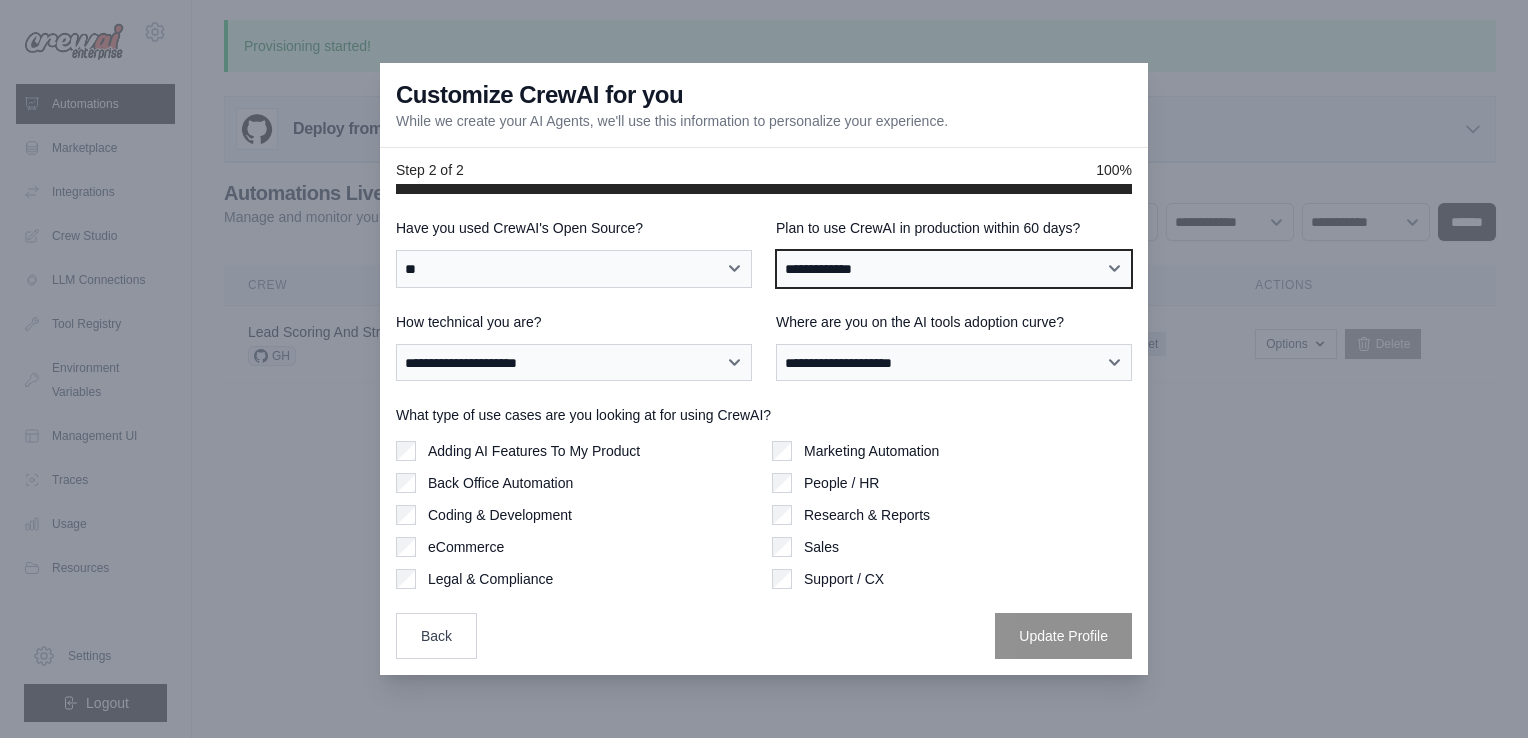 click on "**********" at bounding box center [954, 269] 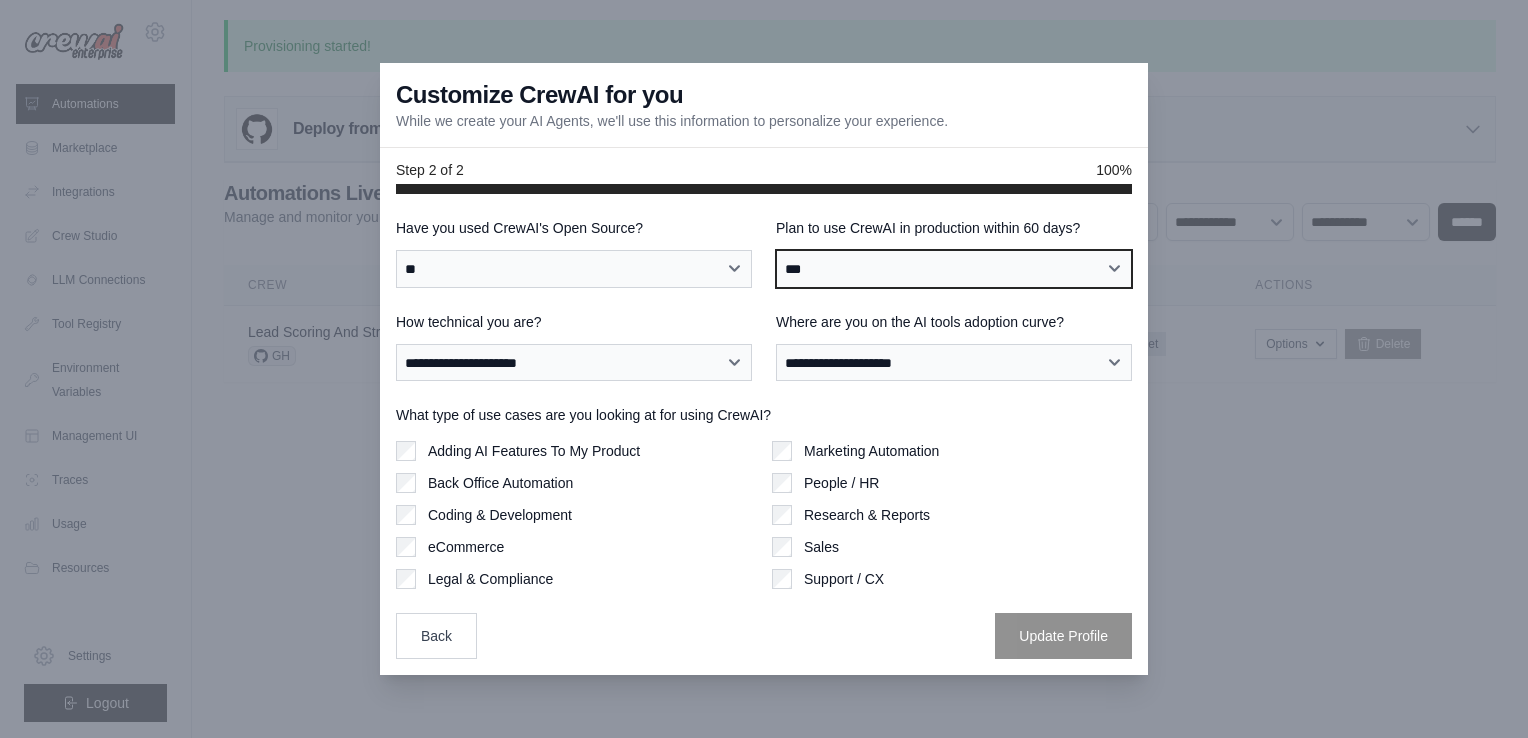 click on "**********" at bounding box center (954, 269) 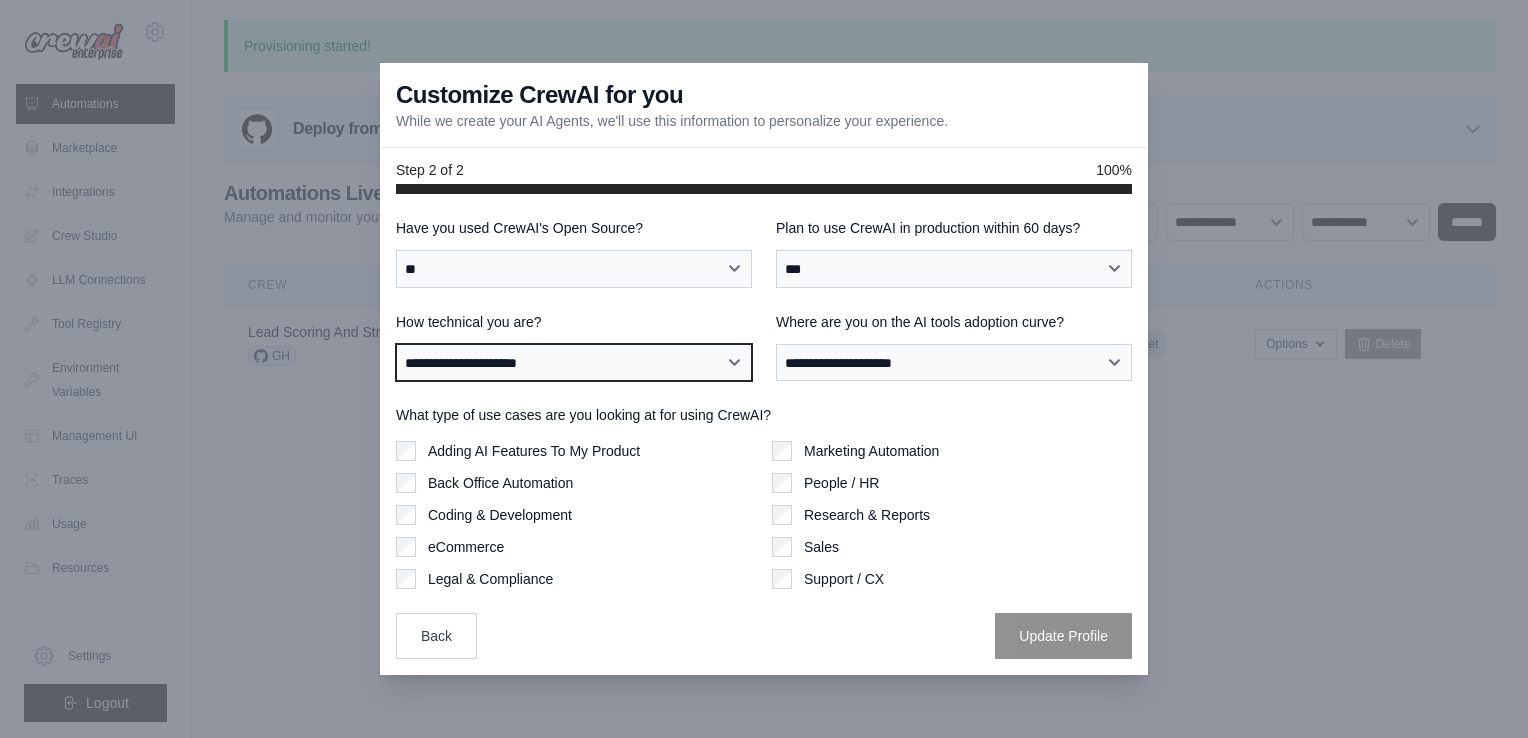 click on "**********" at bounding box center [574, 363] 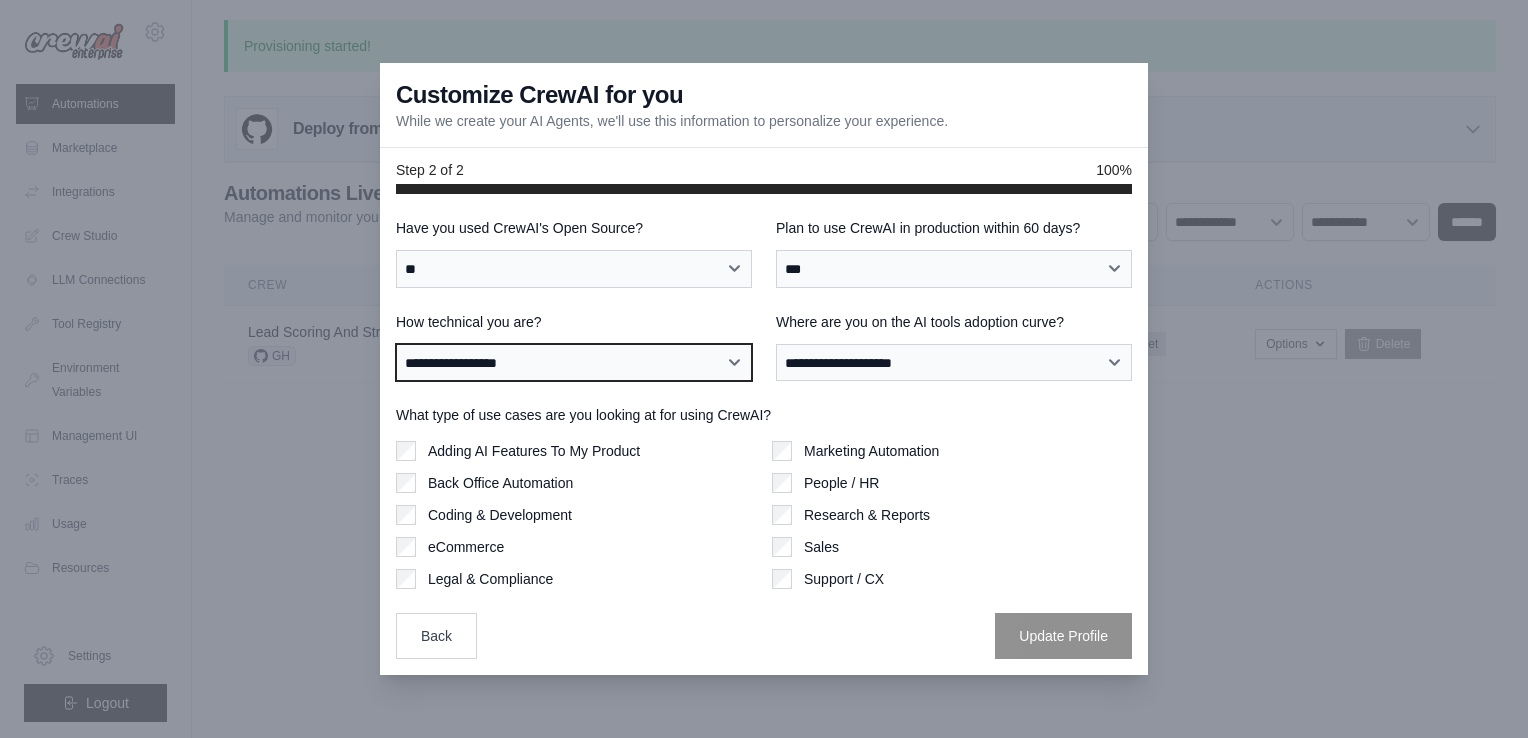 click on "**********" at bounding box center (574, 363) 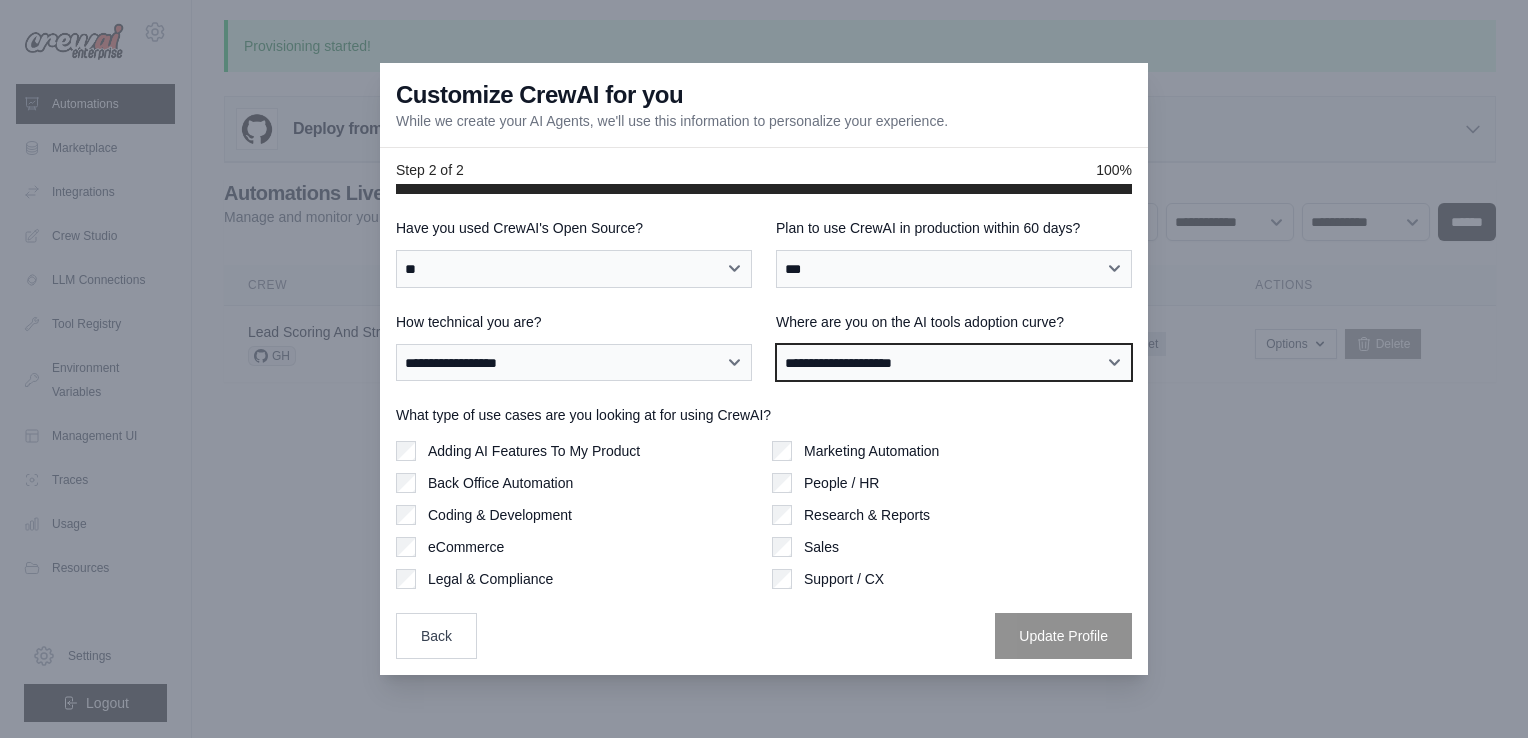 click on "**********" at bounding box center [954, 363] 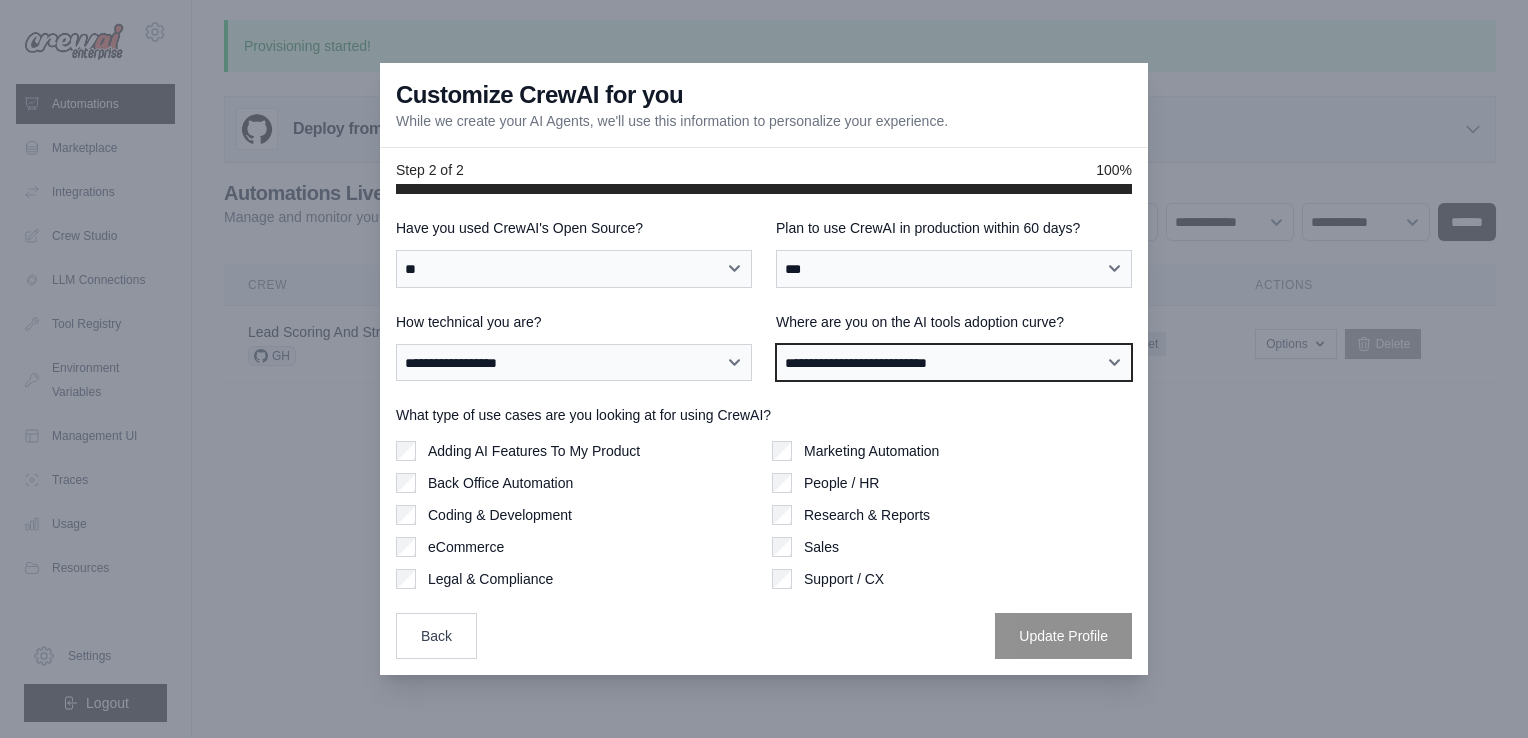 click on "**********" at bounding box center (954, 363) 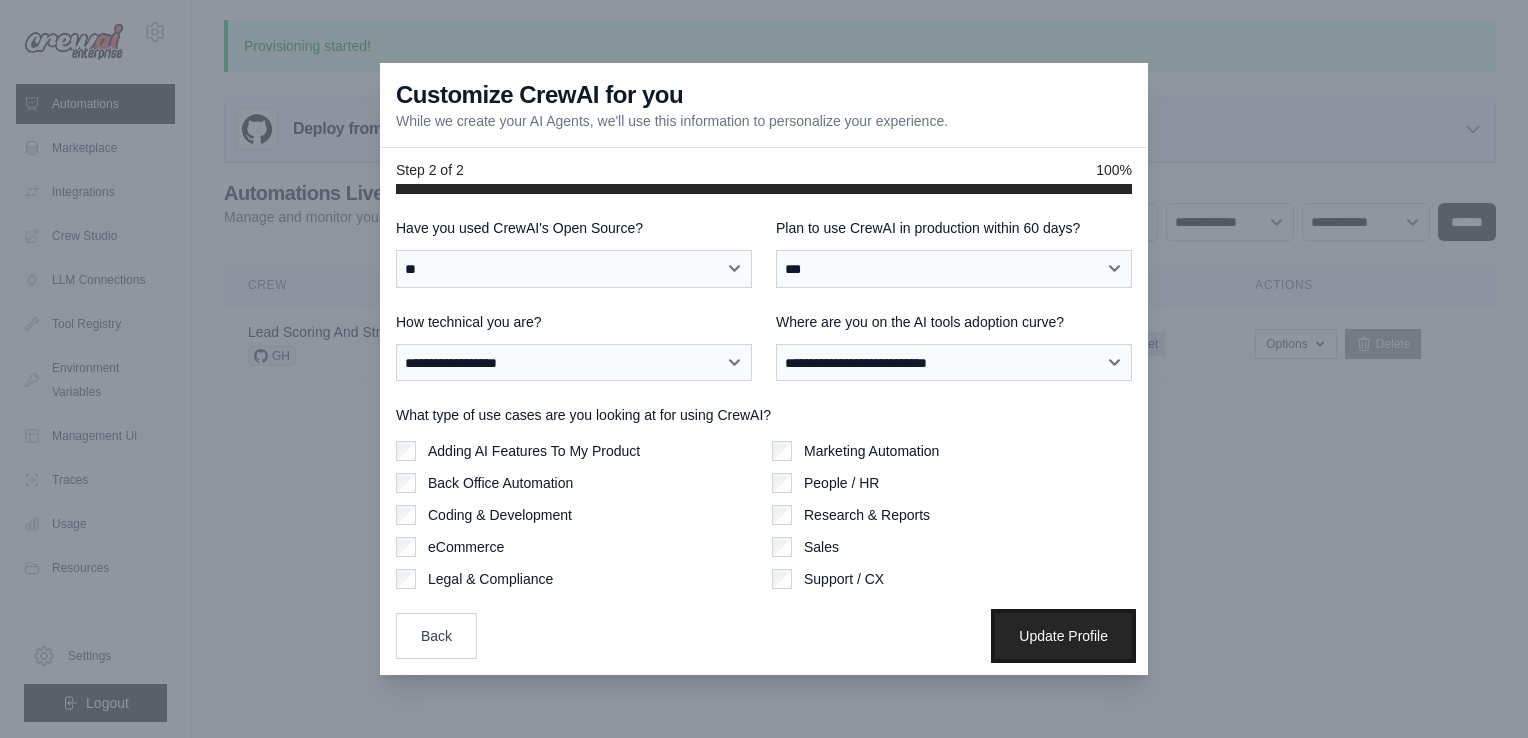 click on "Update Profile" at bounding box center [1063, 636] 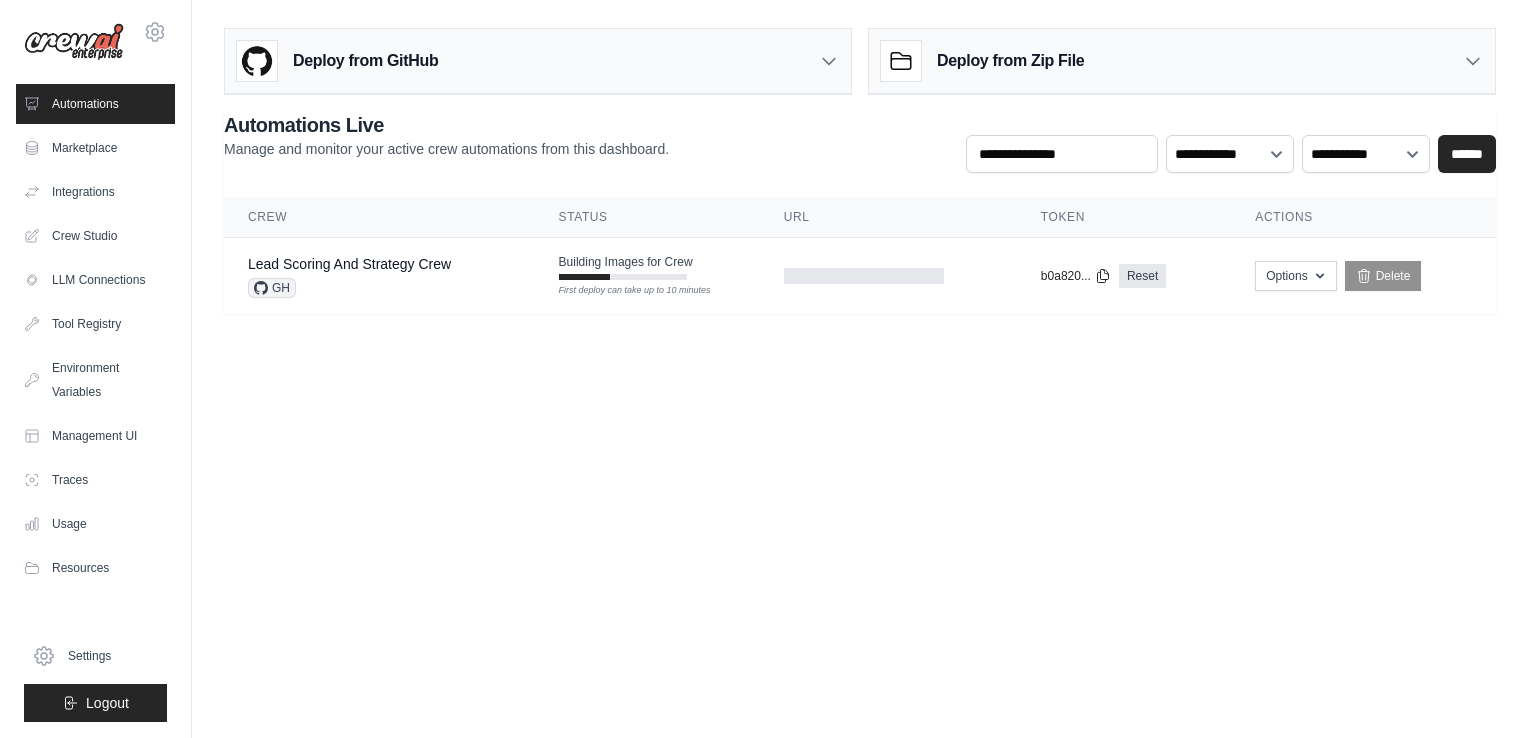 scroll, scrollTop: 0, scrollLeft: 0, axis: both 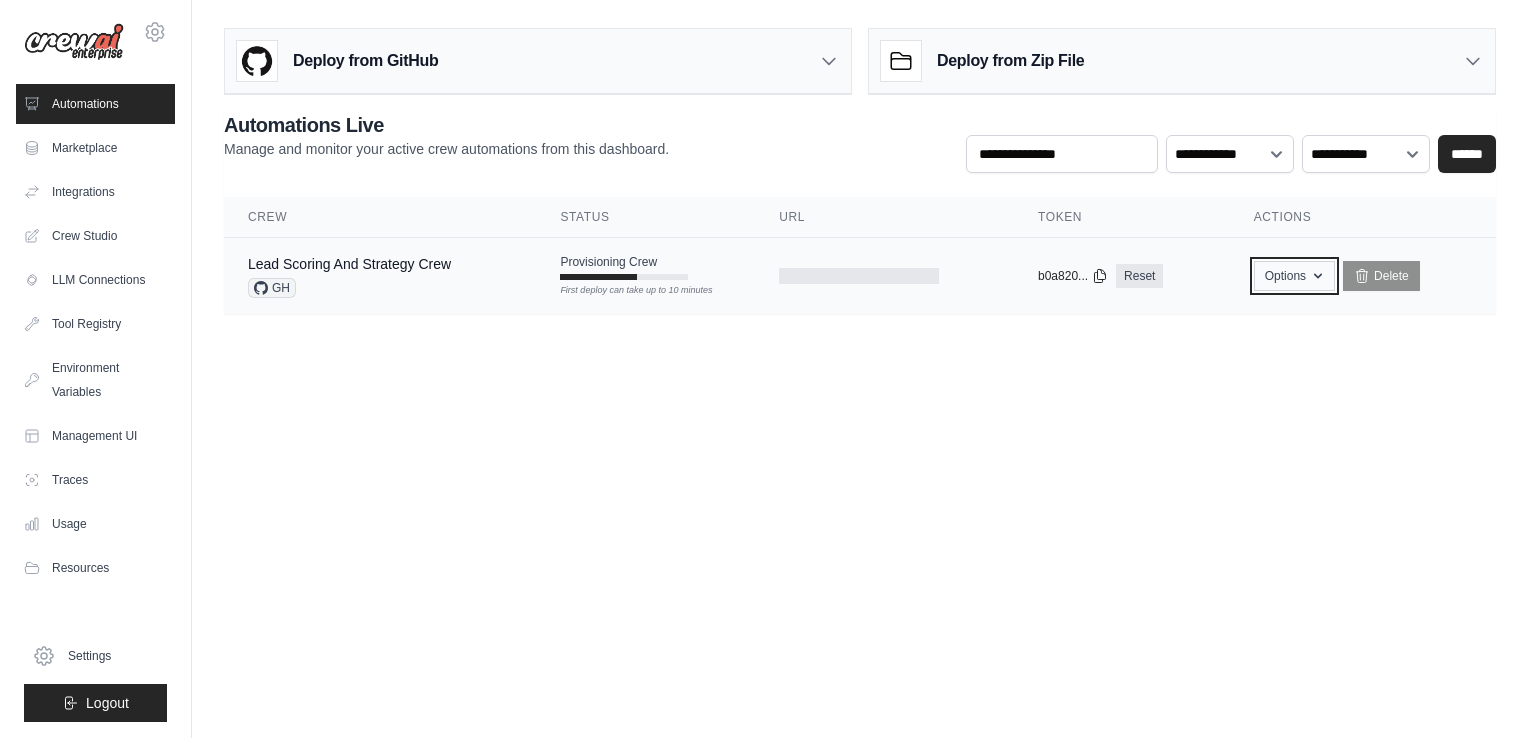 click 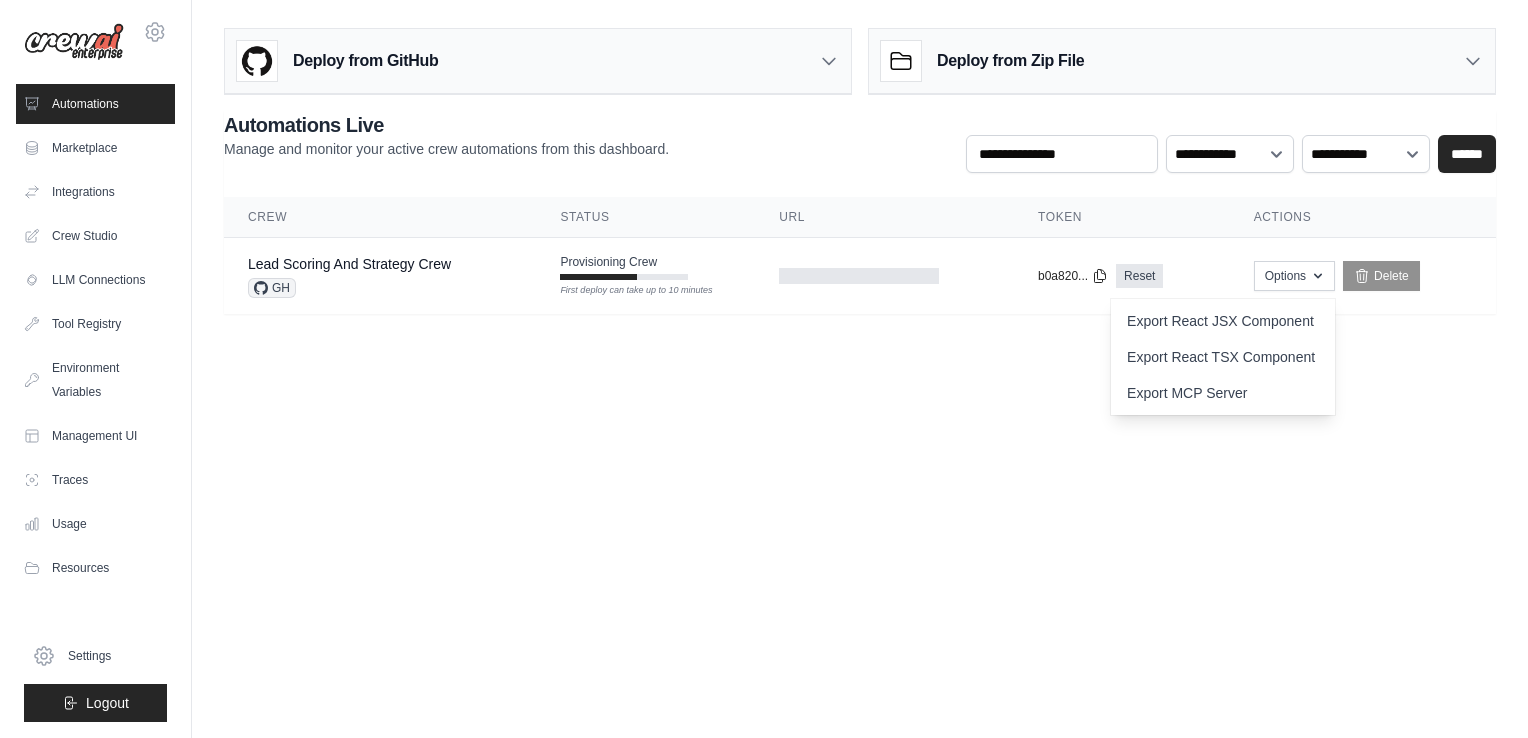 click on "j.stock@statsports.com
Settings
Automations
Marketplace
Integrations" at bounding box center (764, 369) 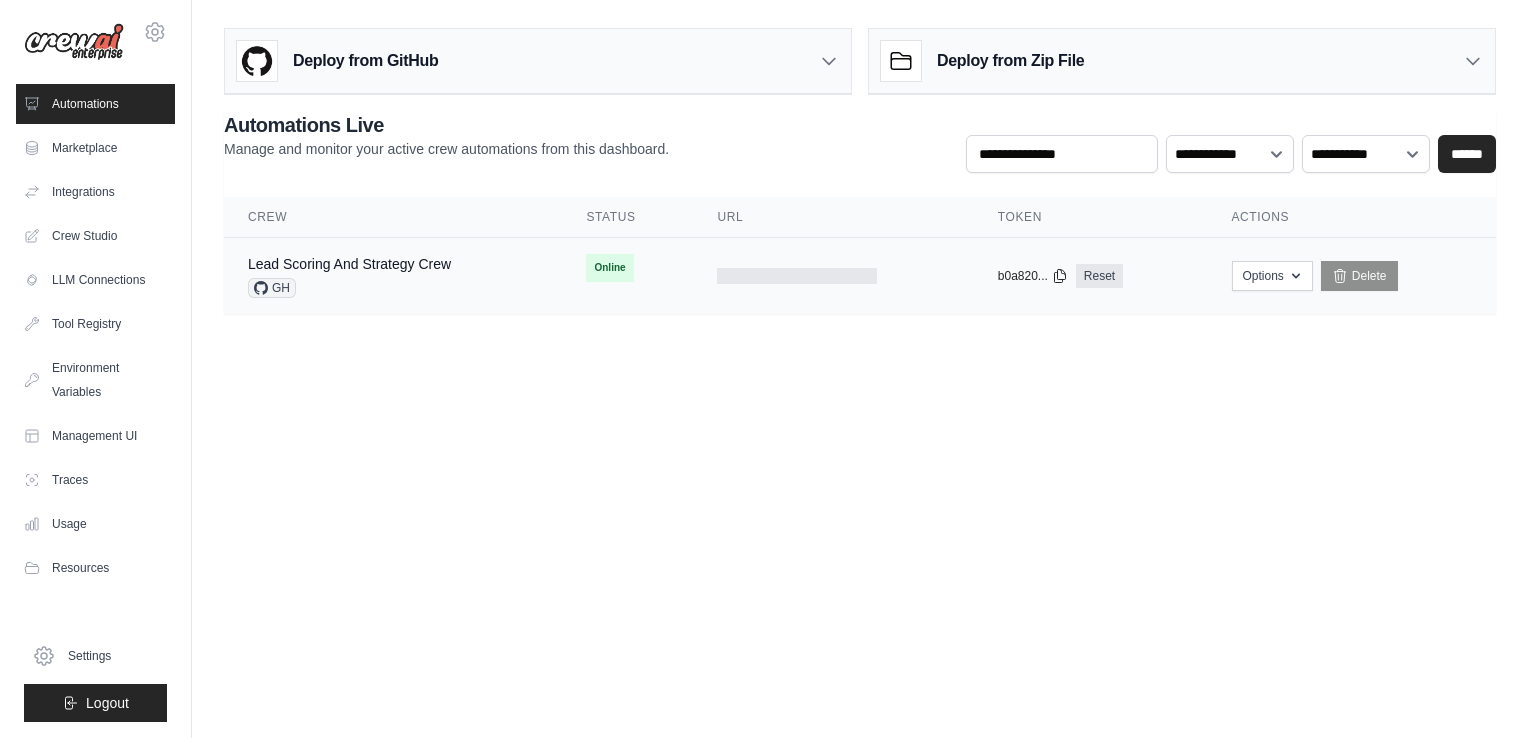 click at bounding box center [797, 276] 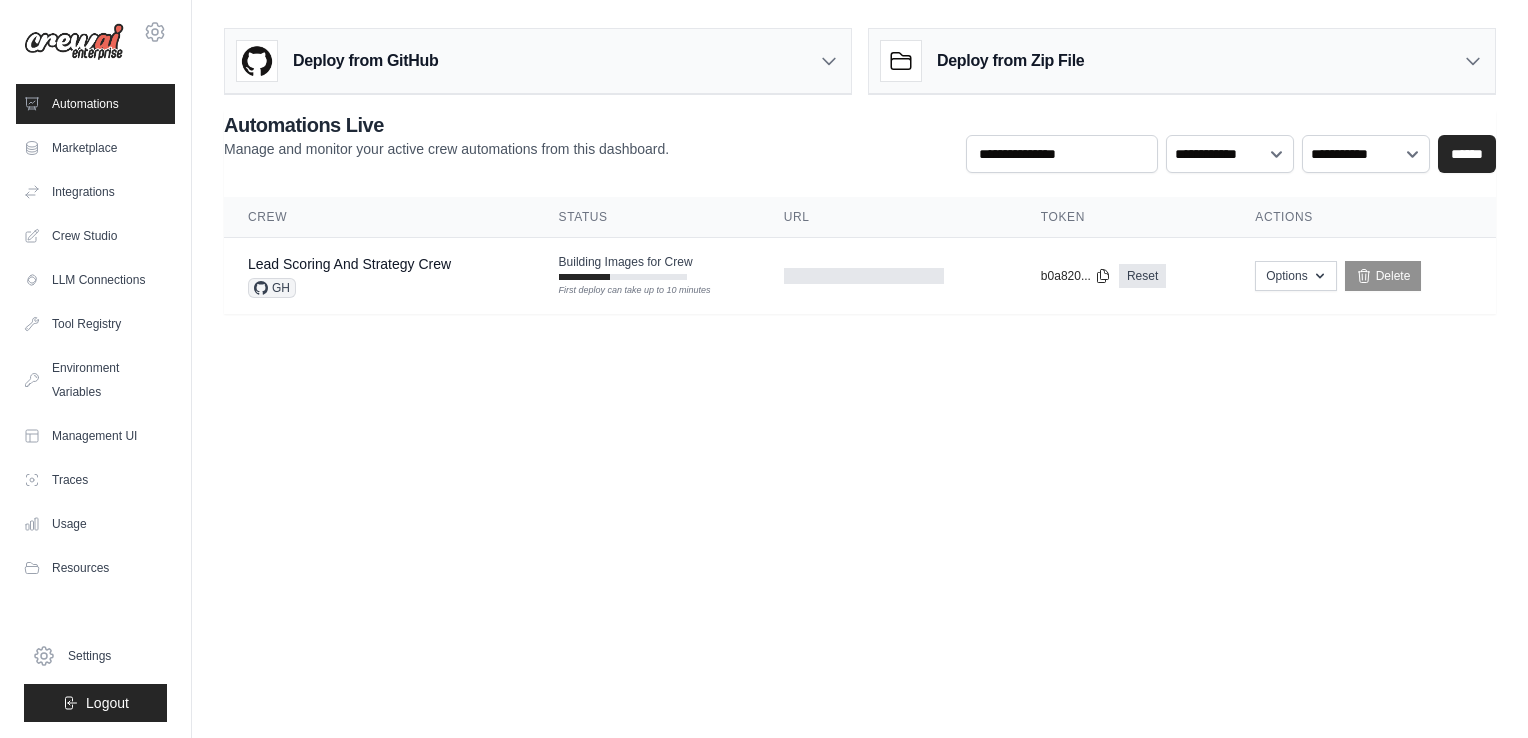 scroll, scrollTop: 0, scrollLeft: 0, axis: both 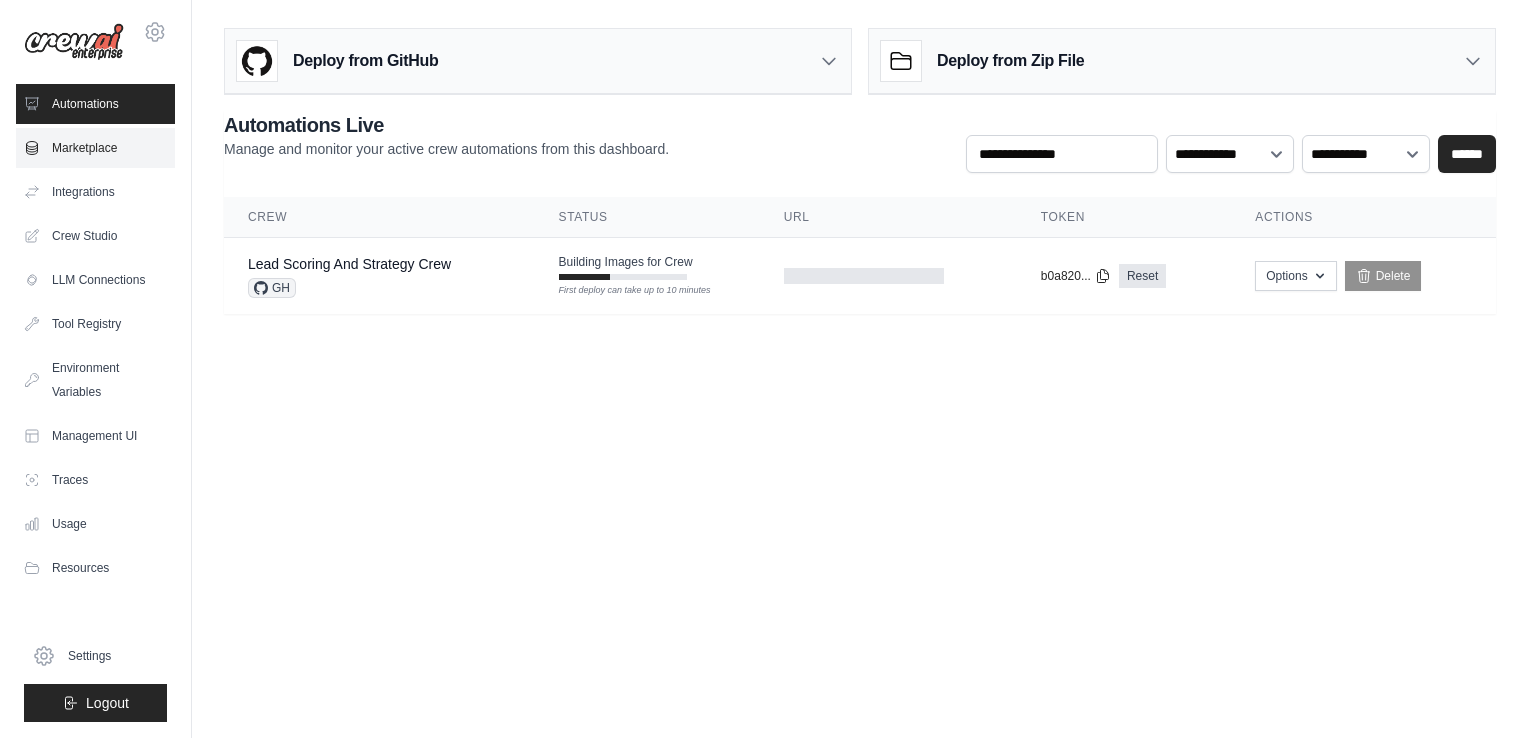 click on "Marketplace" at bounding box center [95, 148] 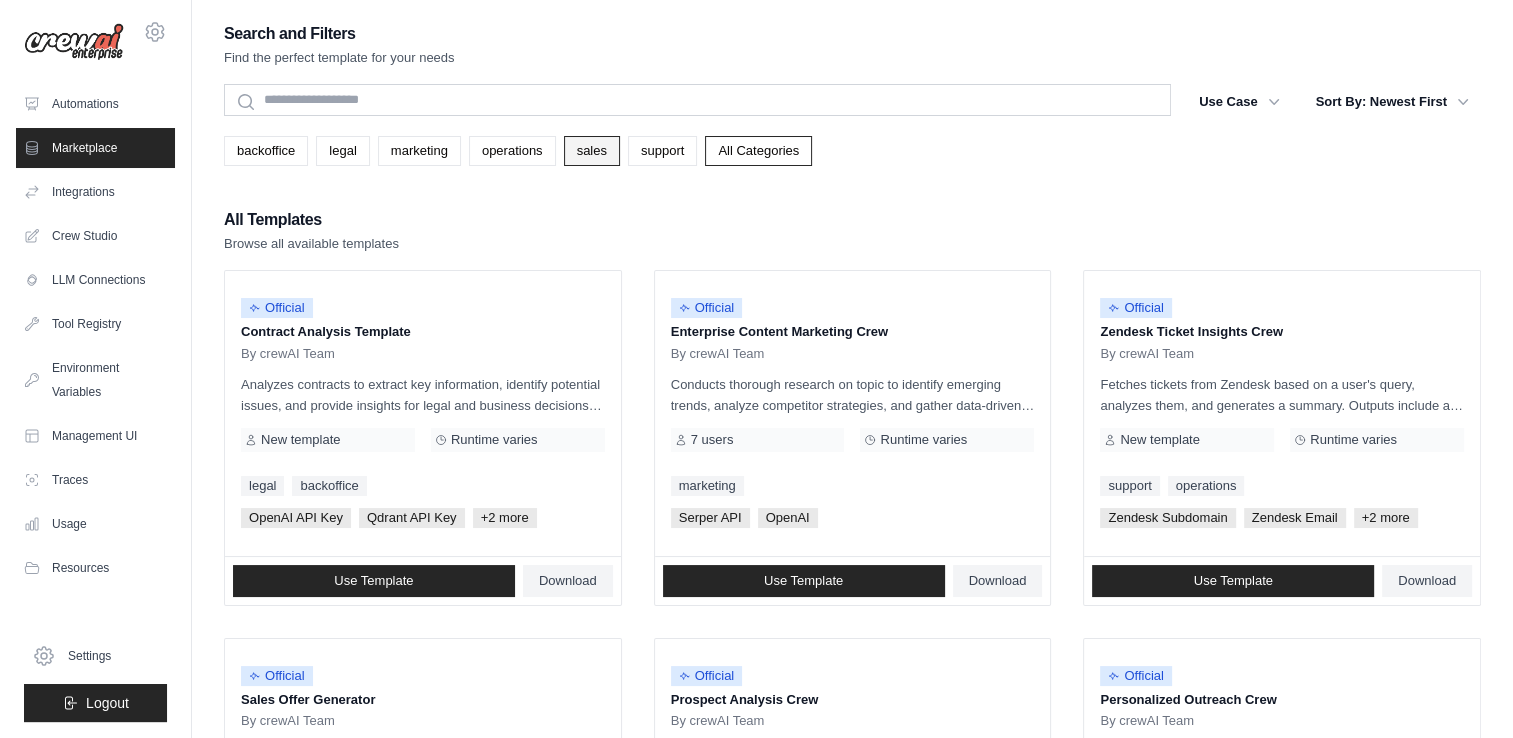 click on "sales" at bounding box center [592, 151] 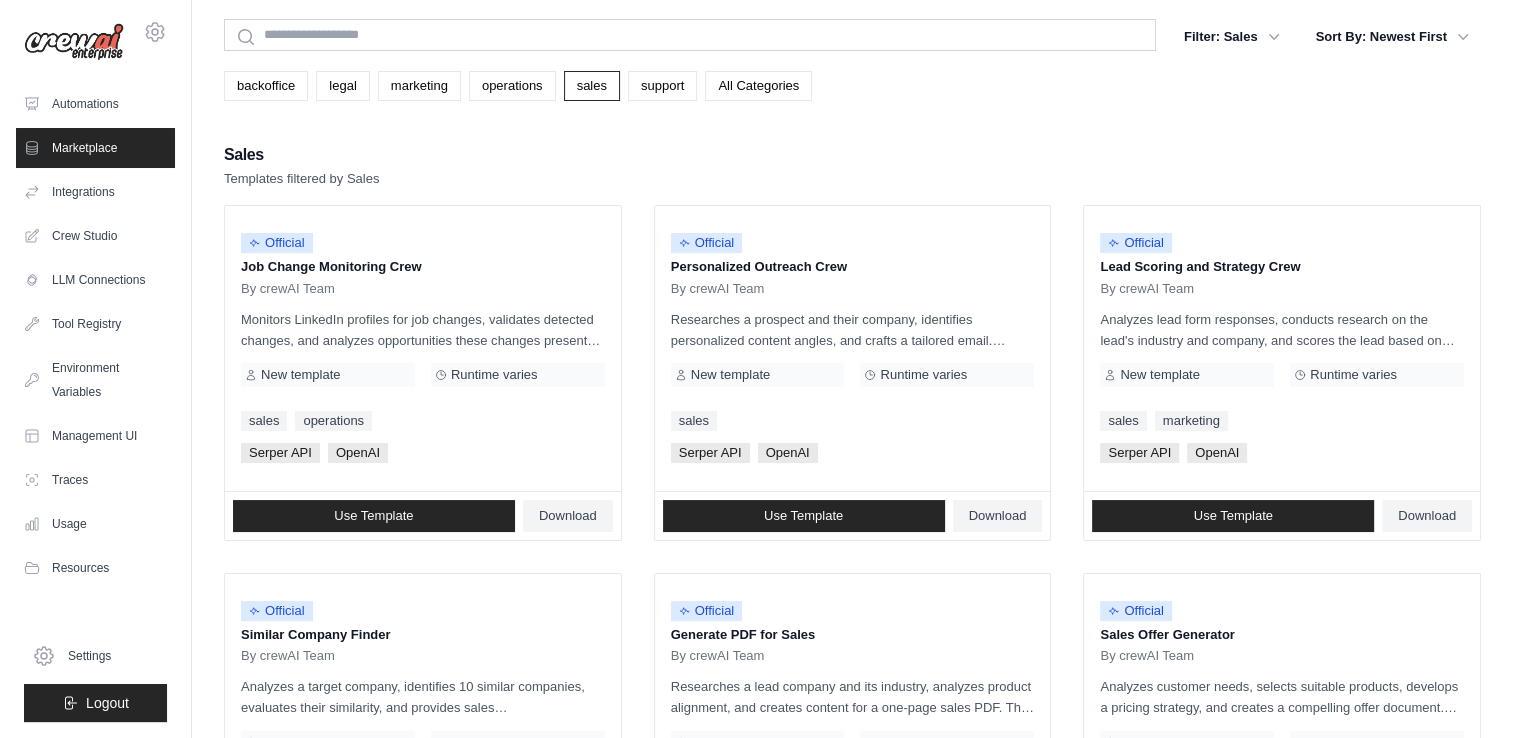 scroll, scrollTop: 100, scrollLeft: 0, axis: vertical 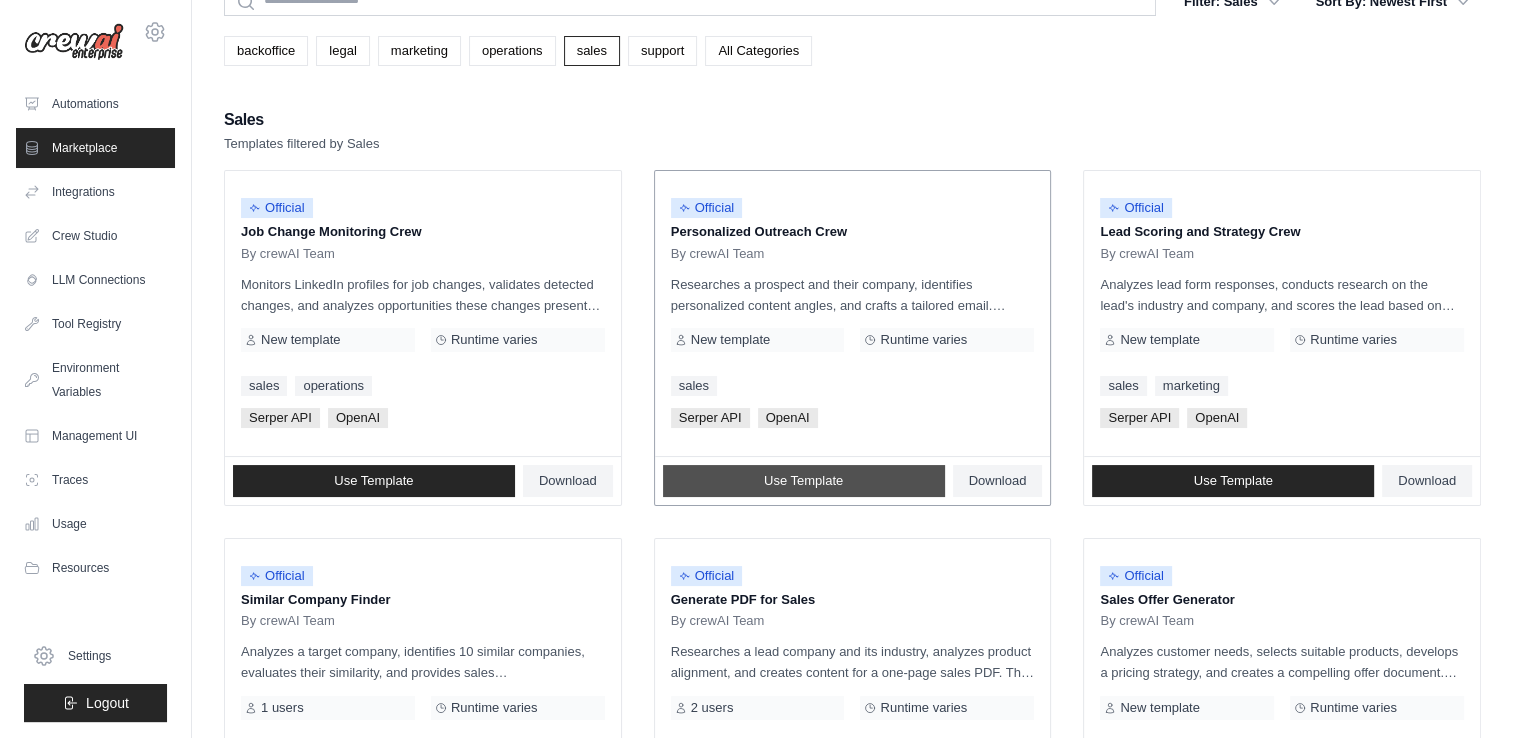 click on "Use Template" at bounding box center [803, 481] 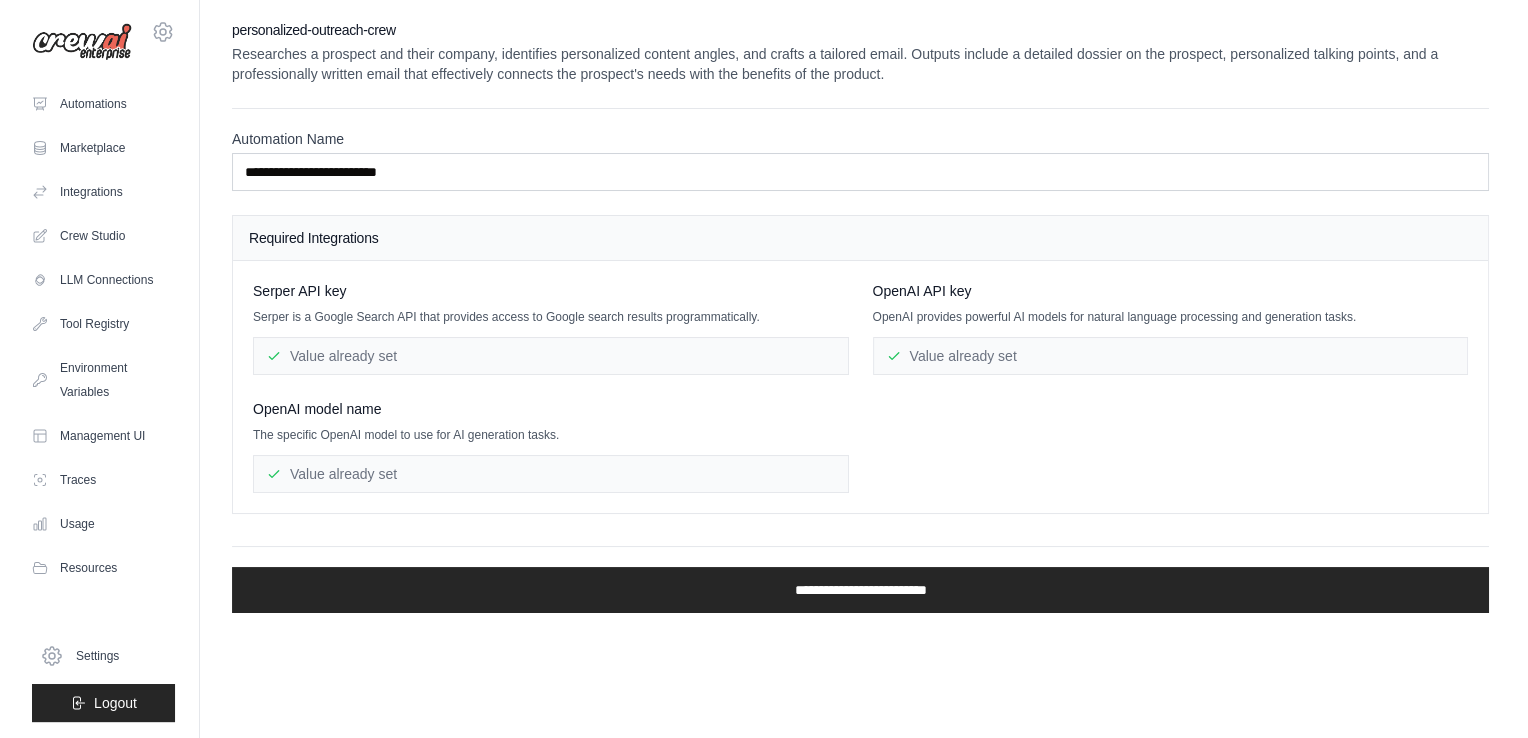 scroll, scrollTop: 0, scrollLeft: 0, axis: both 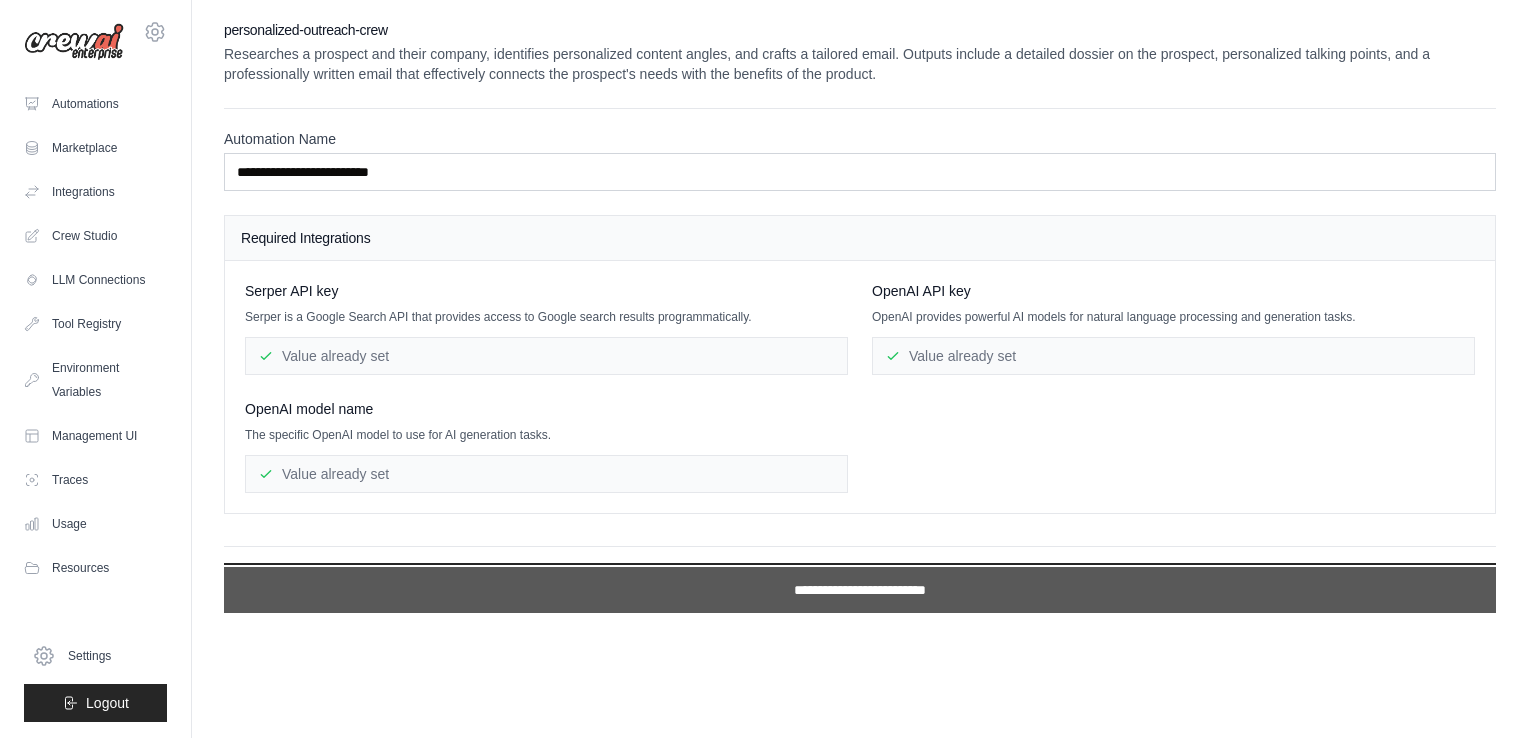 click on "**********" at bounding box center (860, 590) 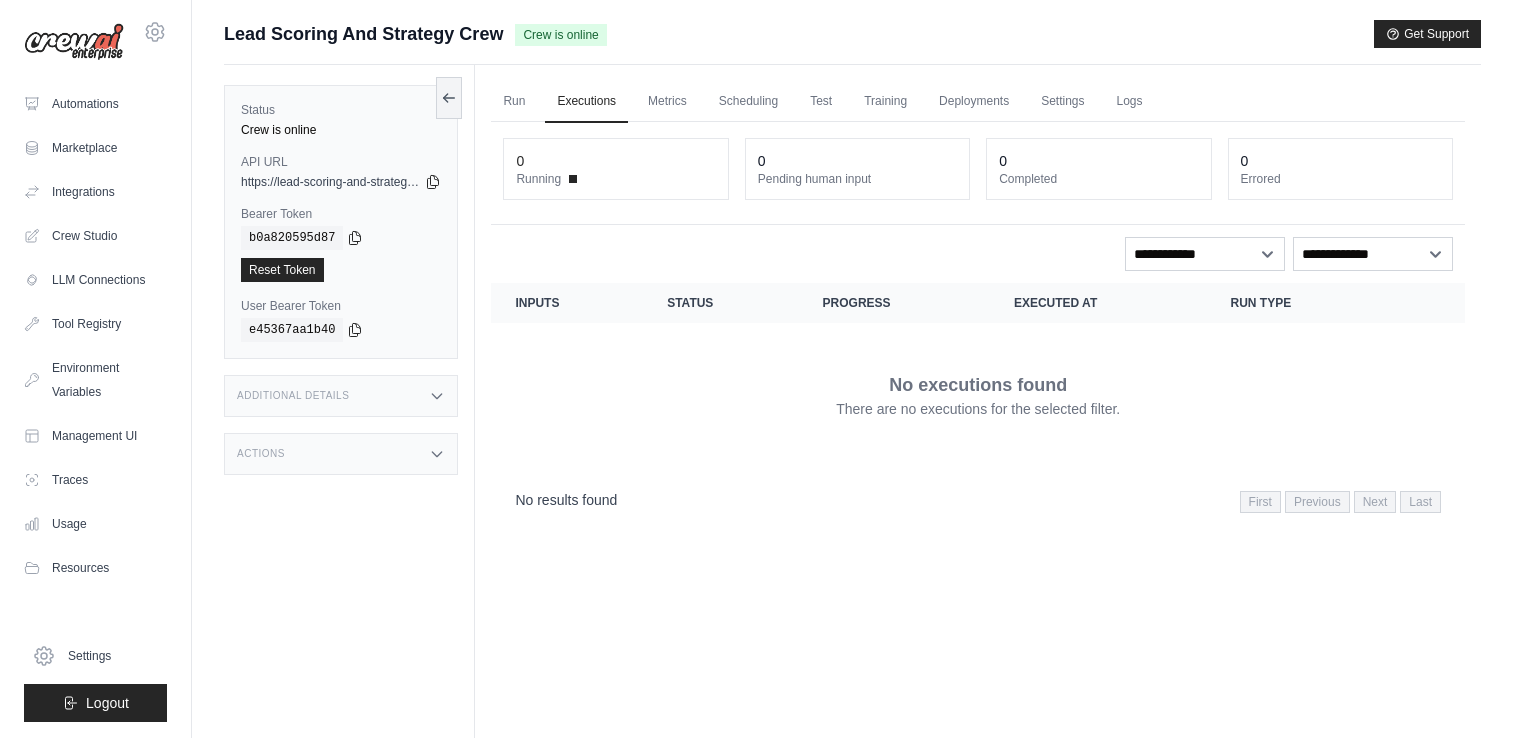 scroll, scrollTop: 0, scrollLeft: 0, axis: both 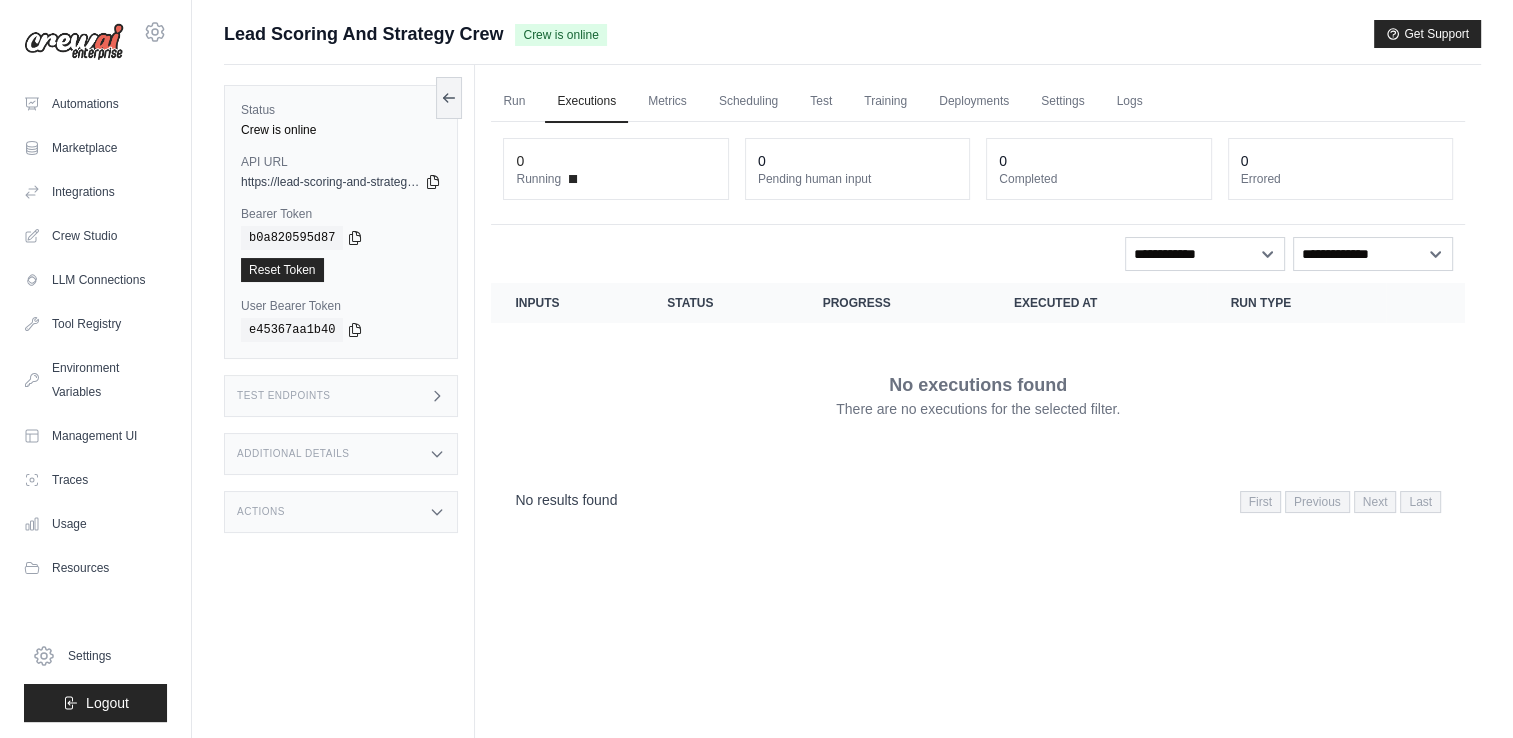 click on "Inputs" at bounding box center [567, 303] 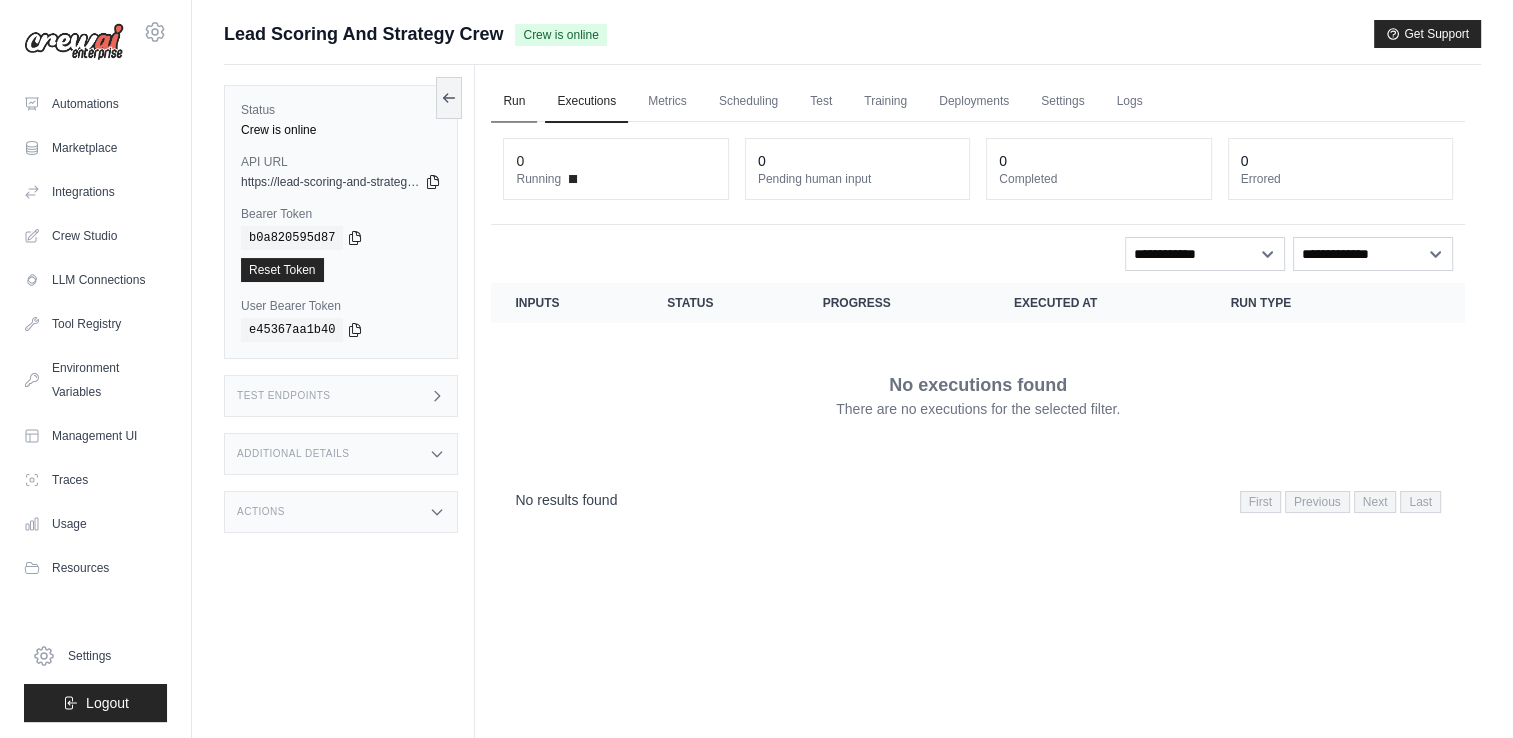 click on "Run" at bounding box center (514, 102) 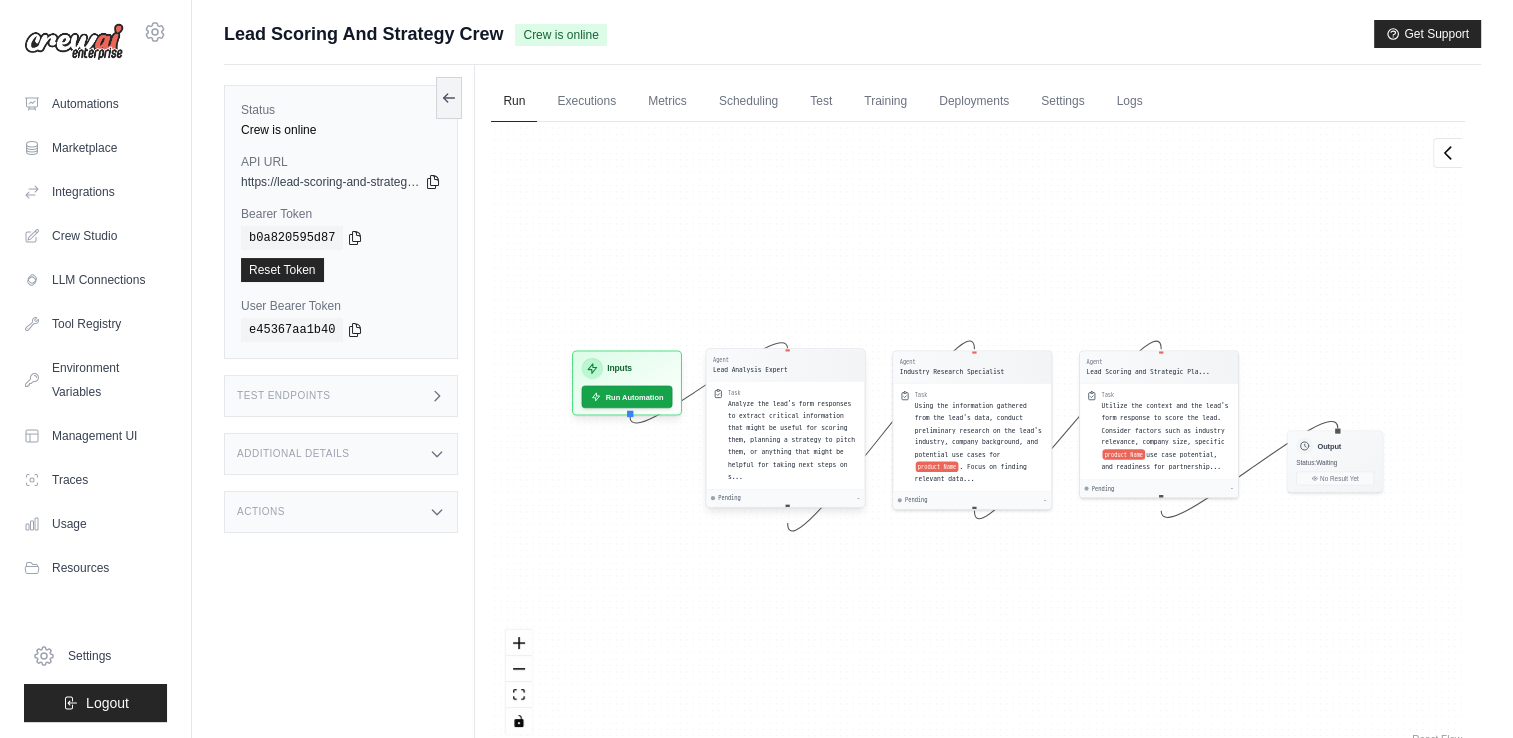 click on "Analyze the lead's form responses to extract critical information that might be useful for scoring them, planning a strategy to pitch them, or anything that might be helpful for taking next steps on s..." at bounding box center [791, 440] 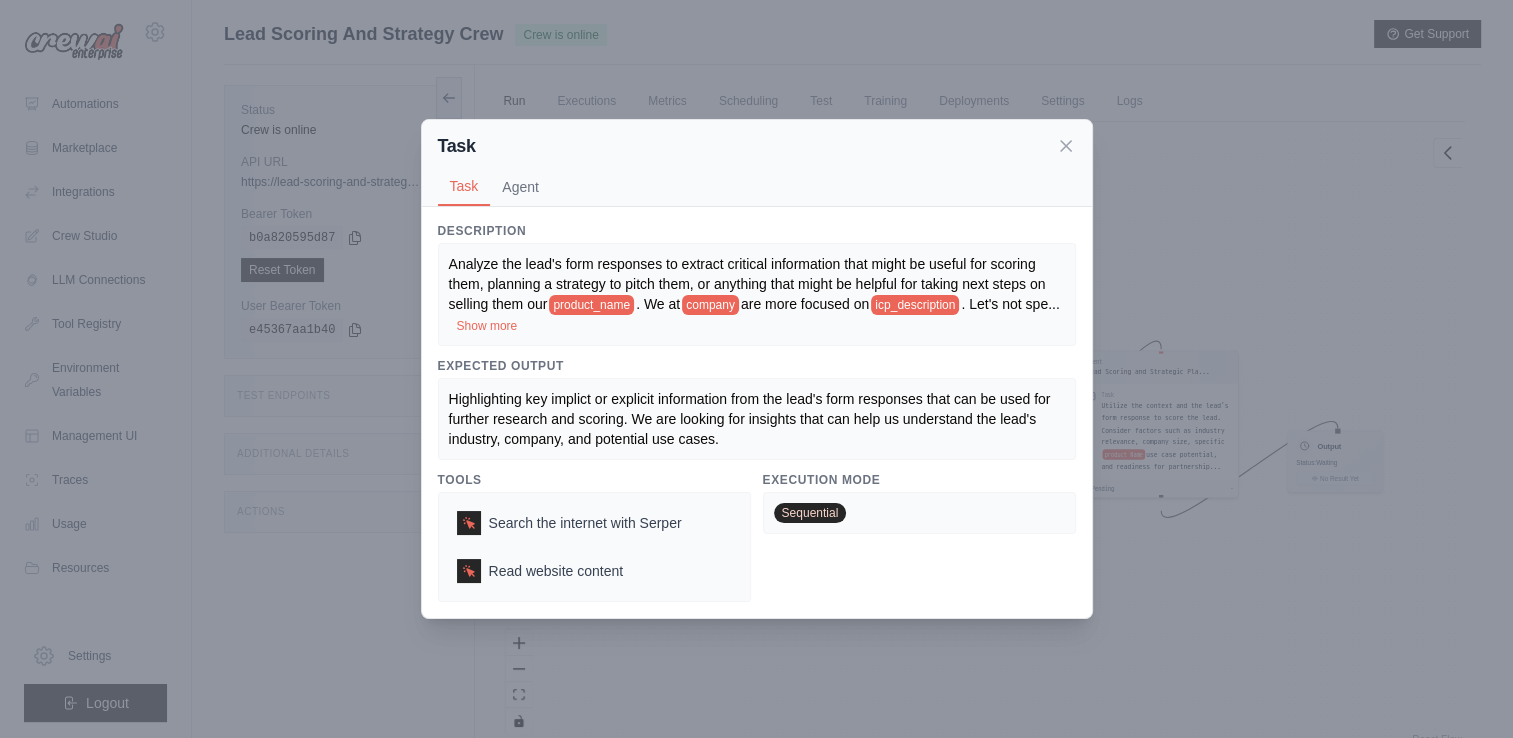 click on "product_name" at bounding box center [591, 305] 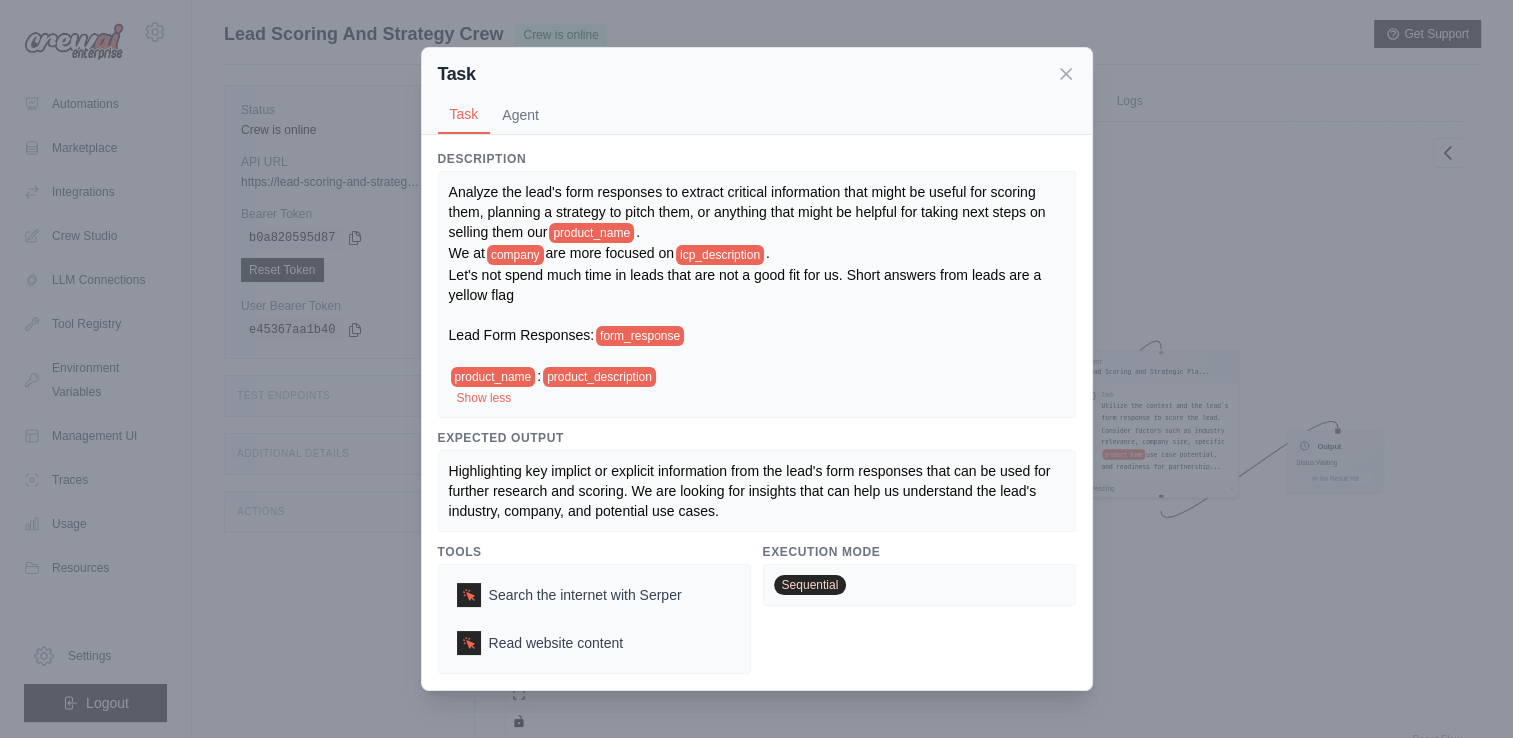 click on "product_name" at bounding box center [591, 233] 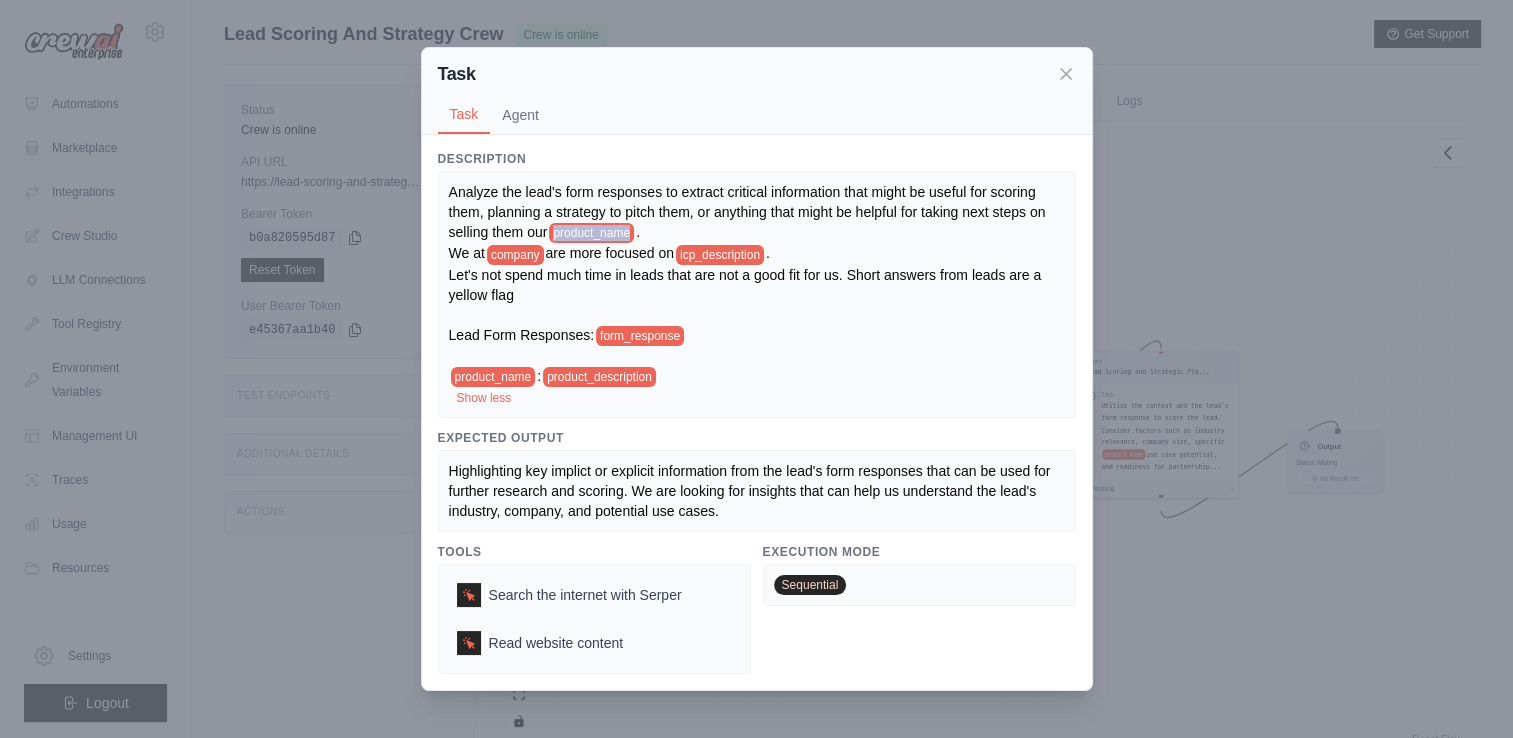 click on "product_name" at bounding box center [591, 233] 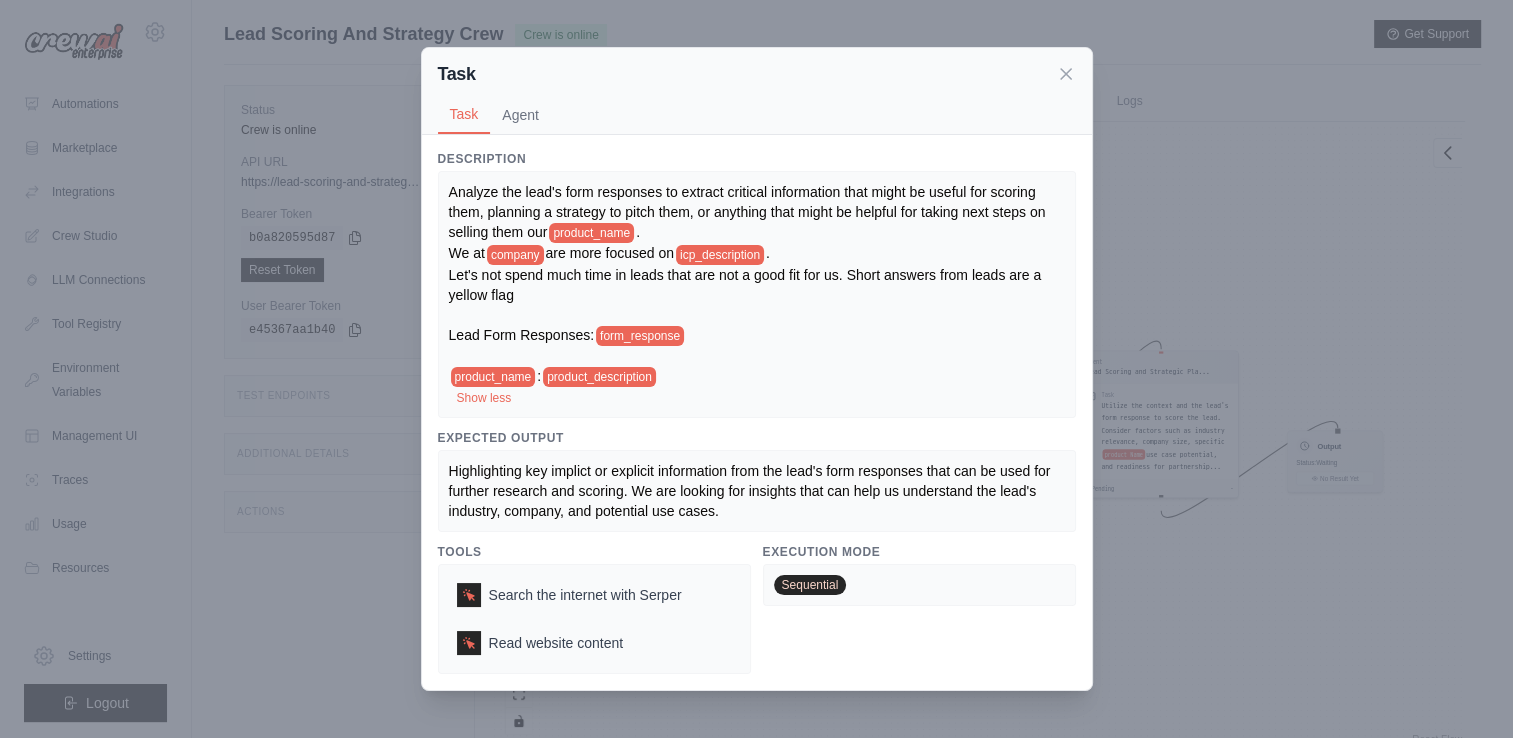 drag, startPoint x: 581, startPoint y: 236, endPoint x: 622, endPoint y: 378, distance: 147.80054 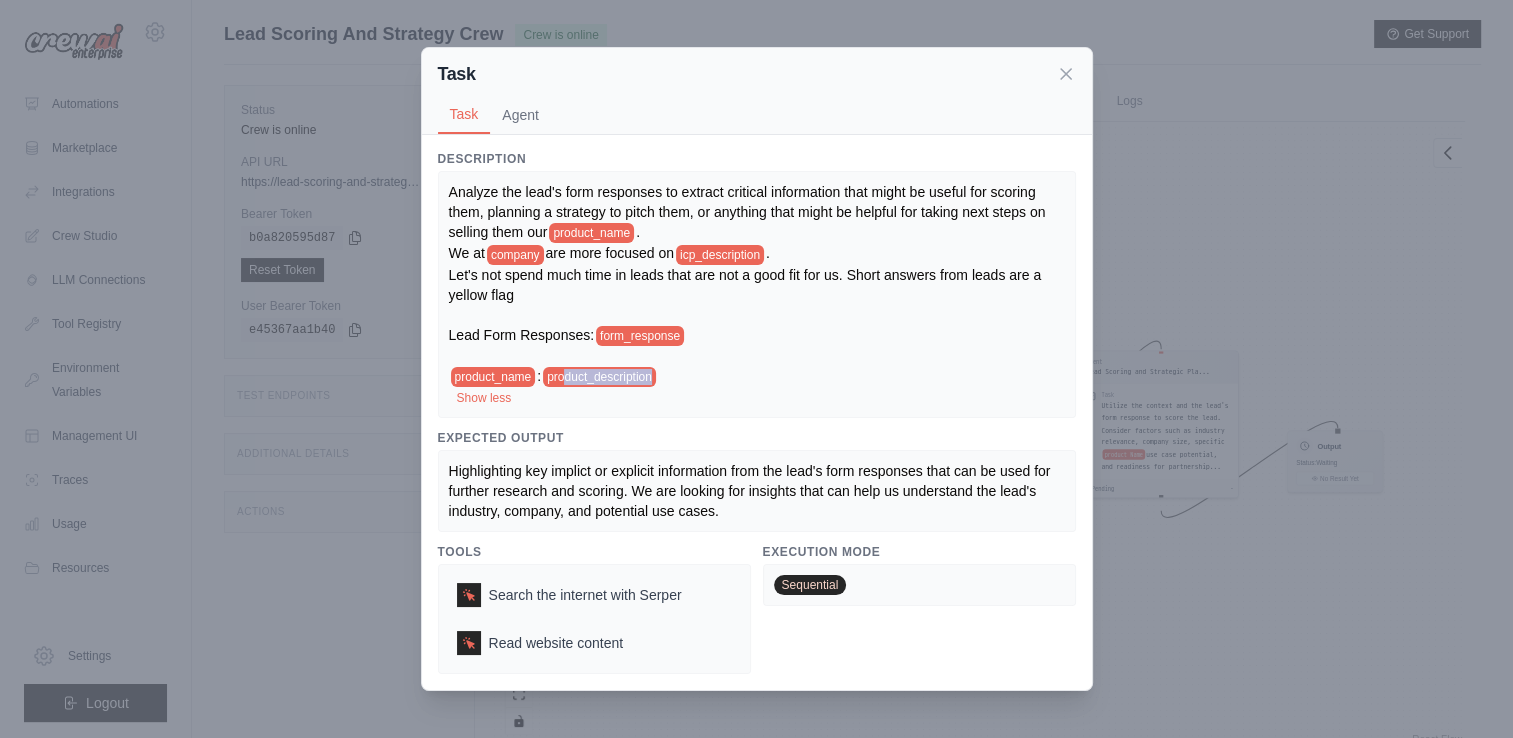 drag, startPoint x: 668, startPoint y: 376, endPoint x: 566, endPoint y: 371, distance: 102.122475 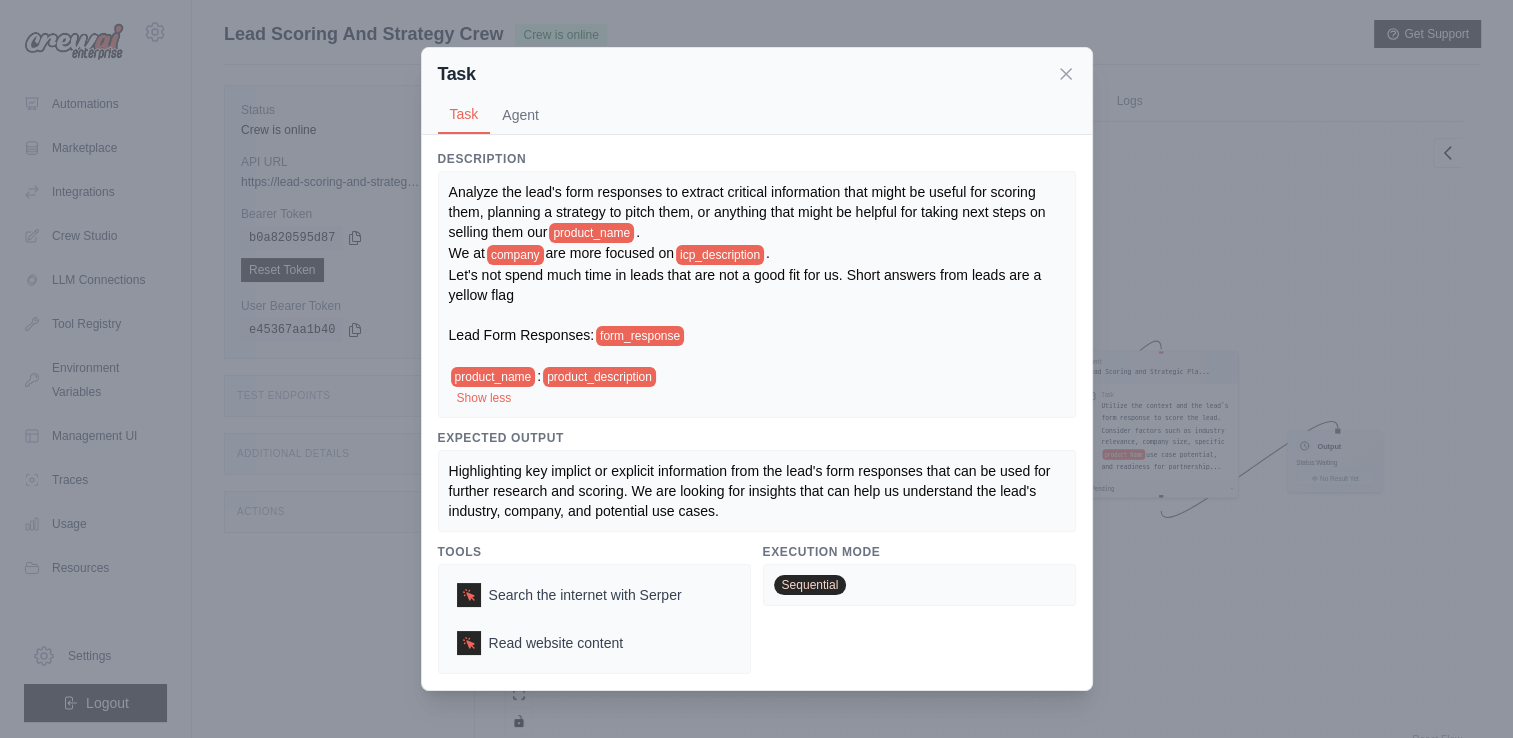 drag, startPoint x: 566, startPoint y: 371, endPoint x: 634, endPoint y: 323, distance: 83.23461 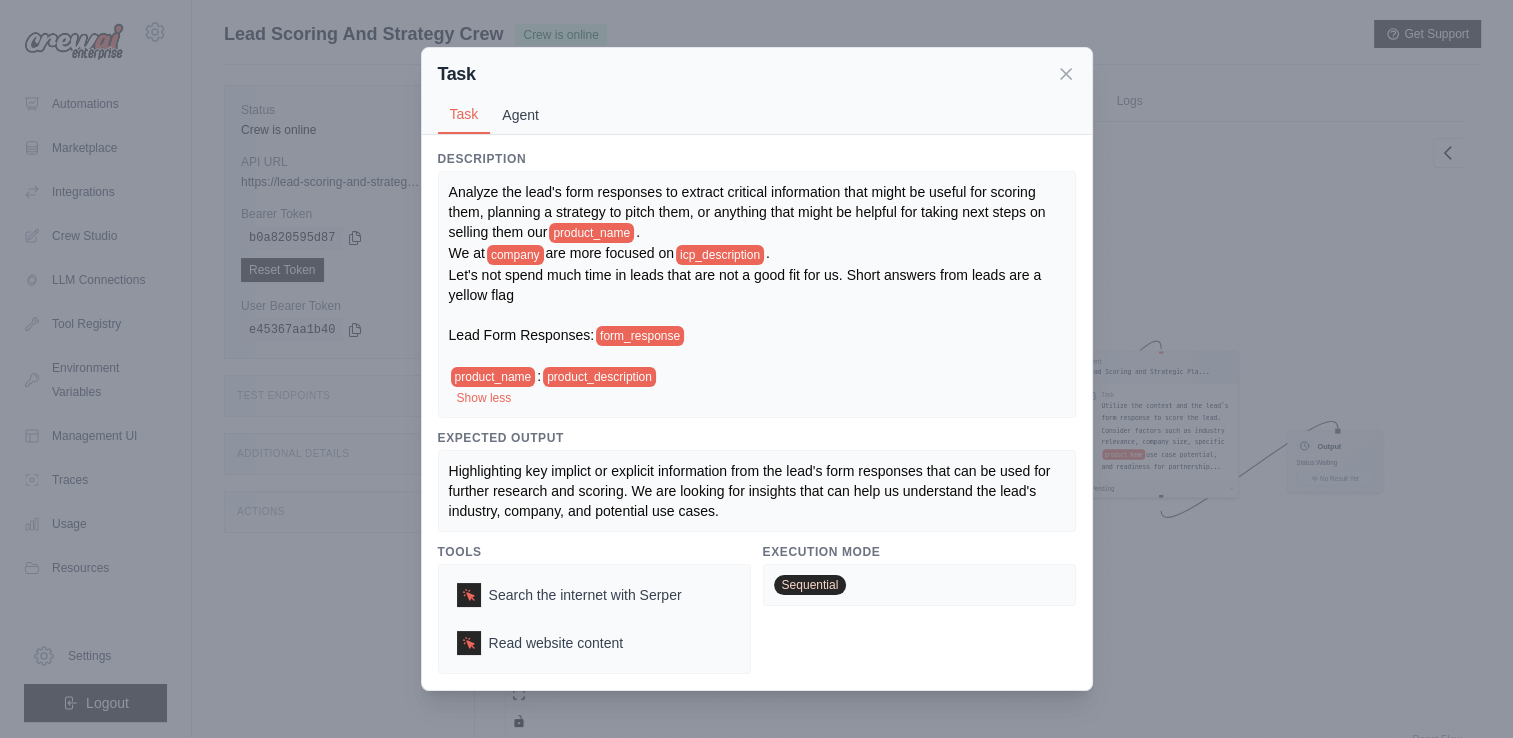 click on "Agent" at bounding box center [520, 115] 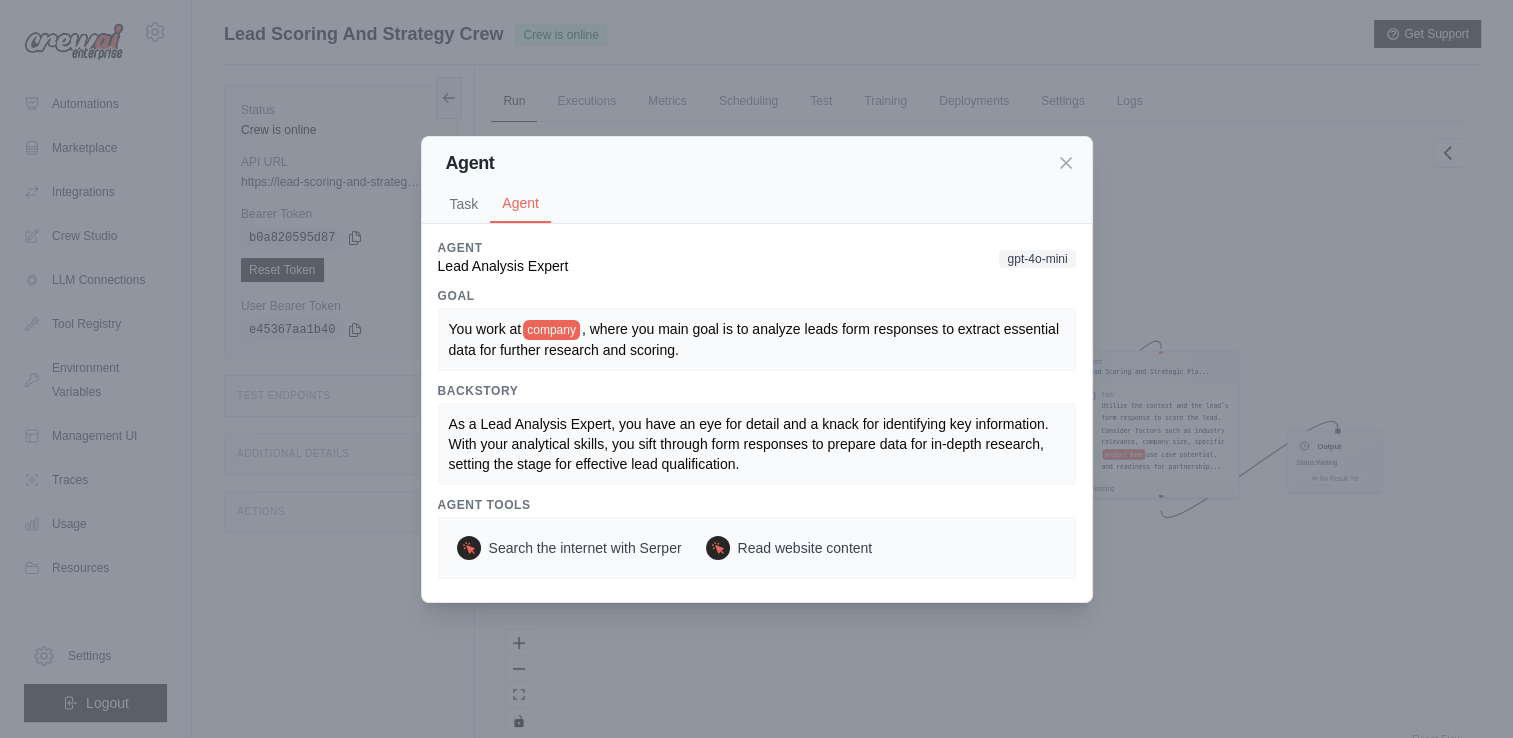 click on "company" at bounding box center (551, 330) 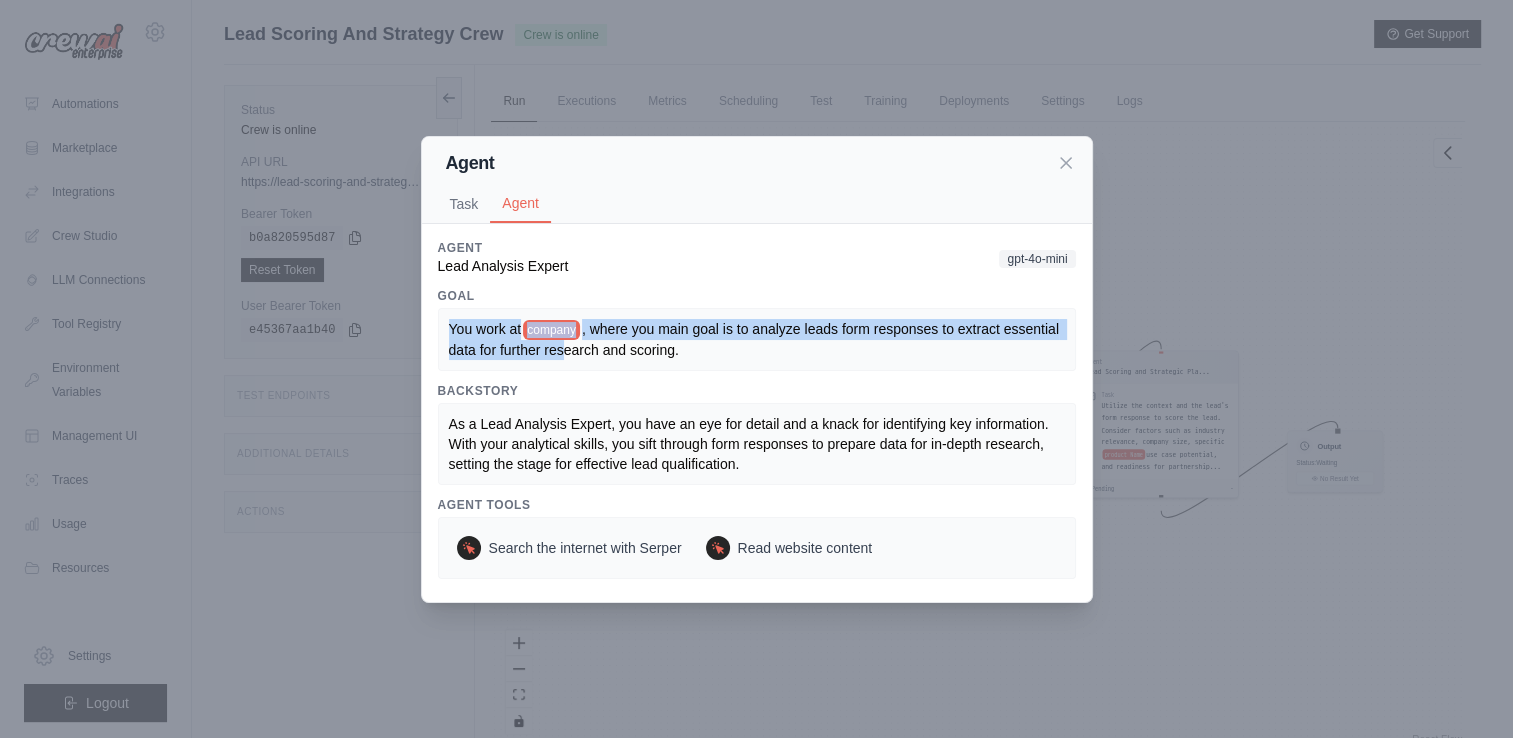 click on "Goal You work at  company , where you main goal is to analyze leads form responses to extract essential data for further research and scoring." at bounding box center [757, 329] 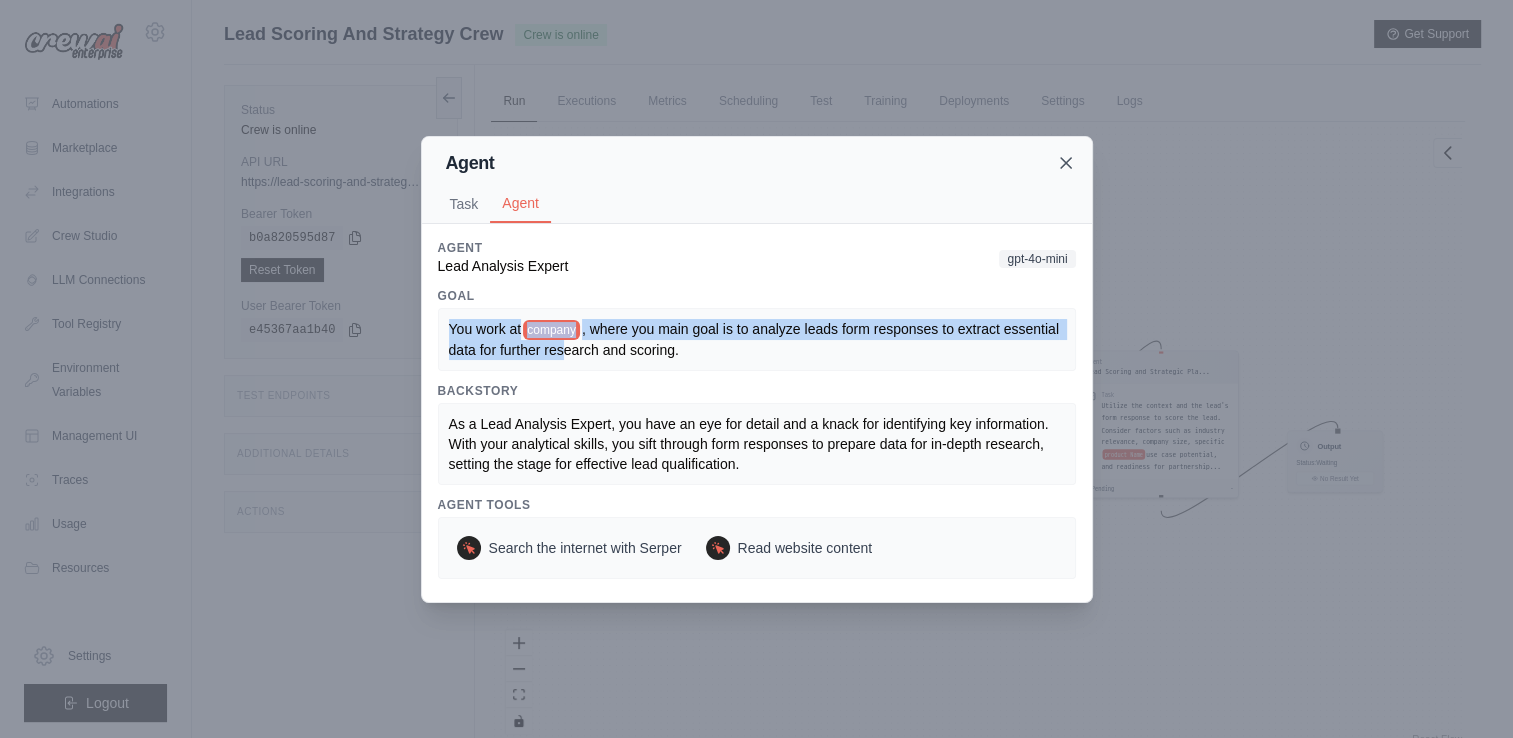 click 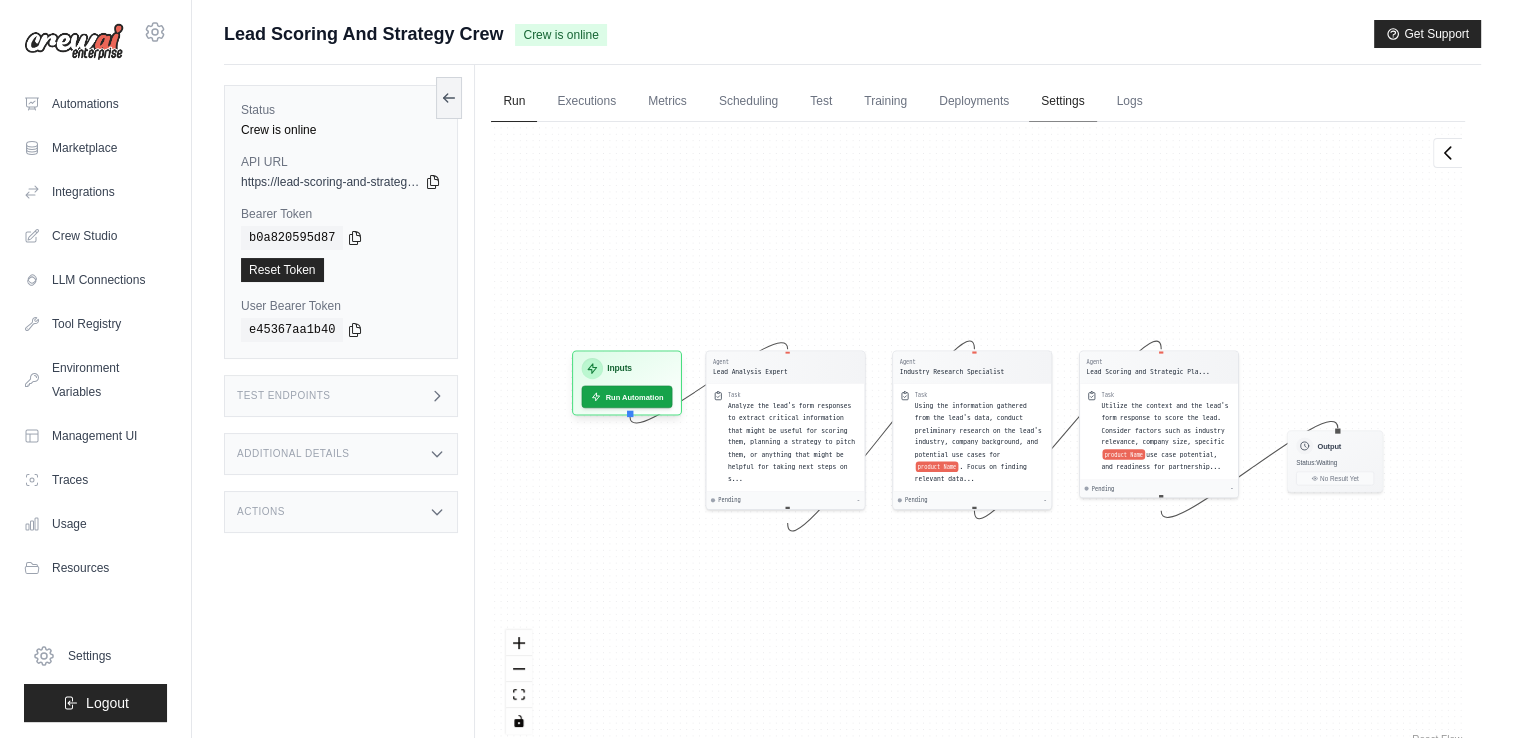 click on "Settings" at bounding box center (1062, 102) 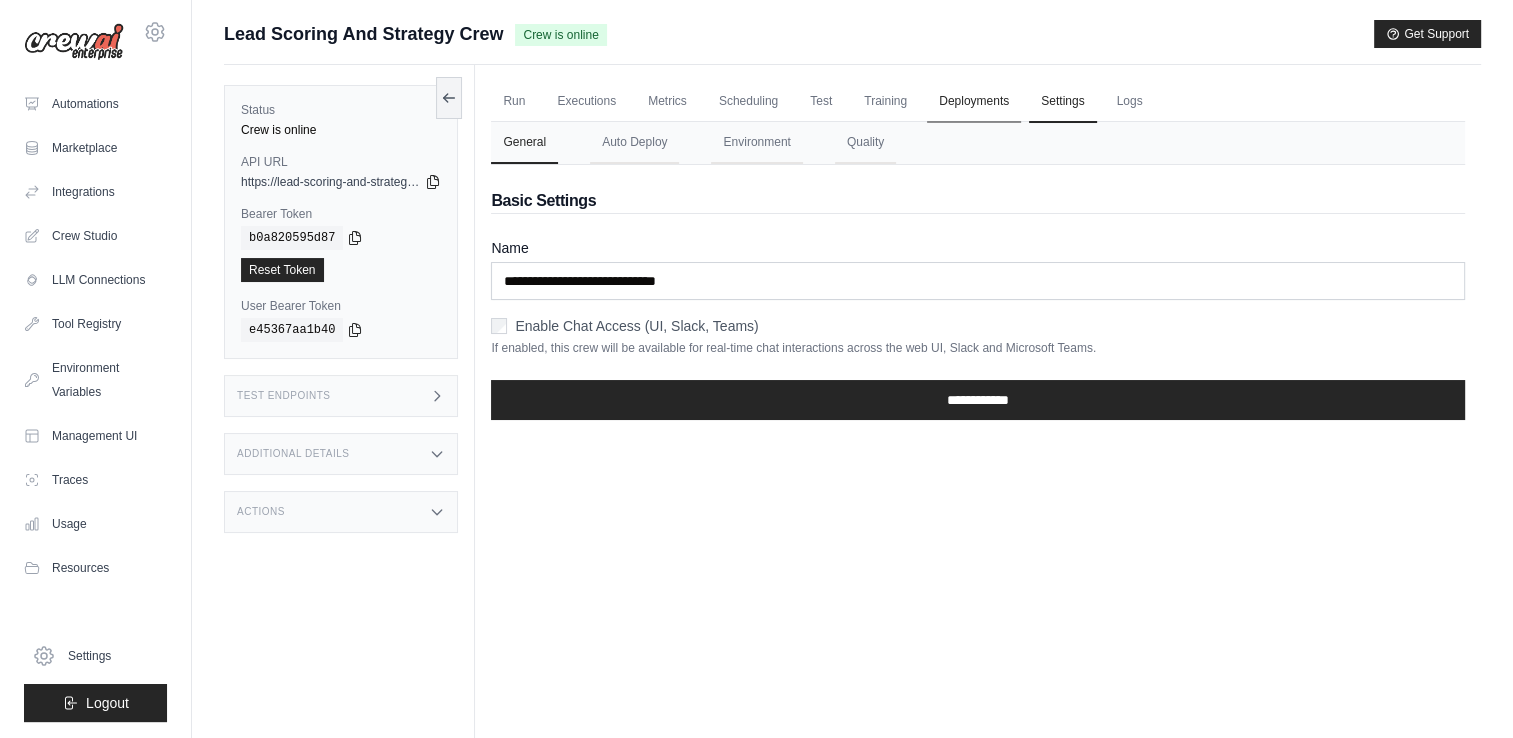 click on "Deployments" at bounding box center [974, 102] 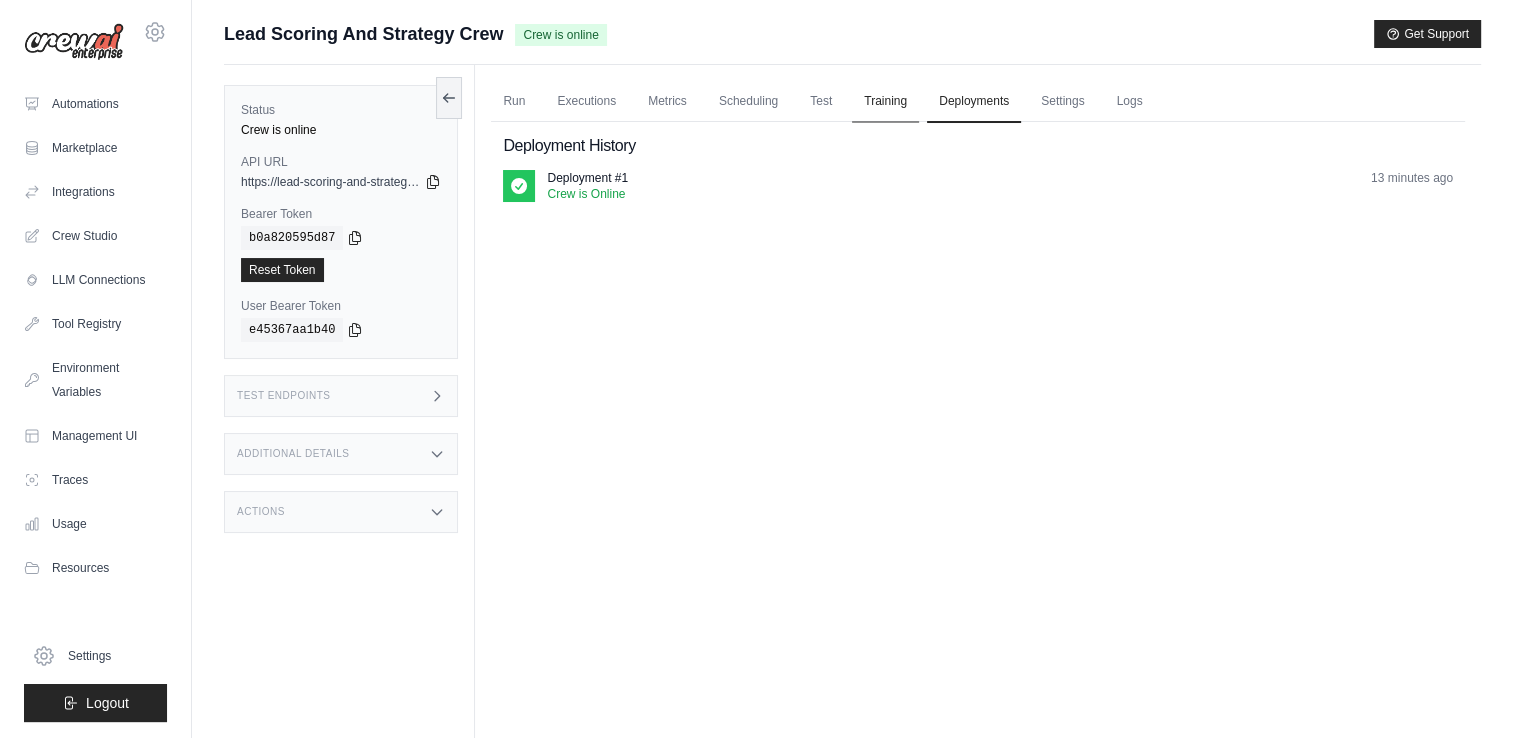click on "Training" at bounding box center (885, 102) 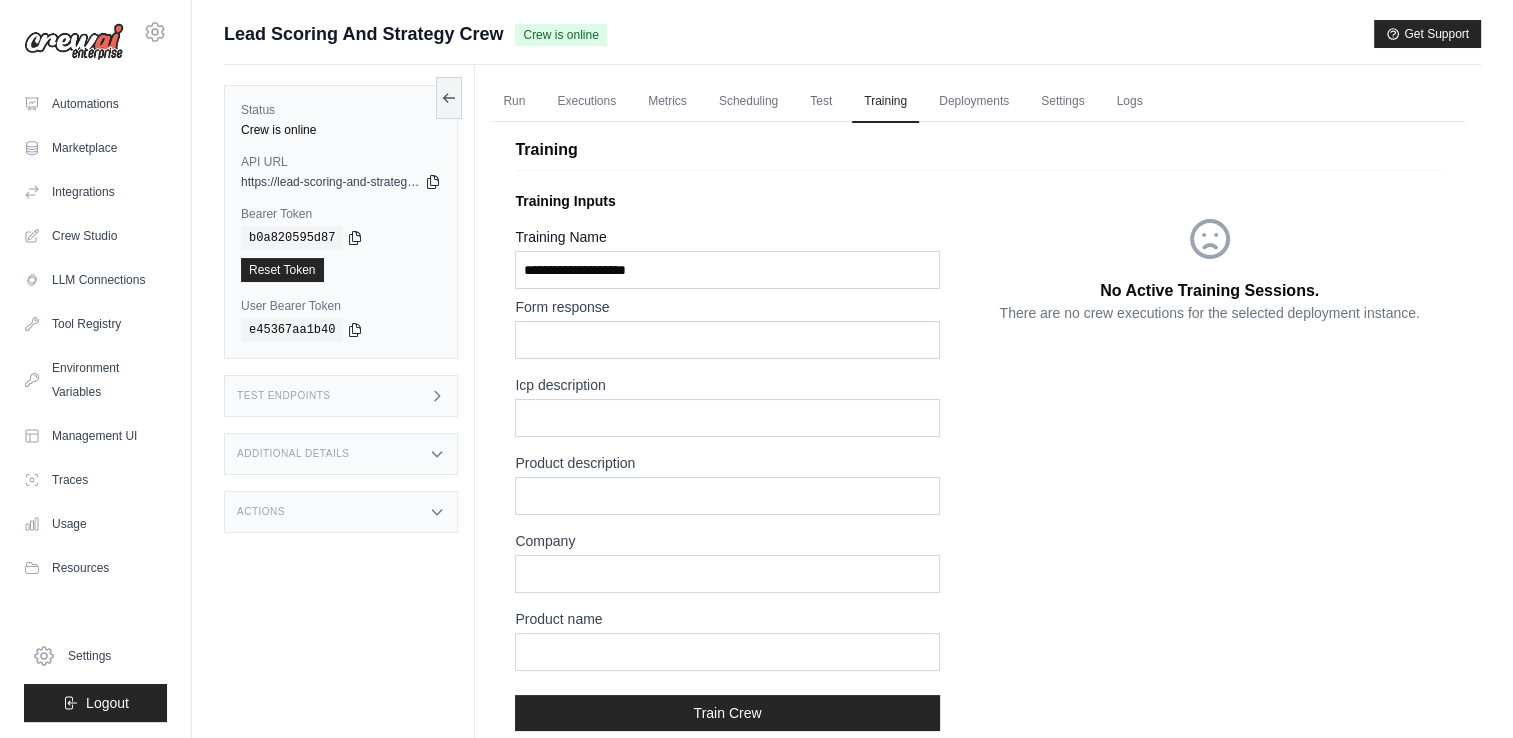 click on "Run
Executions
Metrics
Scheduling
Test
Training
Deployments
Settings
Logs" at bounding box center [978, 101] 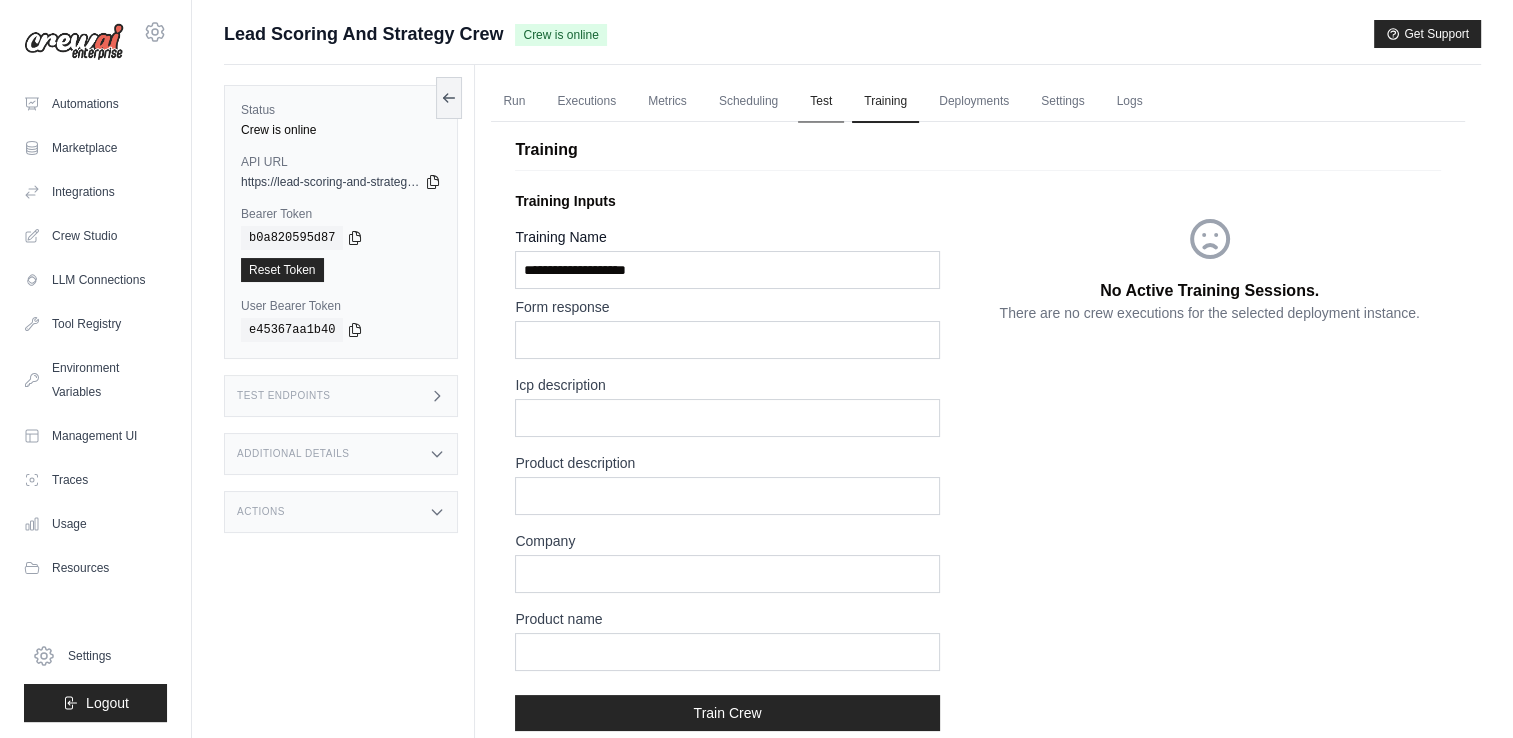 click on "Test" at bounding box center (821, 102) 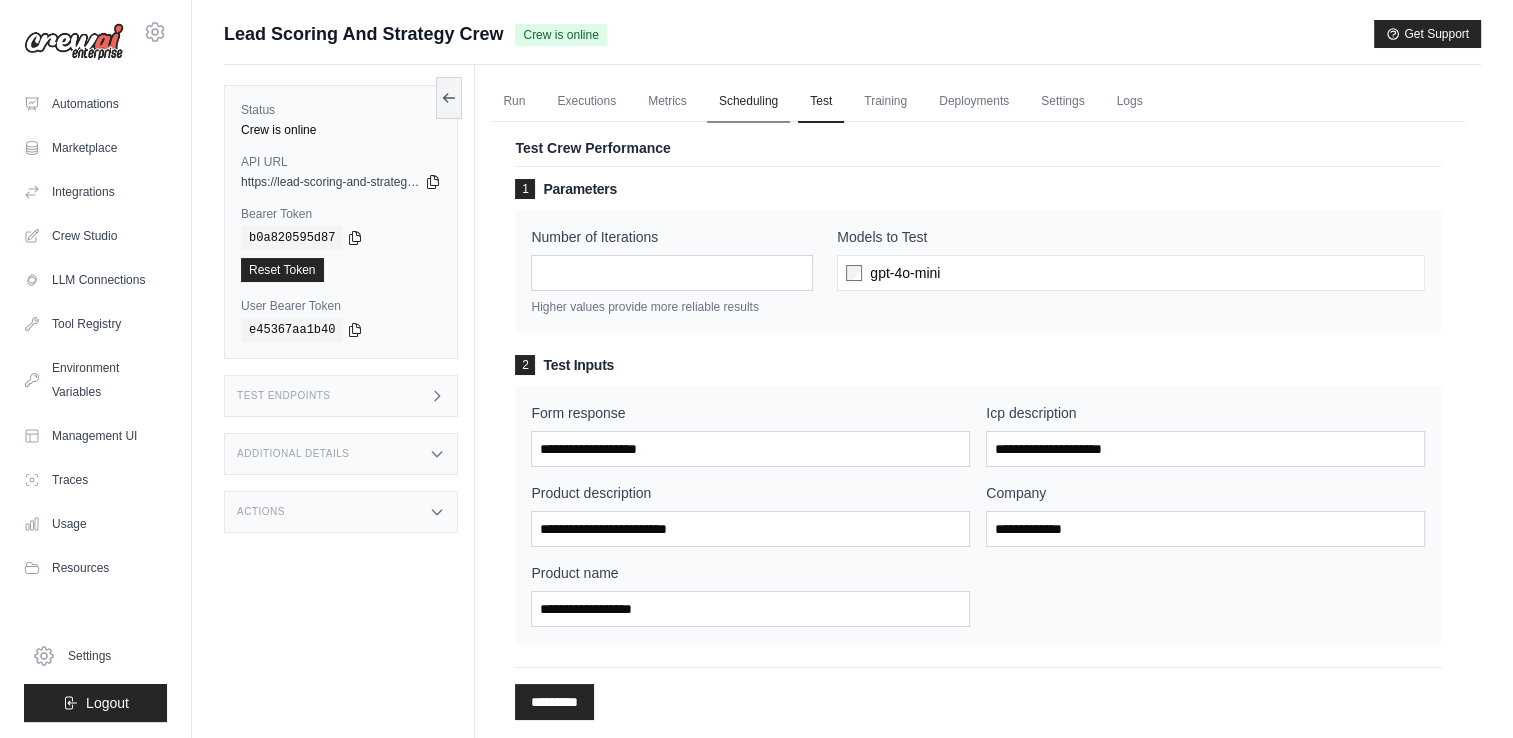 click on "Scheduling" at bounding box center [748, 102] 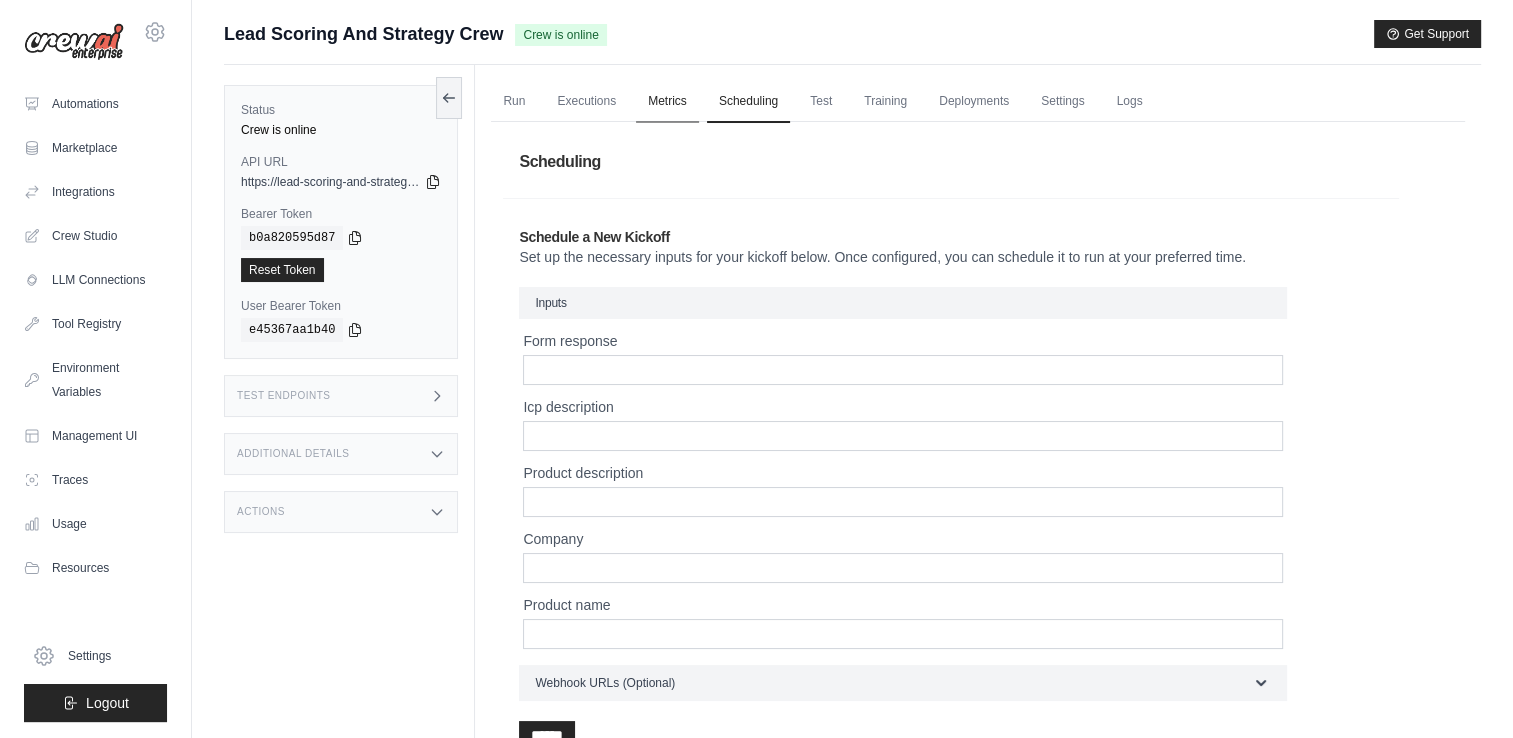 click on "Metrics" at bounding box center (667, 102) 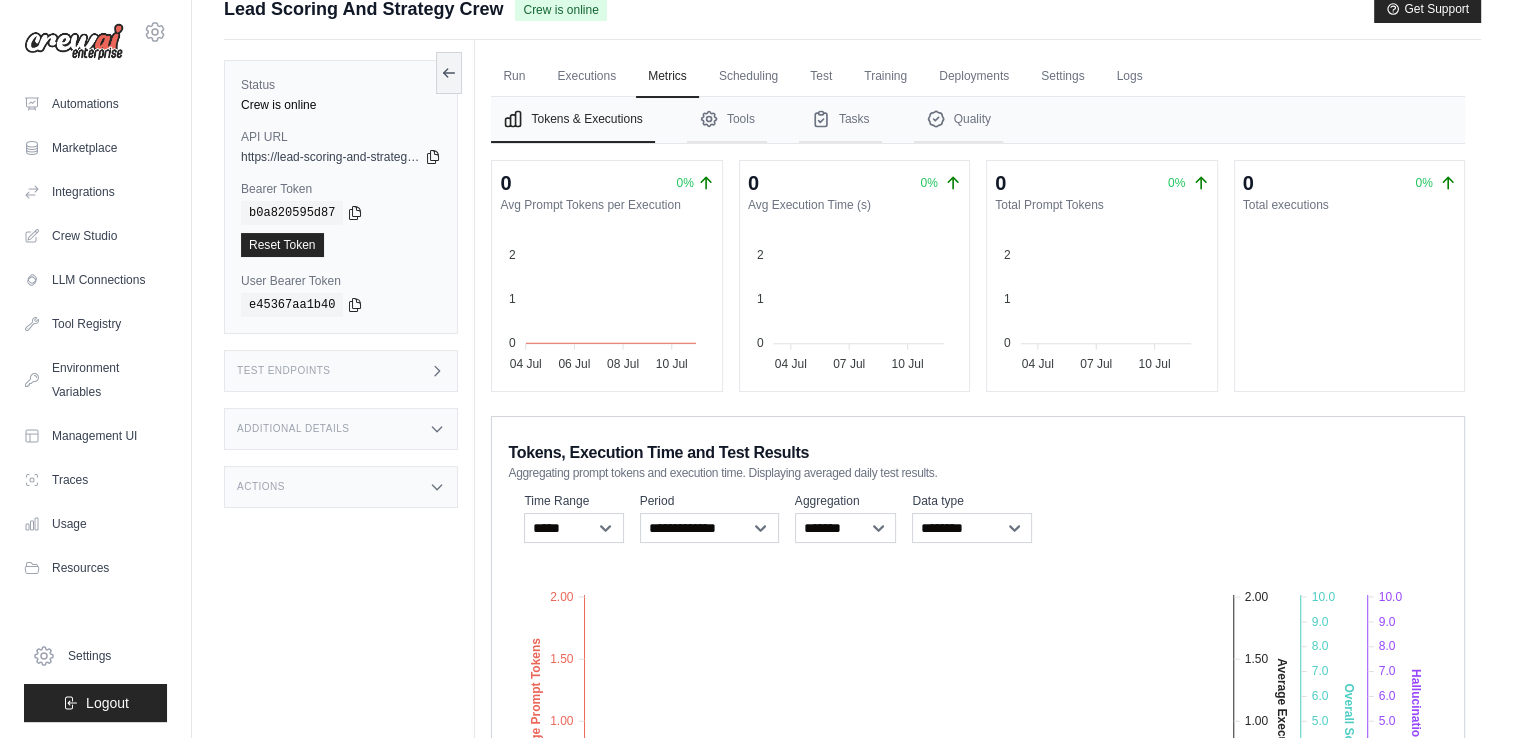 scroll, scrollTop: 0, scrollLeft: 0, axis: both 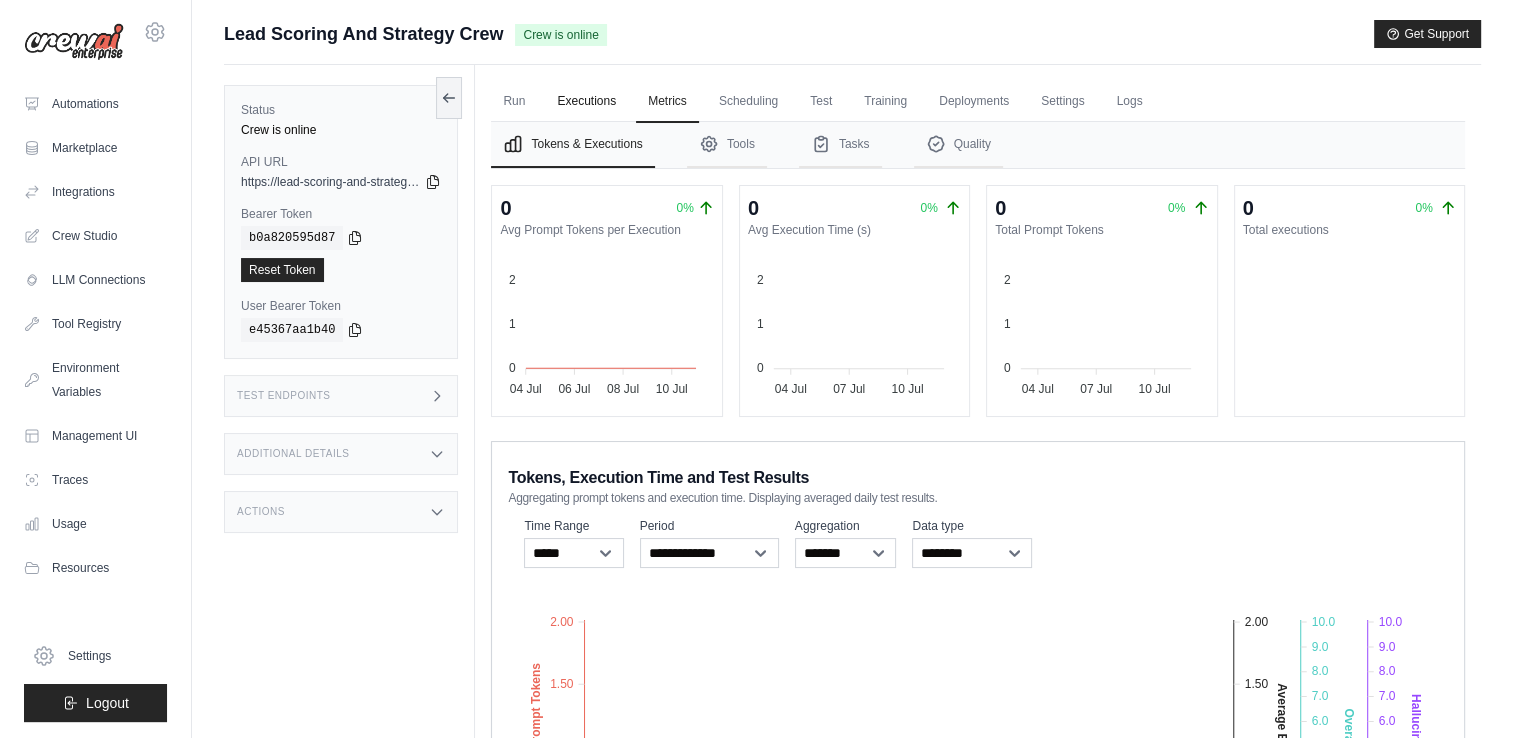 click on "Executions" at bounding box center (586, 102) 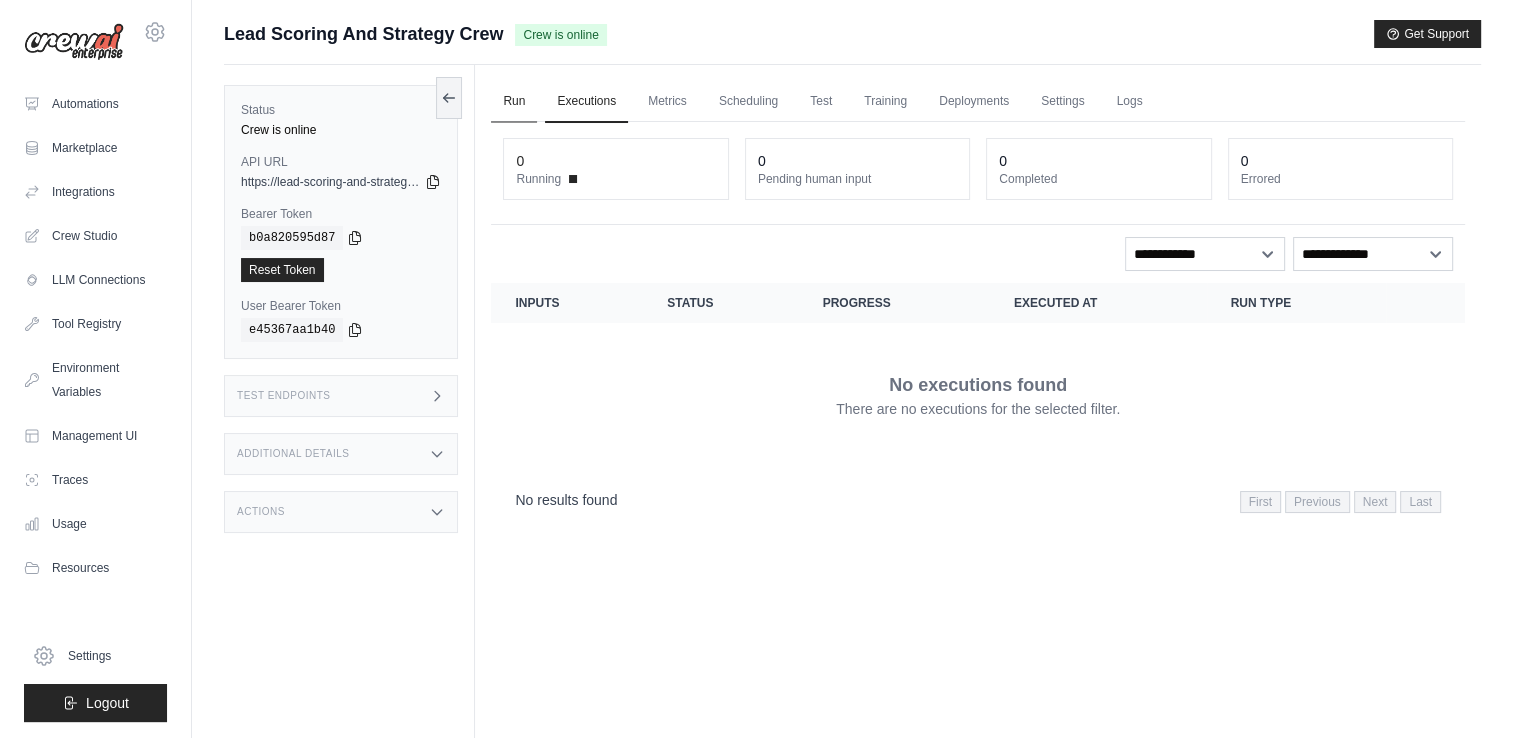 click on "Run" at bounding box center [514, 102] 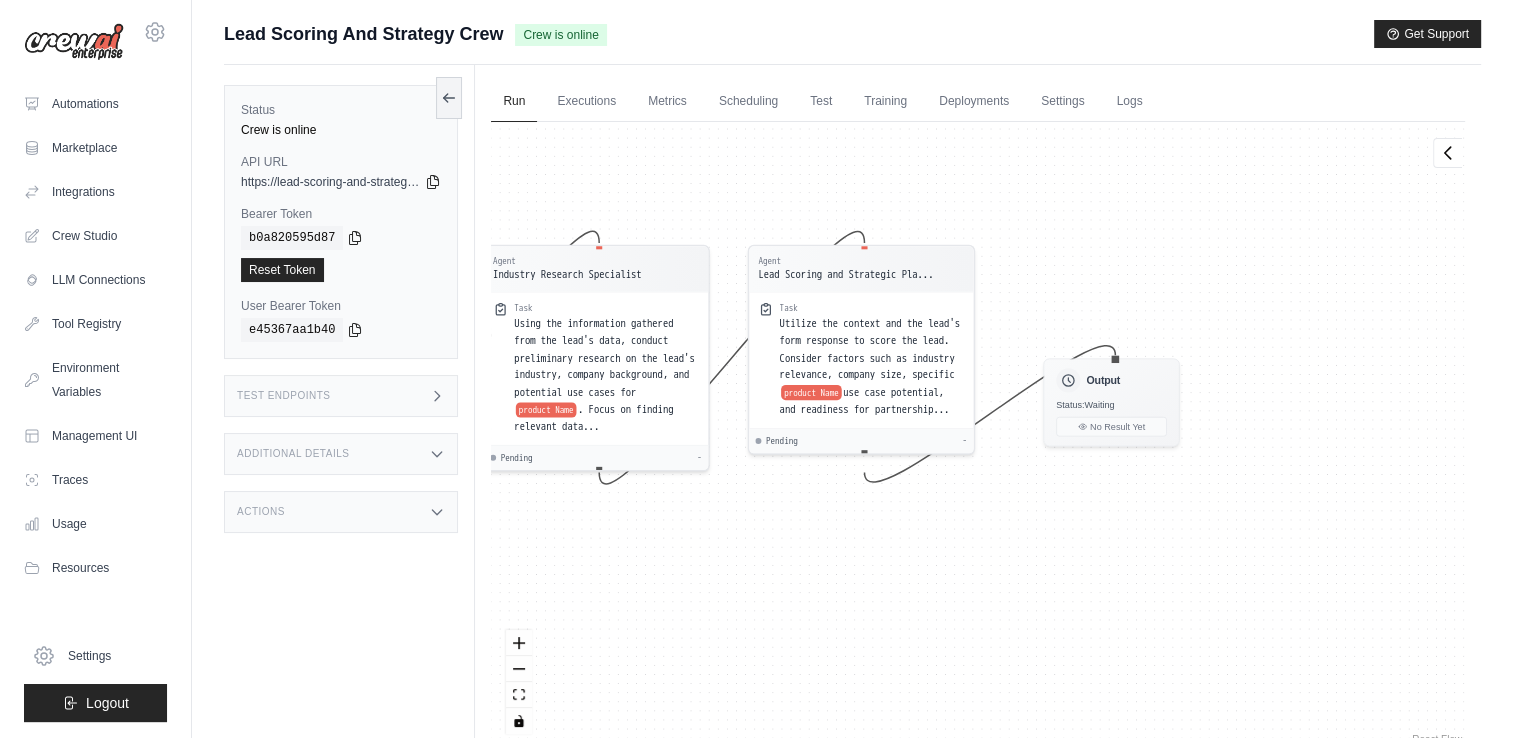 drag, startPoint x: 1163, startPoint y: 636, endPoint x: 625, endPoint y: 574, distance: 541.5607 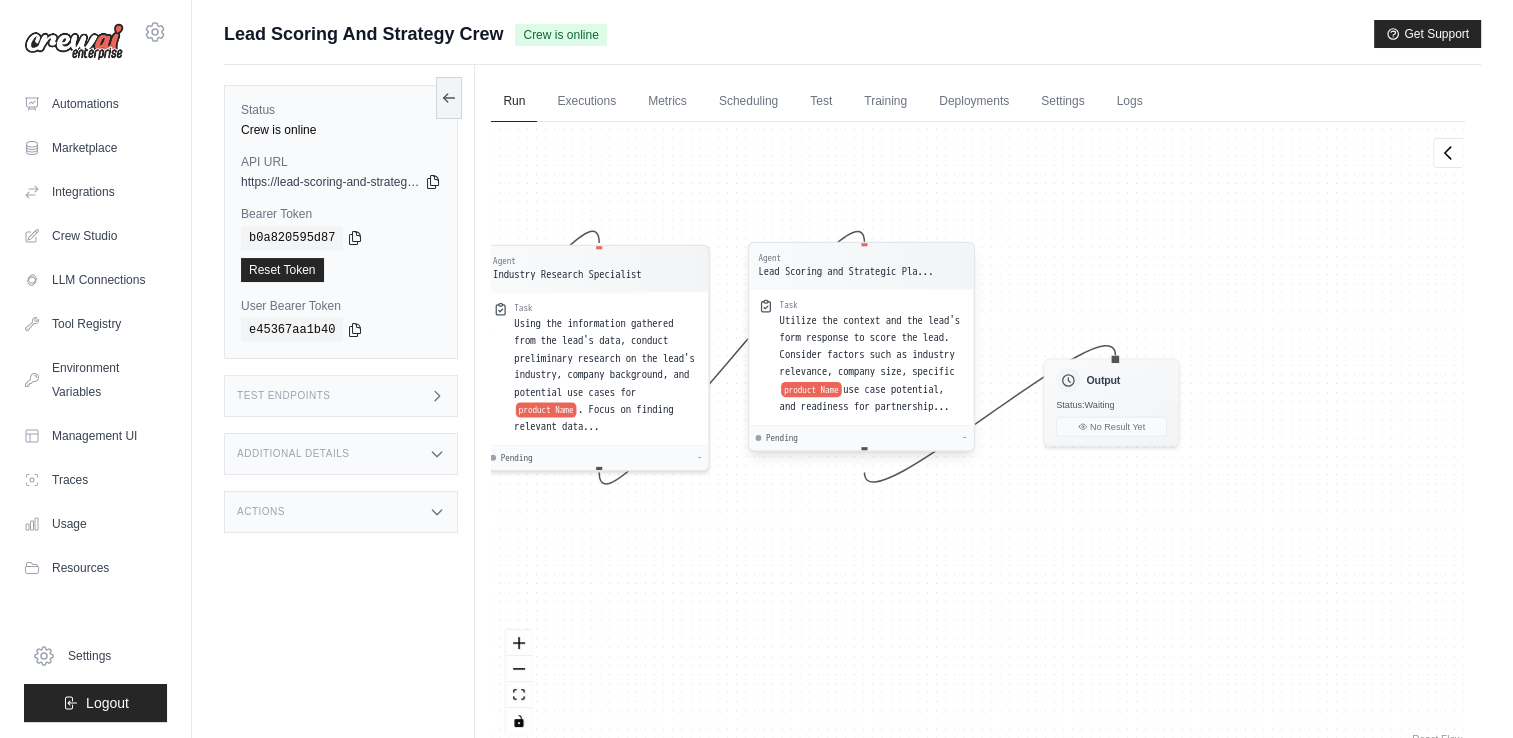click on "product Name" at bounding box center [811, 389] 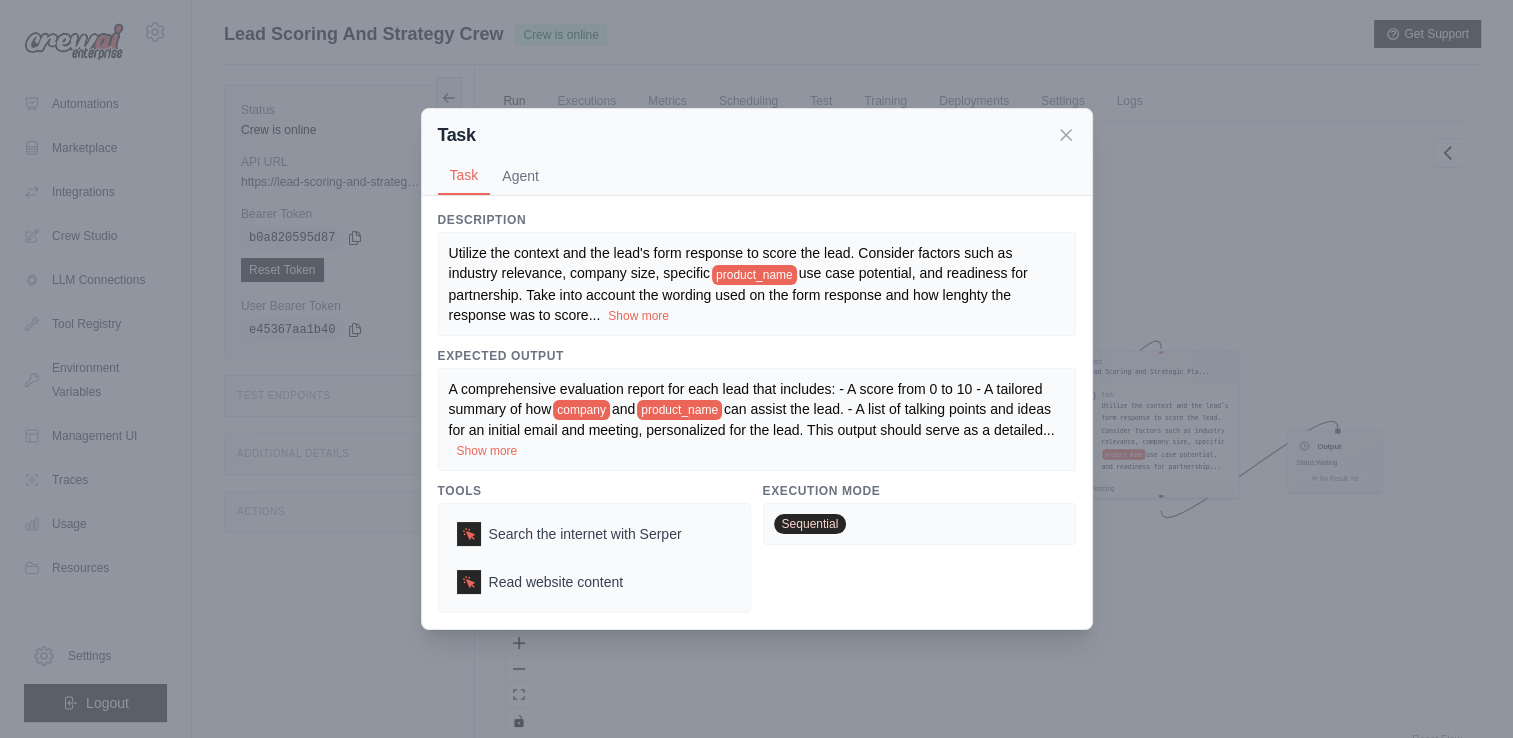 click on "product_name" at bounding box center [679, 410] 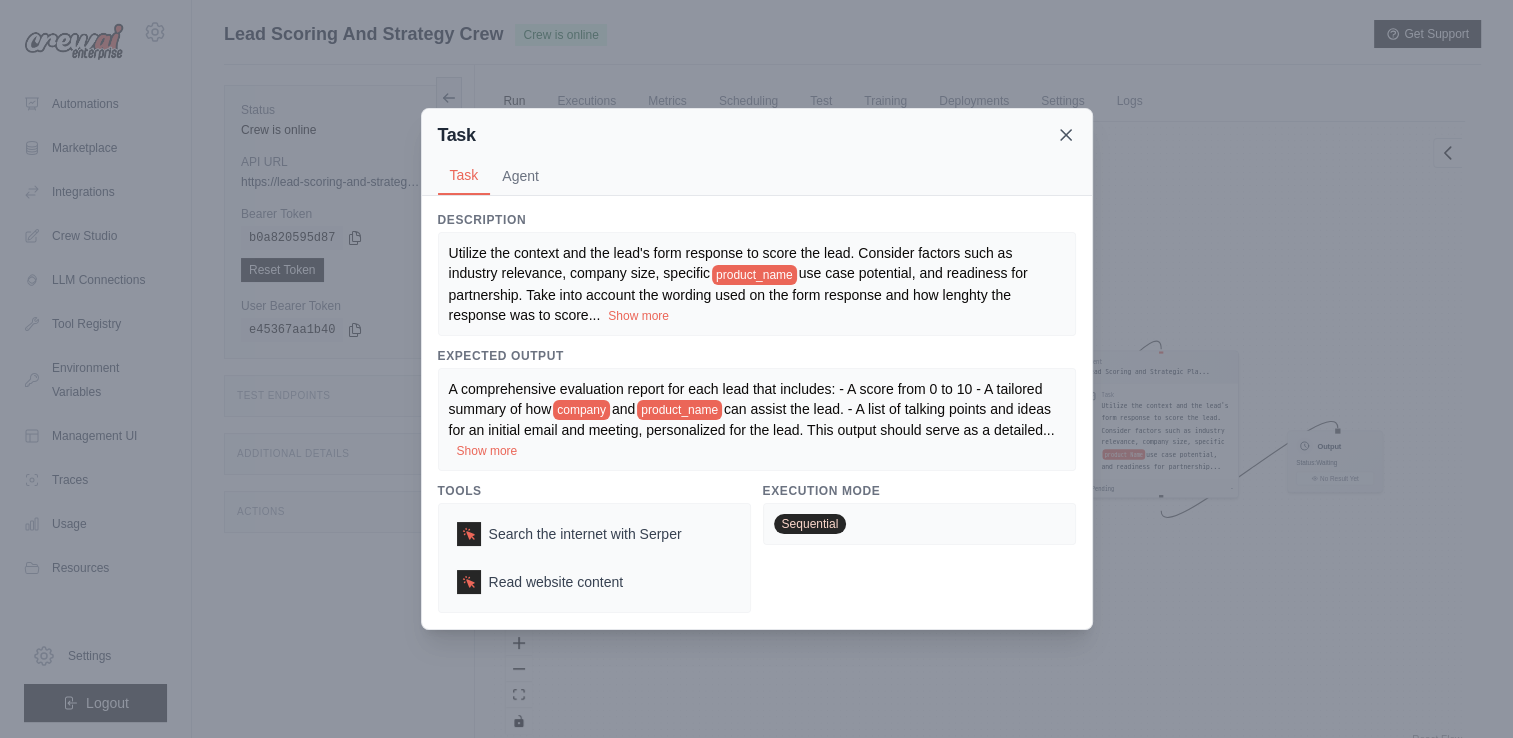 click 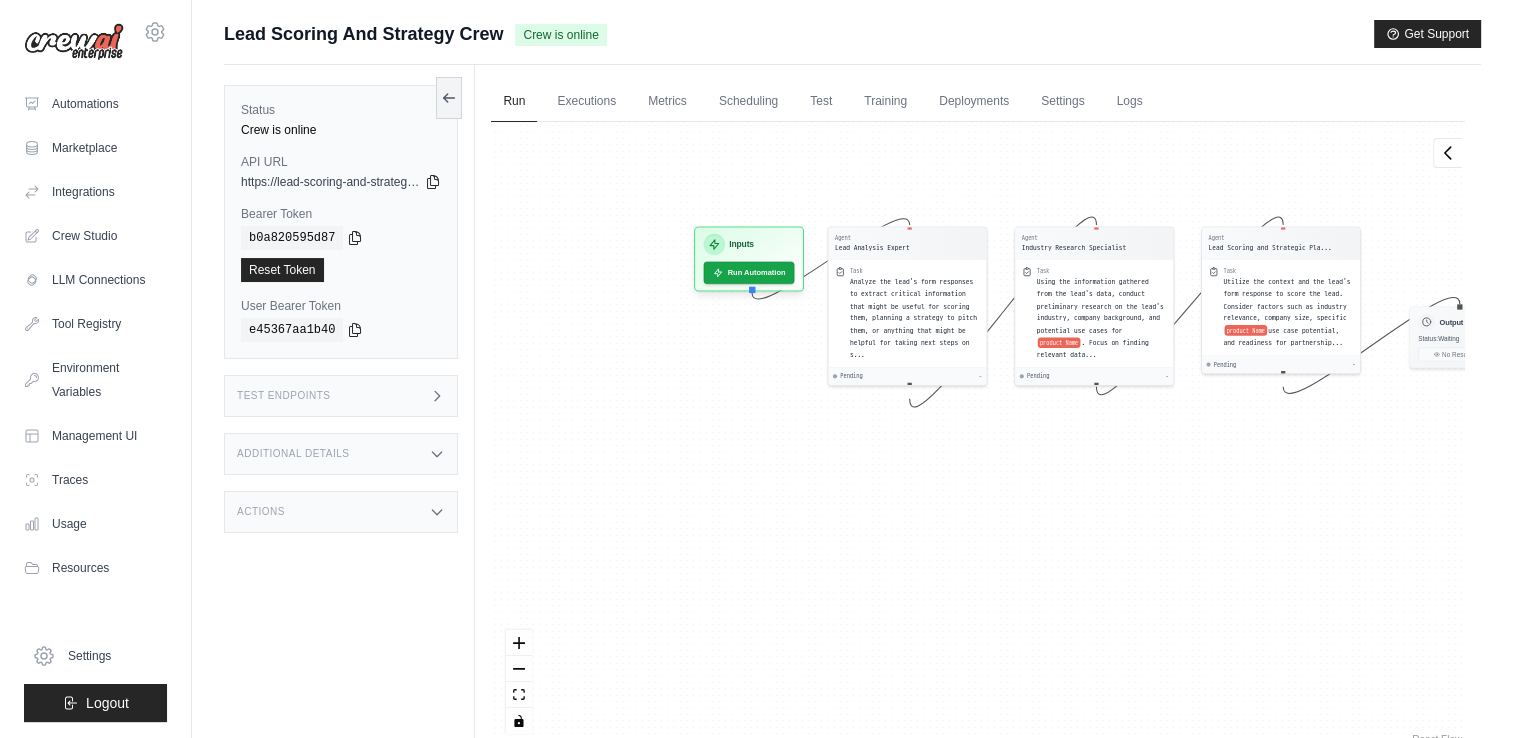 drag, startPoint x: 666, startPoint y: 593, endPoint x: 663, endPoint y: 486, distance: 107.042046 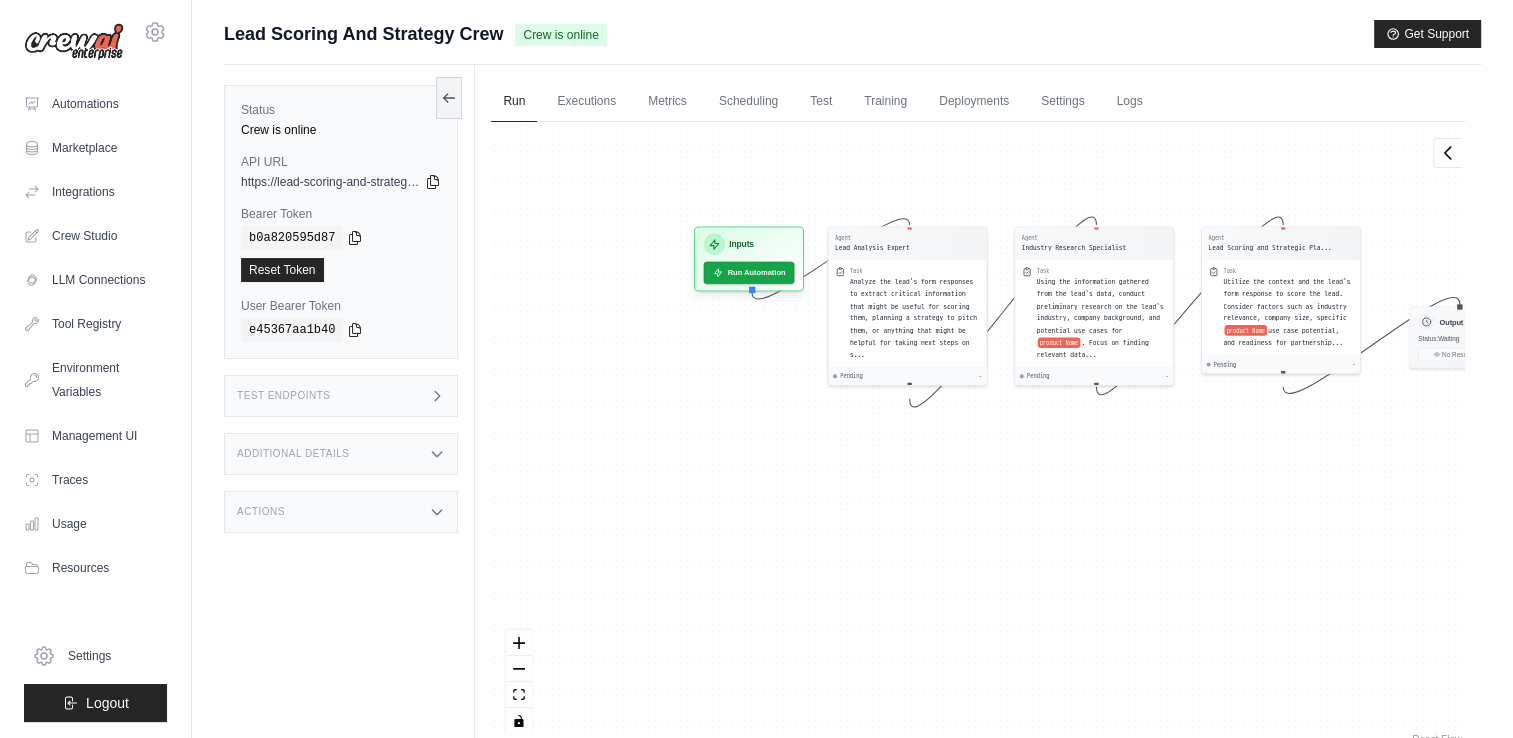 click on "Agent Lead Analysis Expert
Task Analyze the lead's form responses to extract critical information that might be useful for scoring them, planning a strategy to pitch them, or anything that might be helpful for taking next steps on s... Pending - Agent Industry Research Specialist
Task Using the information gathered from the lead's data, conduct preliminary research on the lead's industry, company background, and potential use cases for  product Name . Focus on finding relevant data... Pending - Agent Lead Scoring and Strategic Pla... Task Utilize the context and the lead's form response to score the lead. Consider factors such as industry relevance, company size, specific  product Name  use case potential, and readiness for partnership... Pending - Inputs Run Automation Output Status:  Waiting No Result Yet" at bounding box center (978, 435) 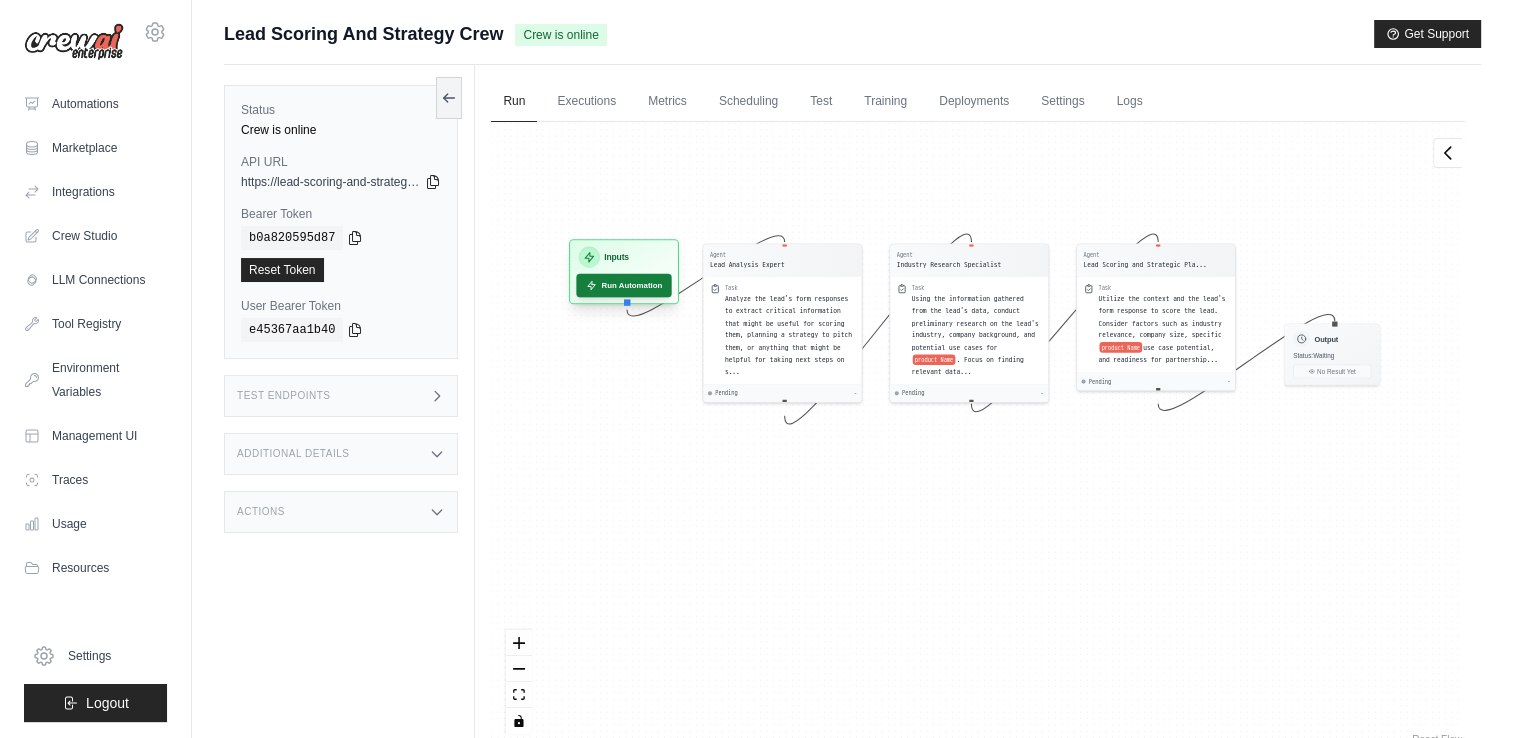click on "Run Automation" at bounding box center (624, 286) 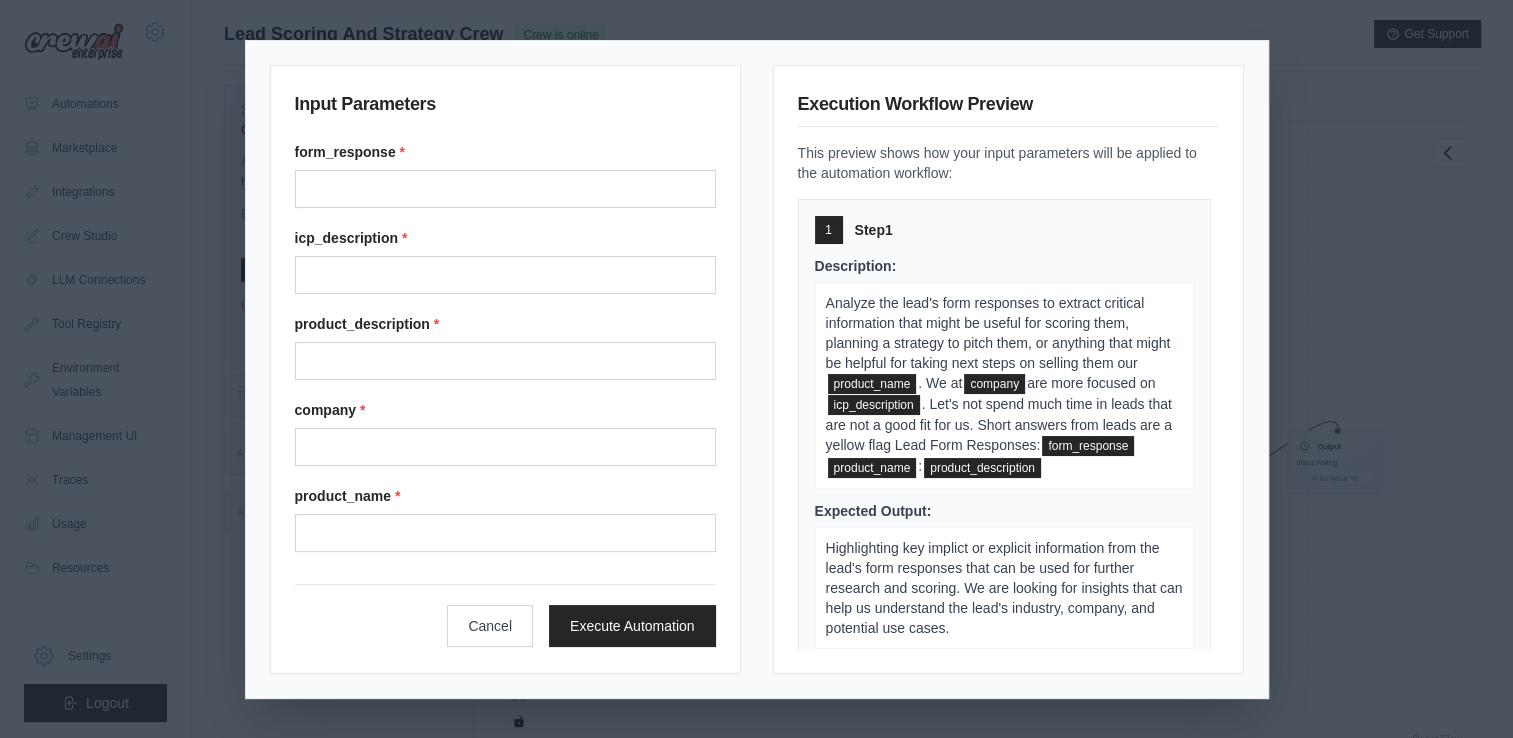 click on "product_name" at bounding box center [872, 384] 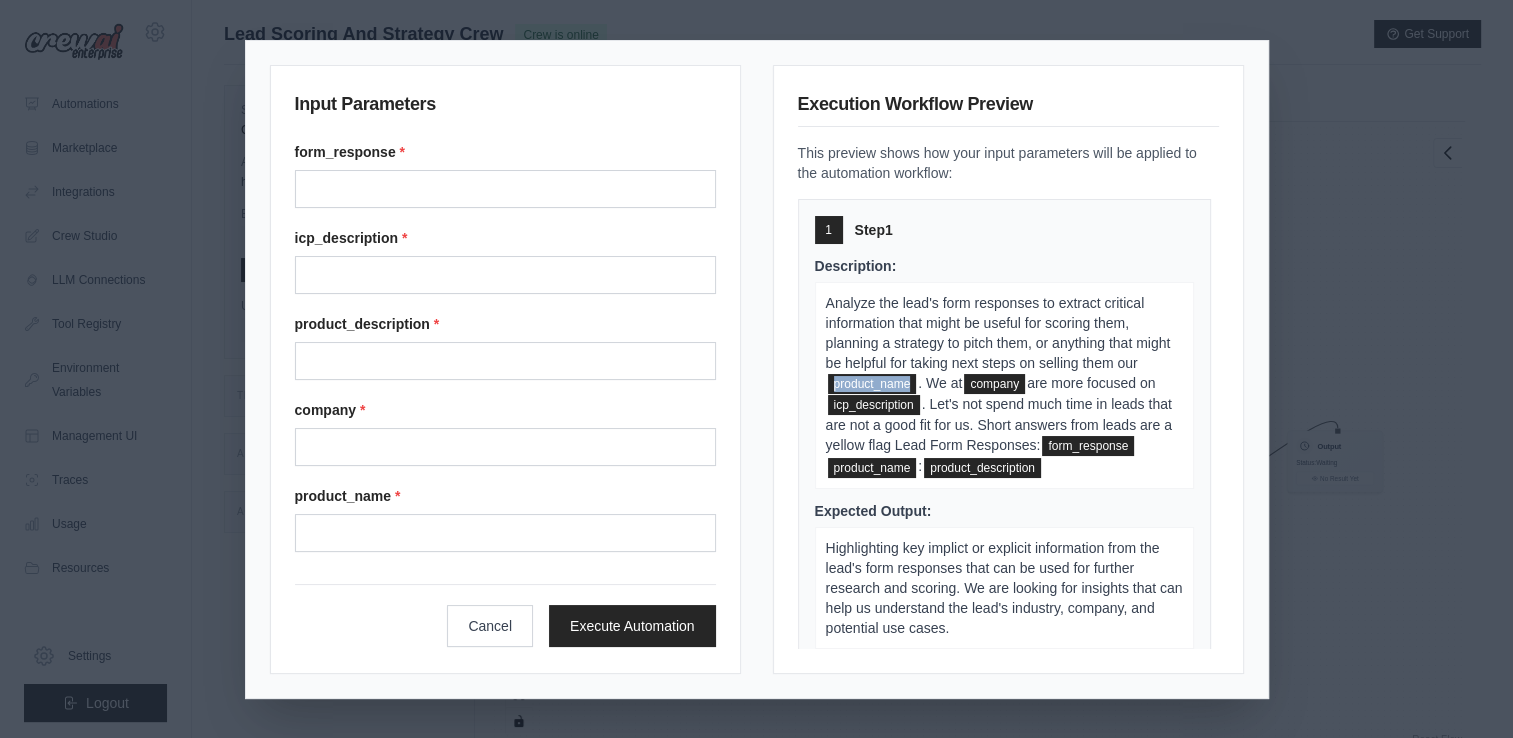 click on "product_name" at bounding box center (872, 384) 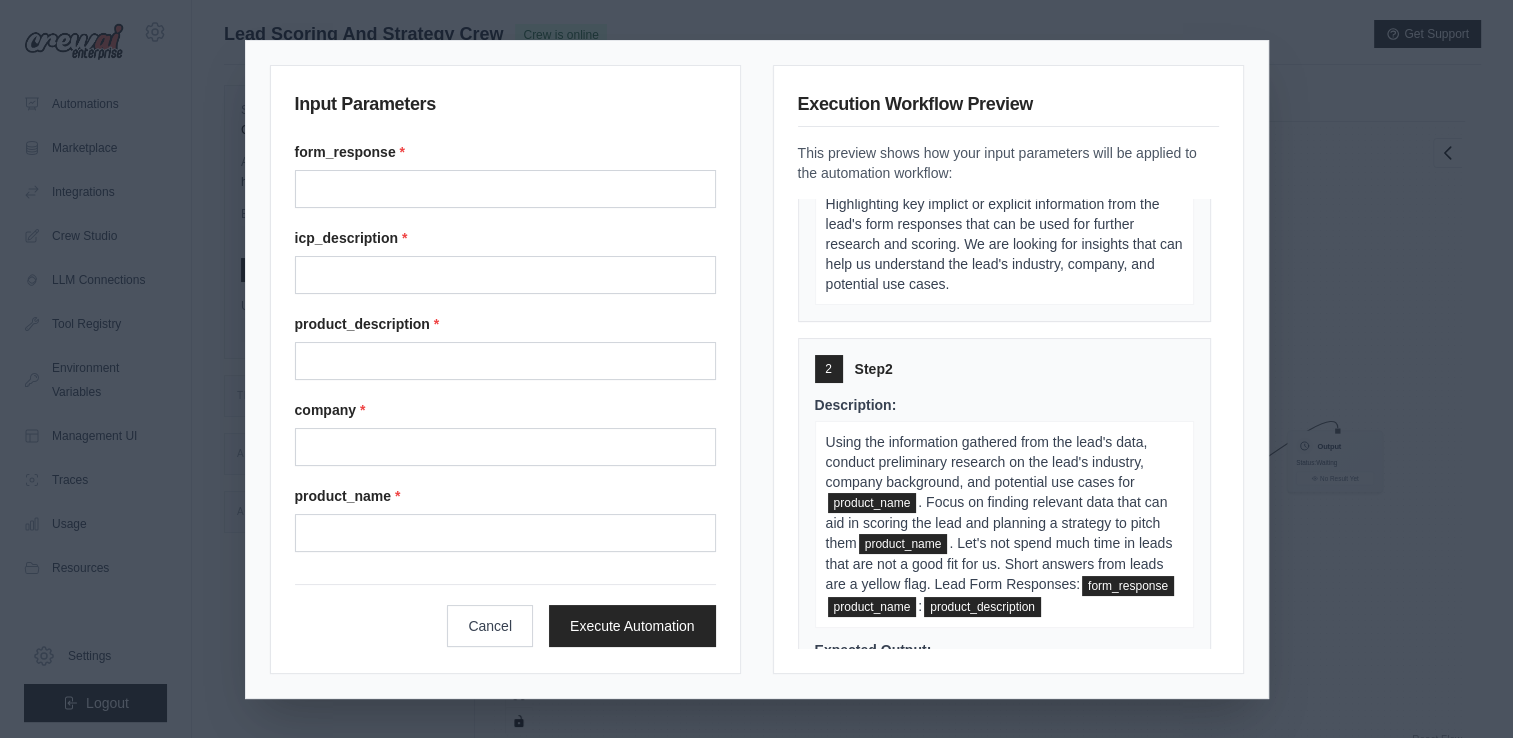 scroll, scrollTop: 0, scrollLeft: 0, axis: both 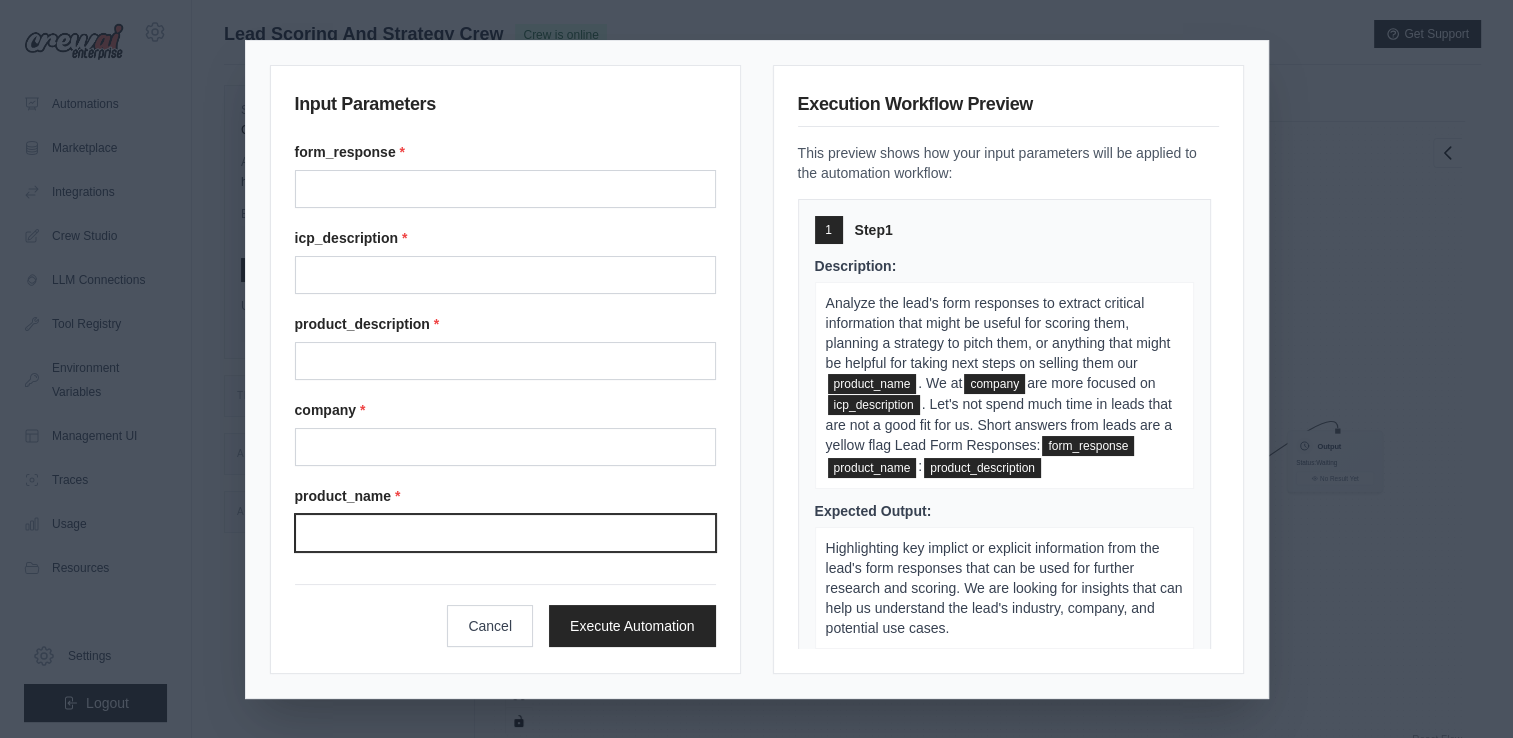click on "Product name" at bounding box center [505, 533] 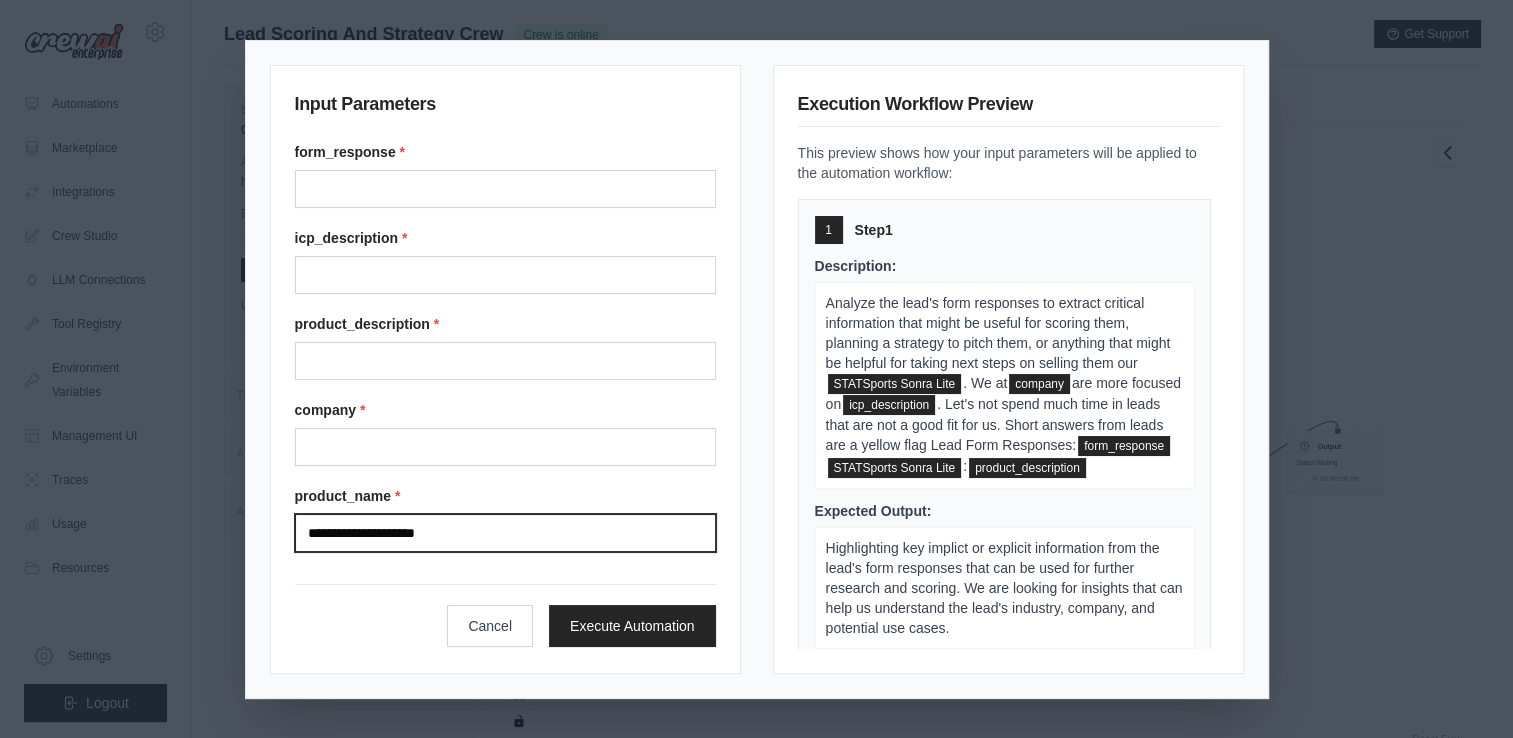 drag, startPoint x: 384, startPoint y: 530, endPoint x: 296, endPoint y: 543, distance: 88.95505 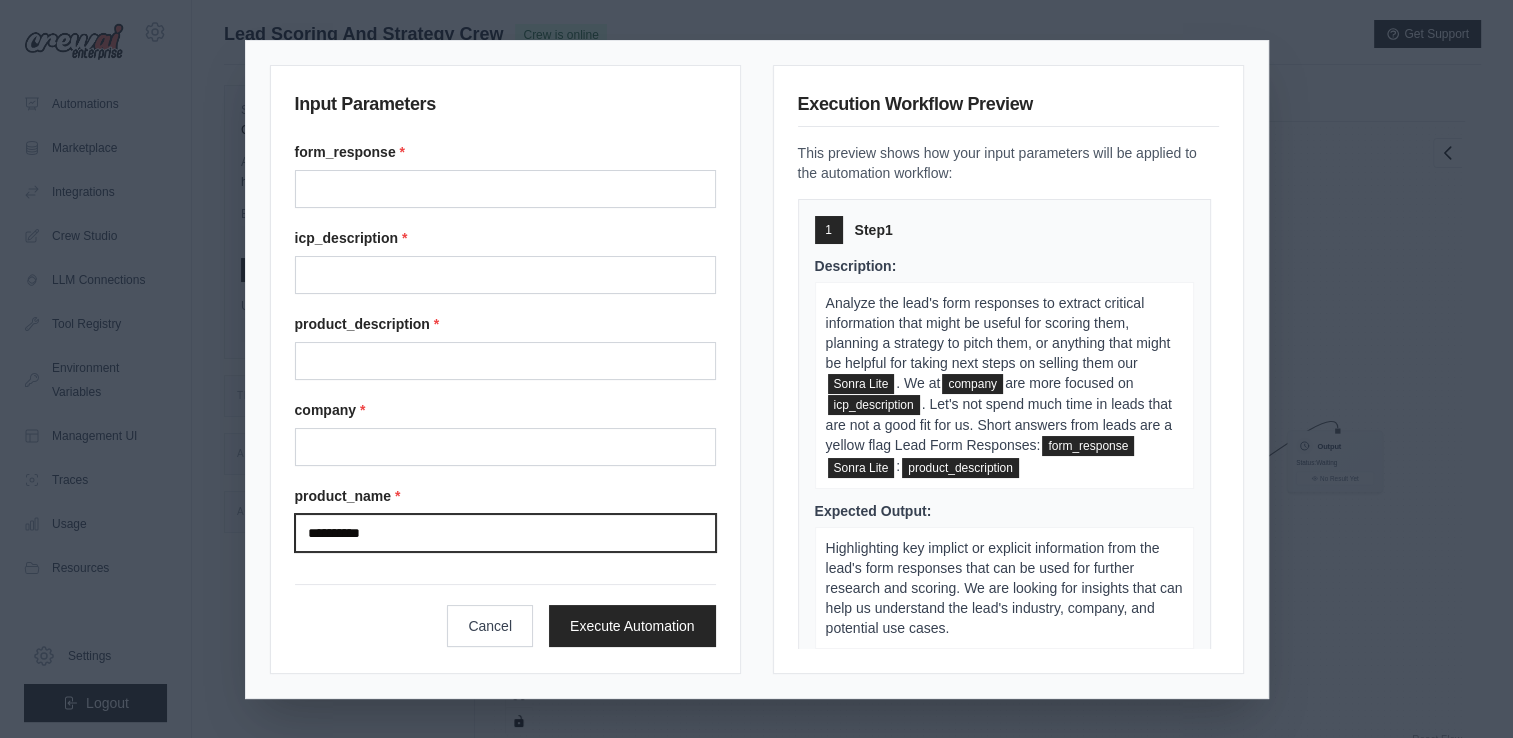 type on "**********" 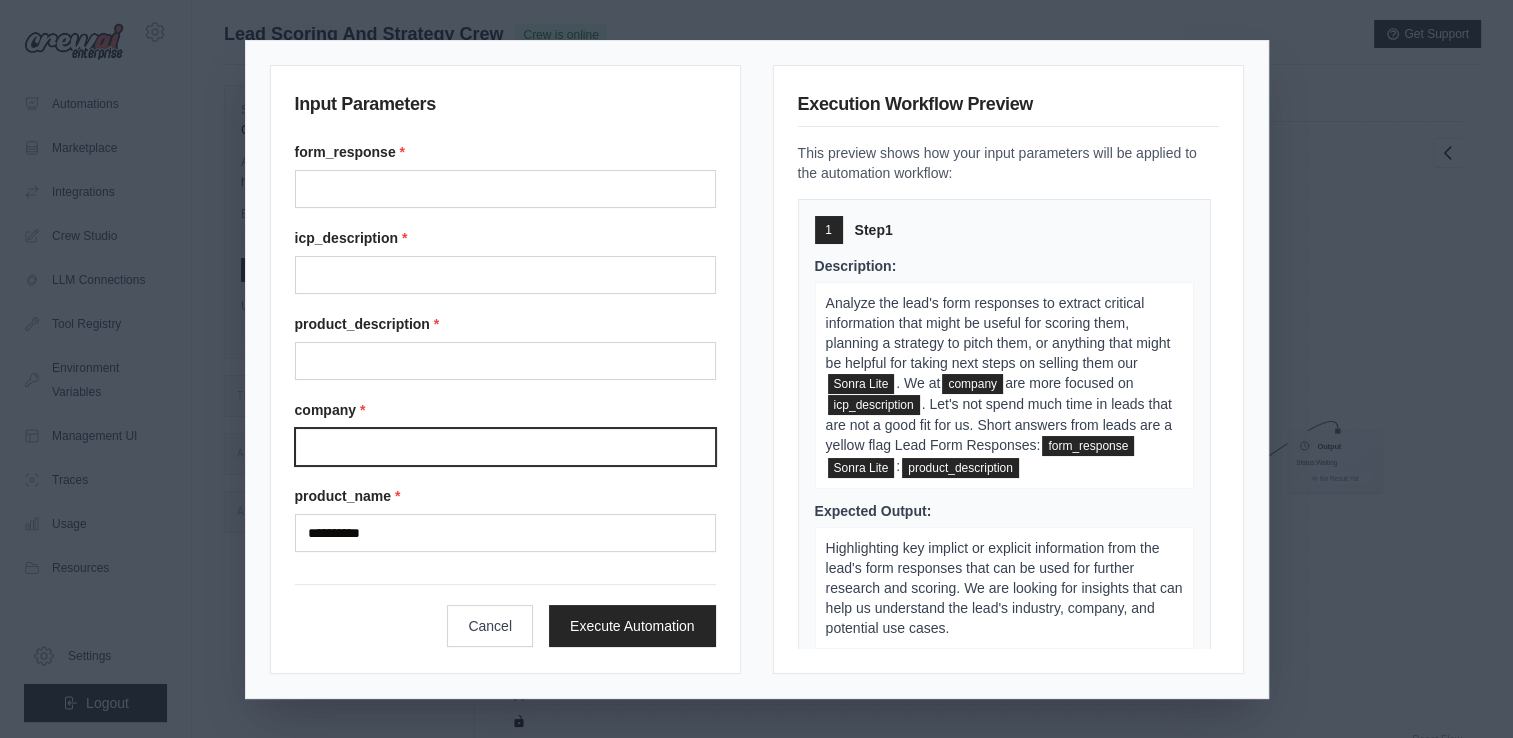 click on "Company" at bounding box center [505, 447] 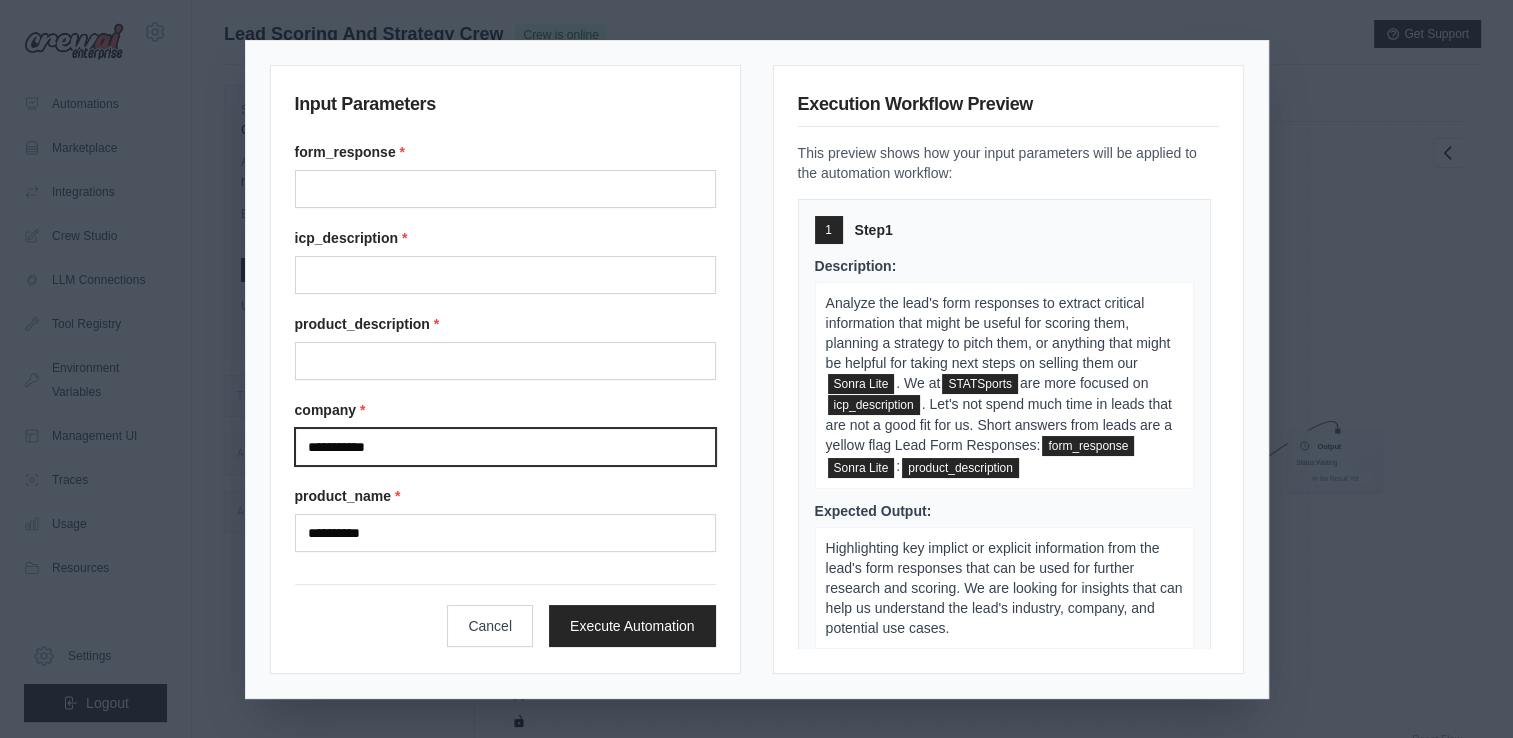 type on "**********" 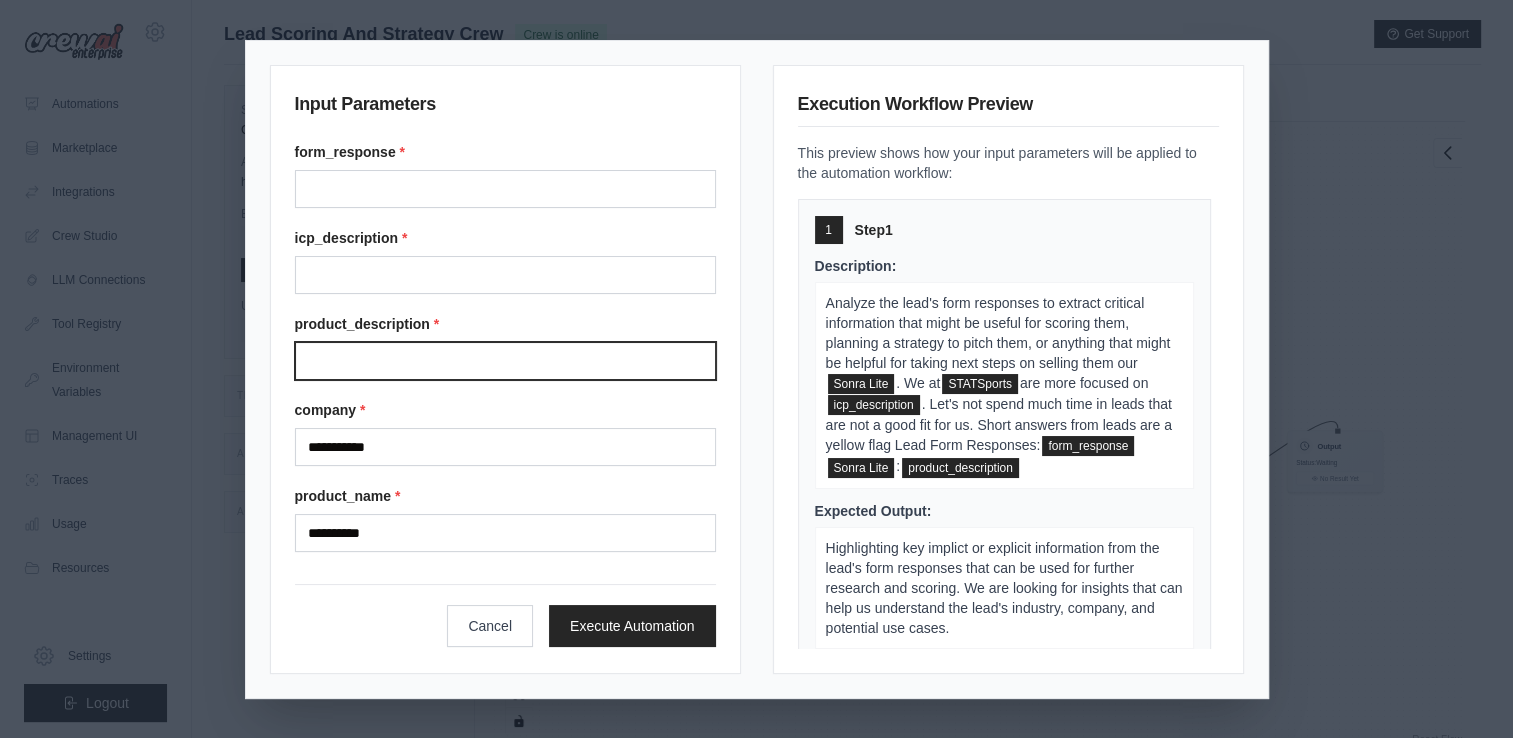 click on "Product description" at bounding box center [505, 361] 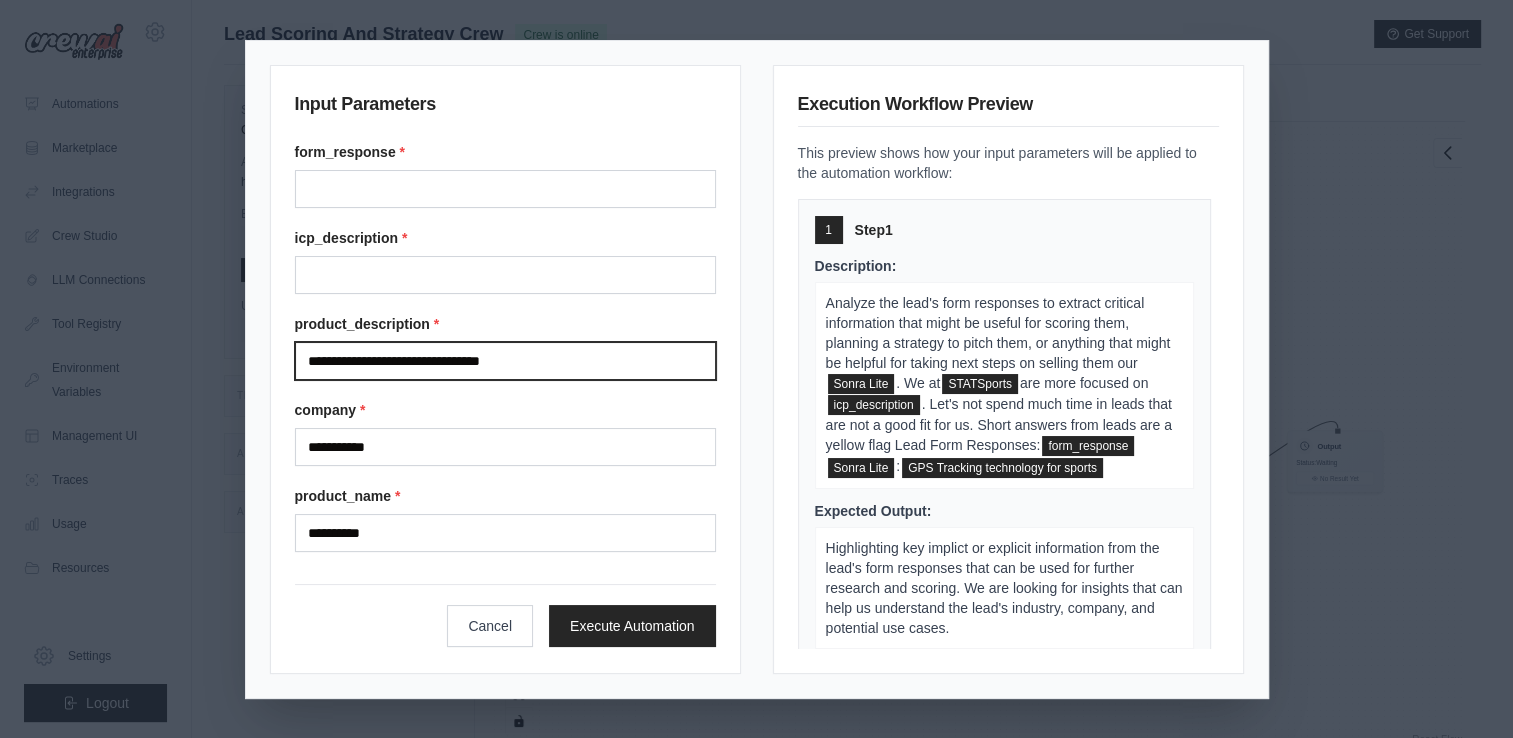 type on "**********" 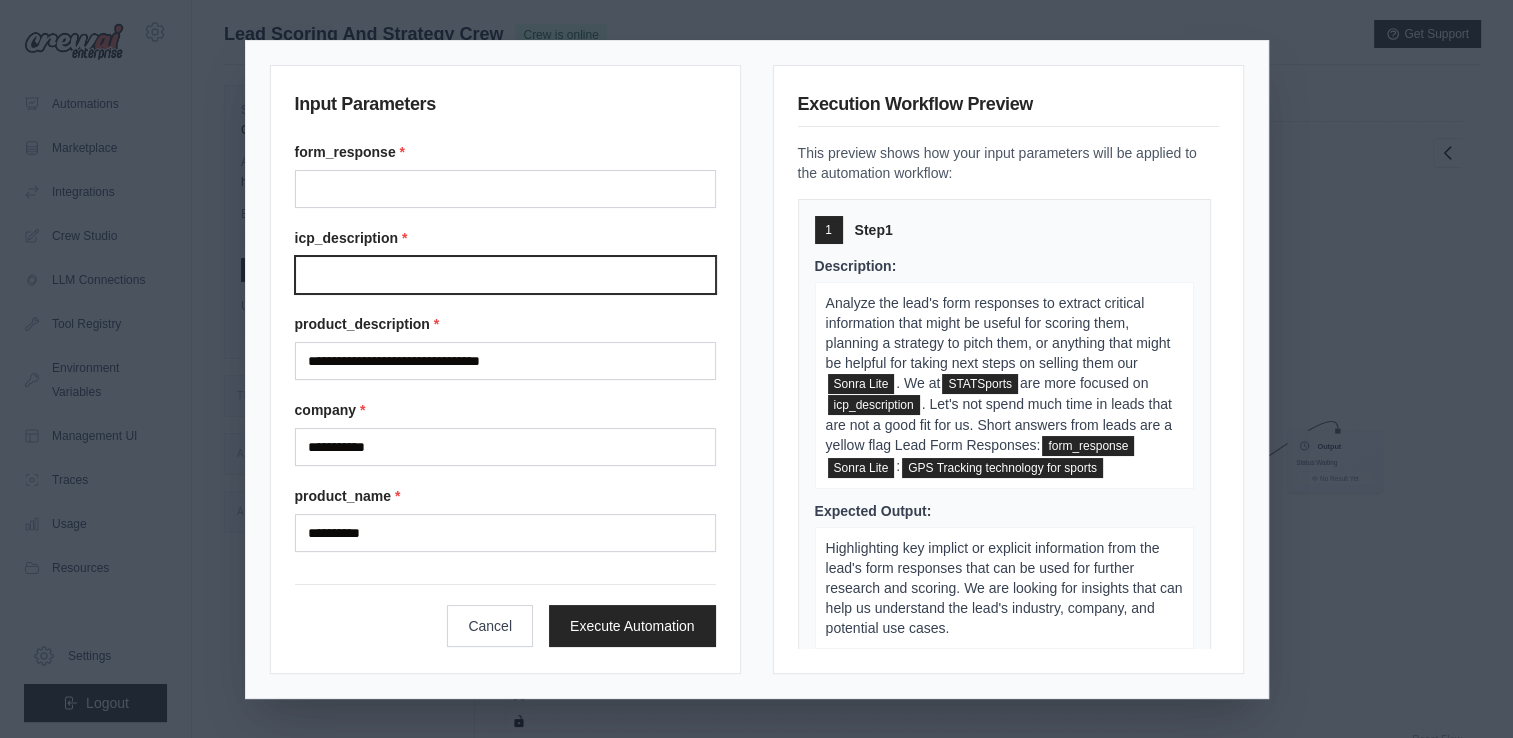 click on "Icp description" at bounding box center (505, 275) 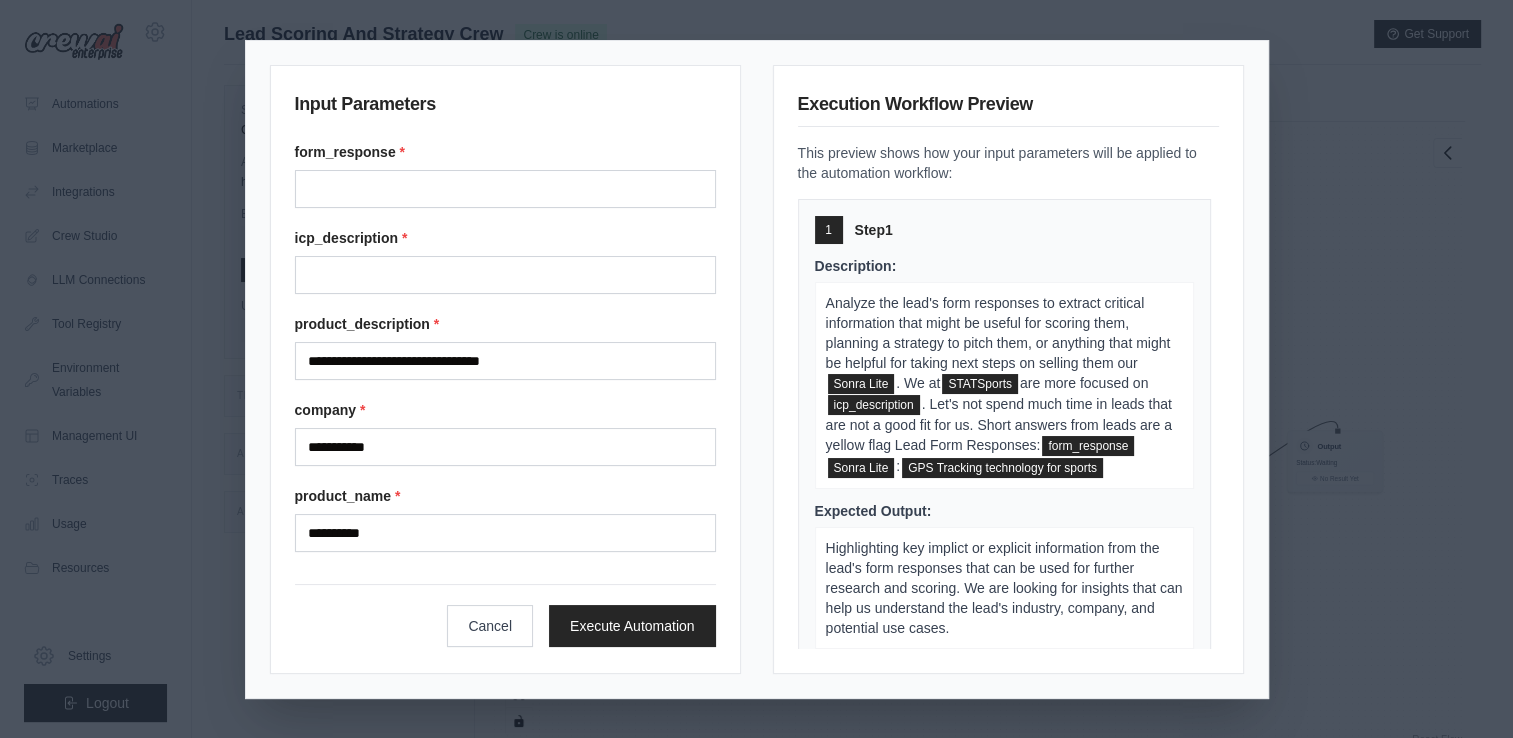 click on "icp_description   *" at bounding box center [505, 238] 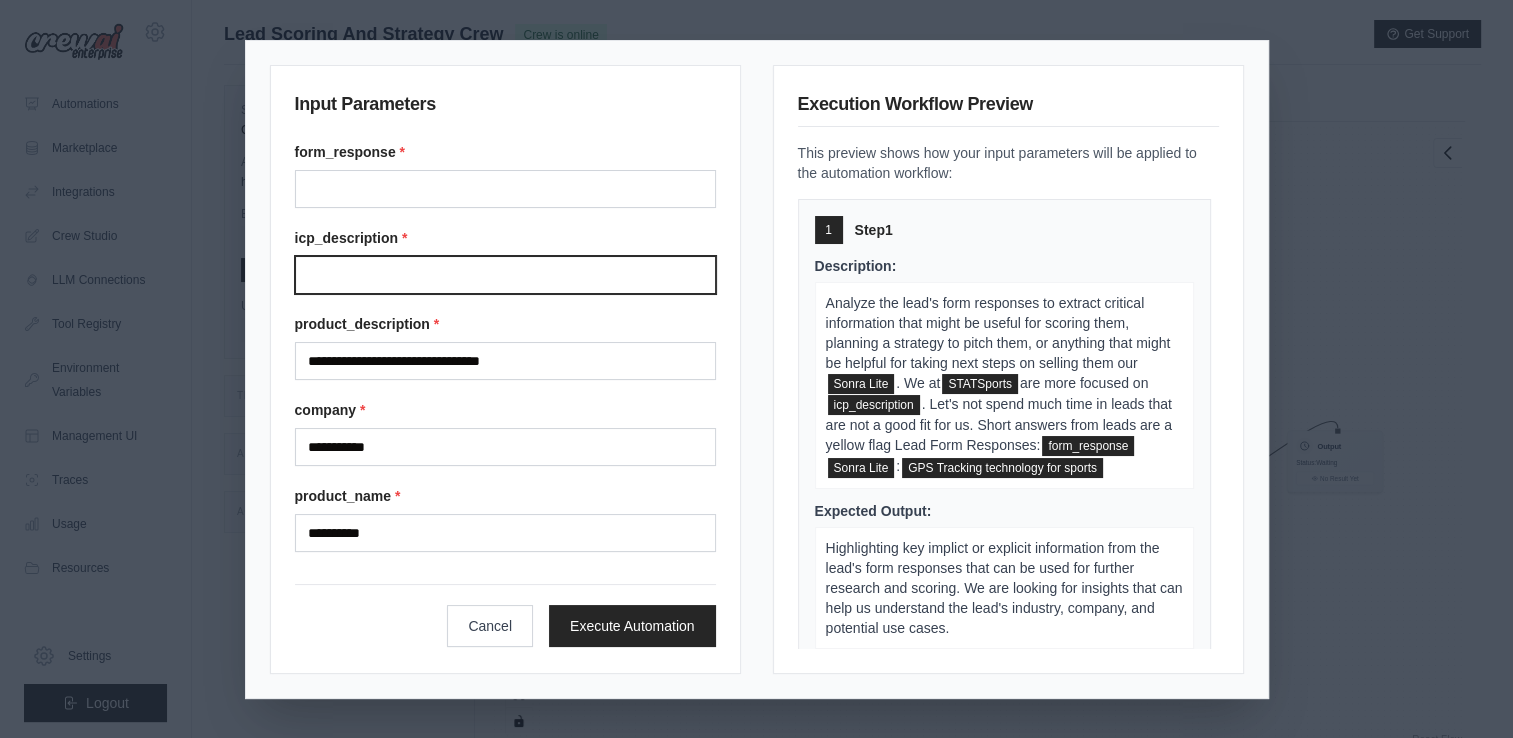click on "Icp description" at bounding box center [505, 275] 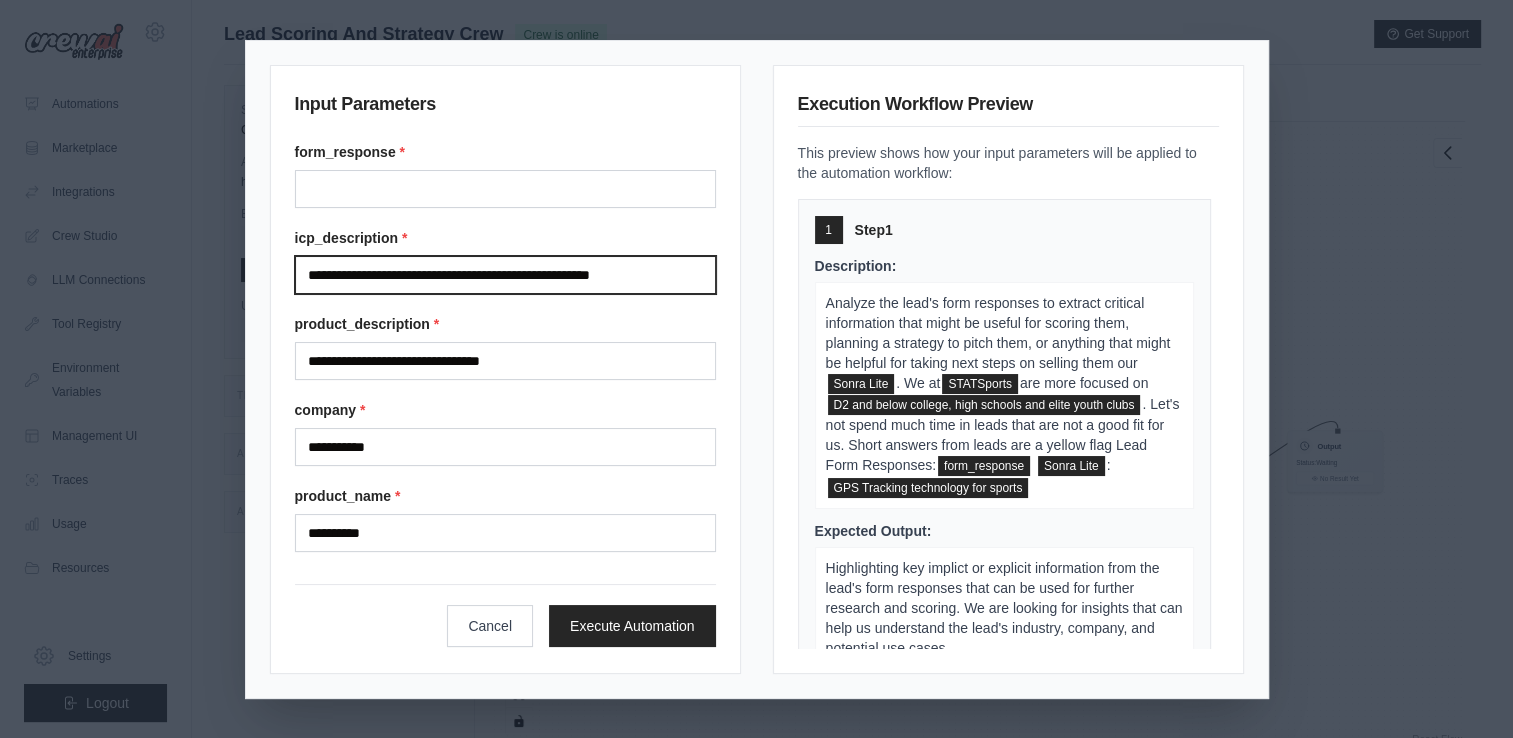 type on "**********" 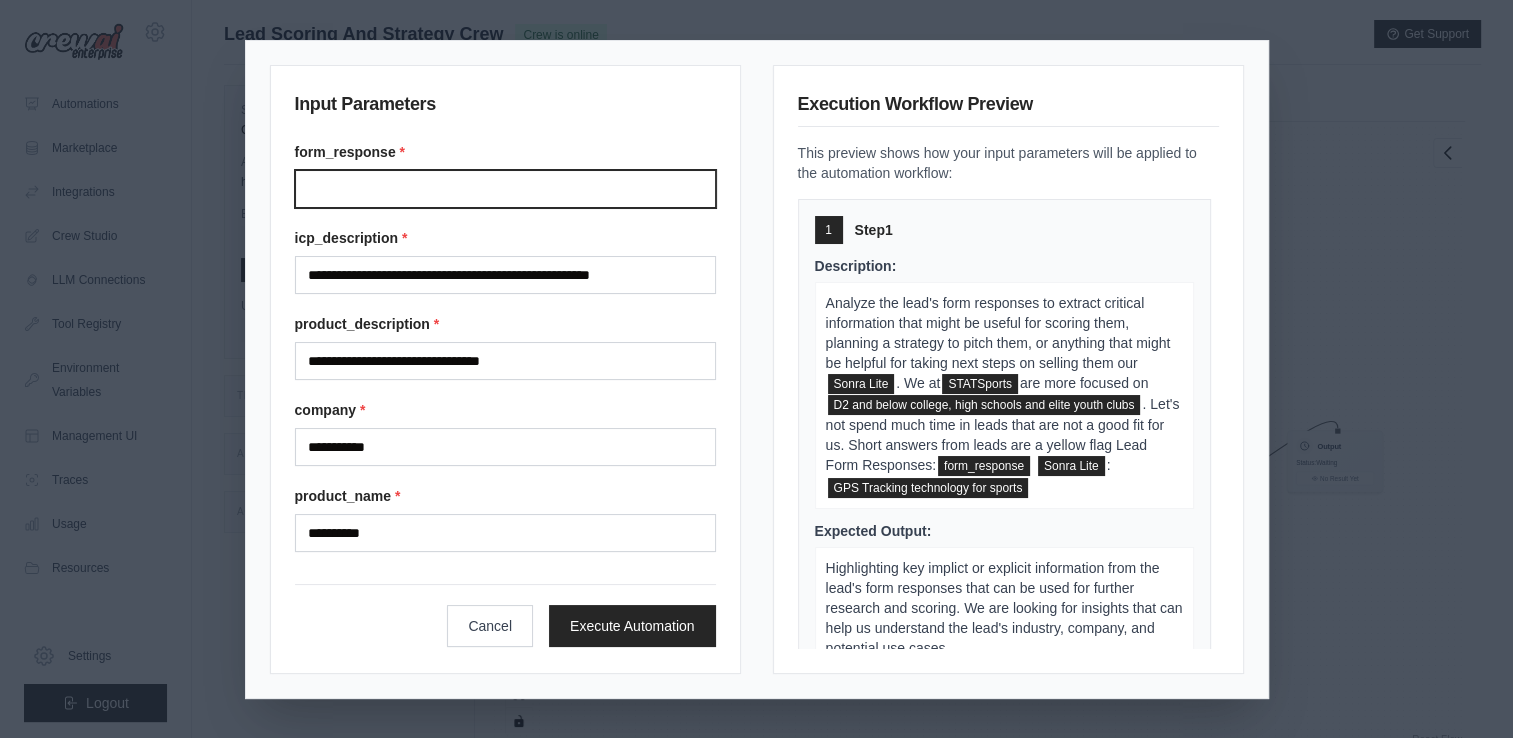 click on "Form response" at bounding box center (505, 189) 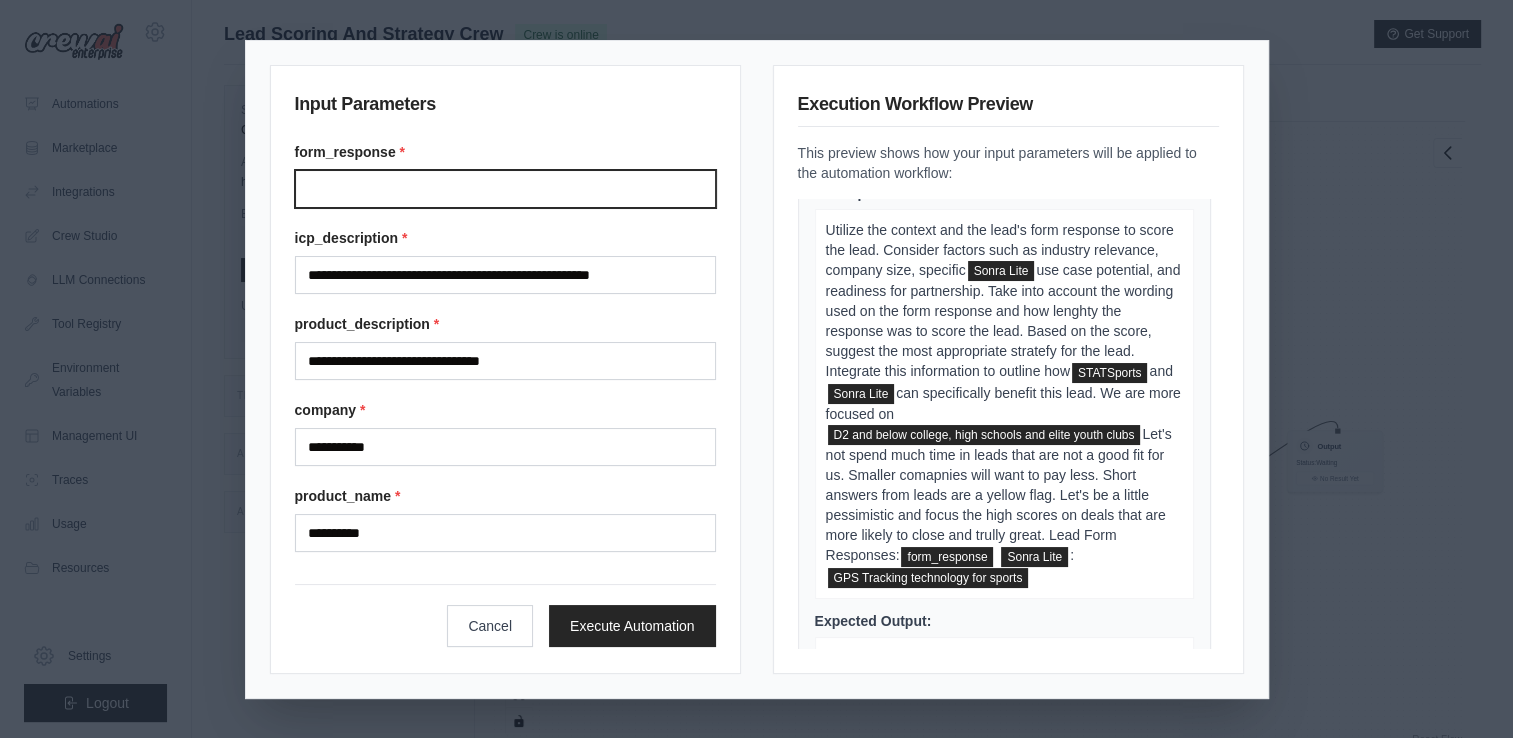 scroll, scrollTop: 1200, scrollLeft: 0, axis: vertical 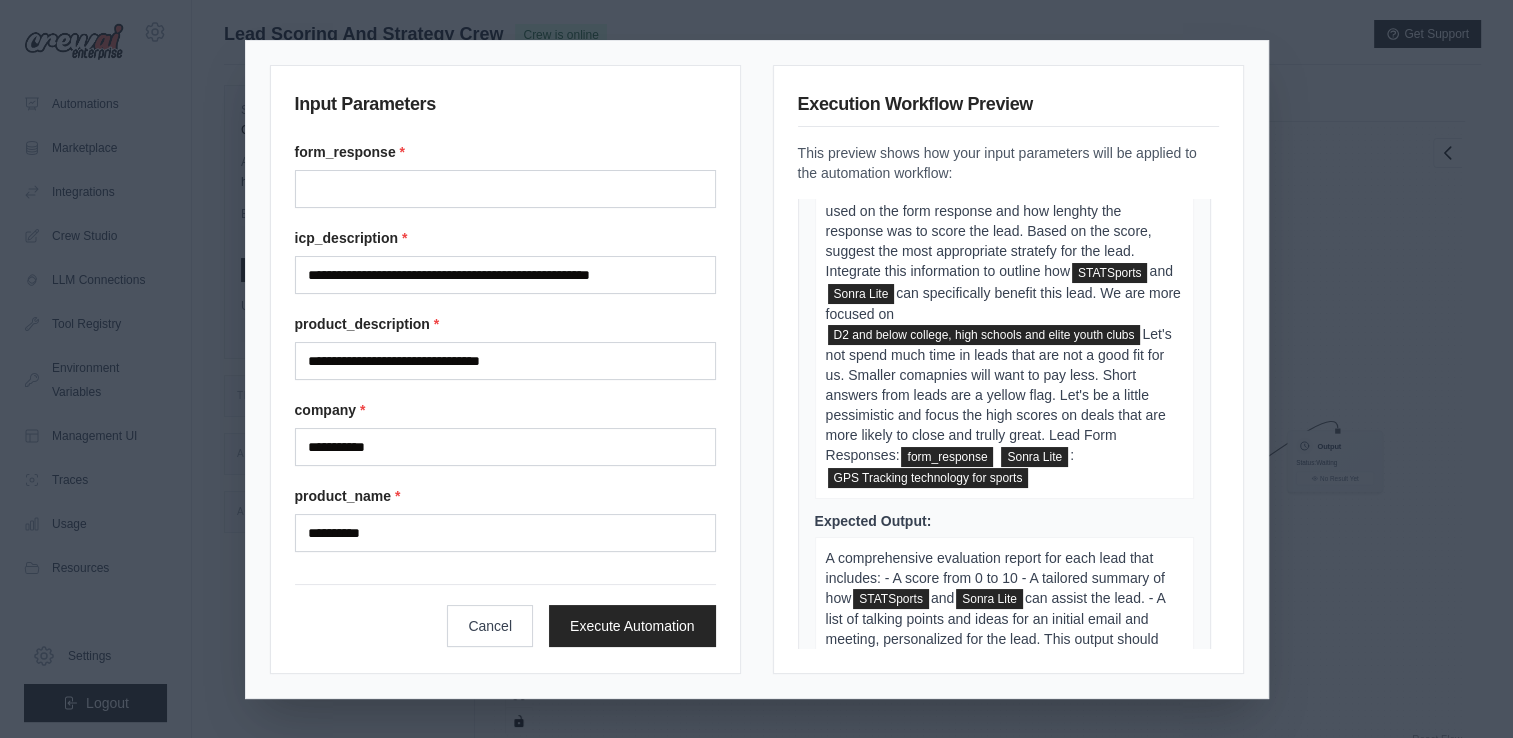 click on "**********" at bounding box center [757, 369] 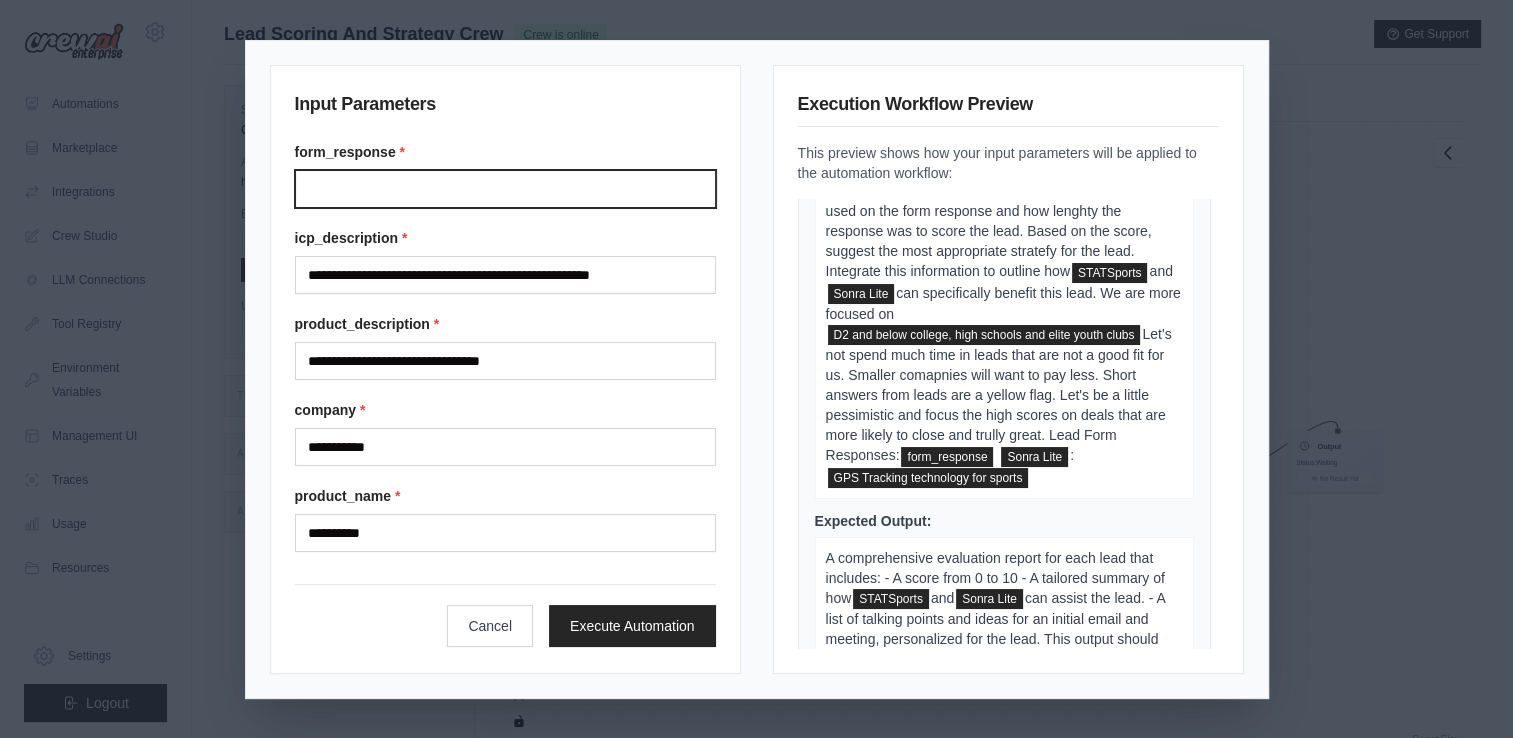 click on "Form response" at bounding box center (505, 189) 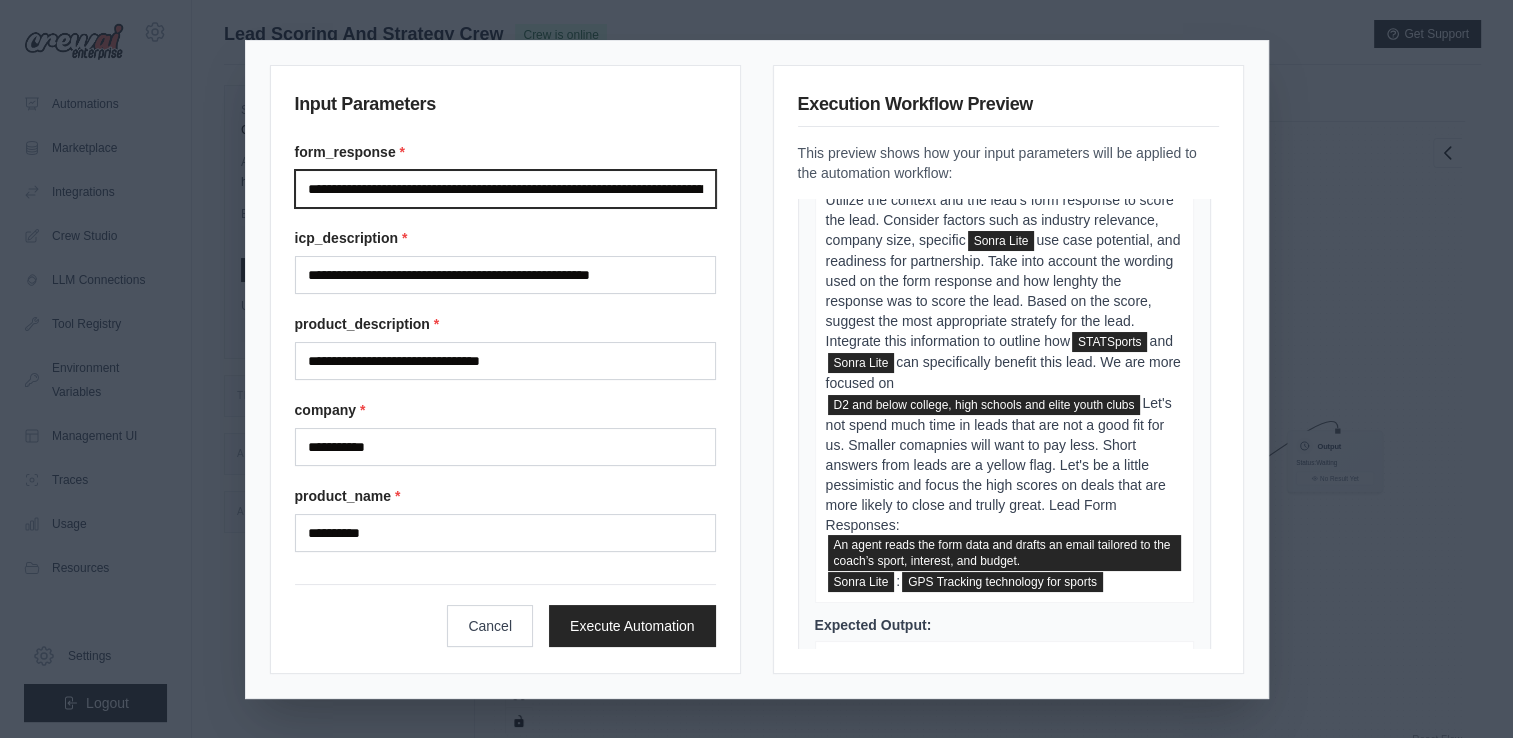 scroll, scrollTop: 0, scrollLeft: 218, axis: horizontal 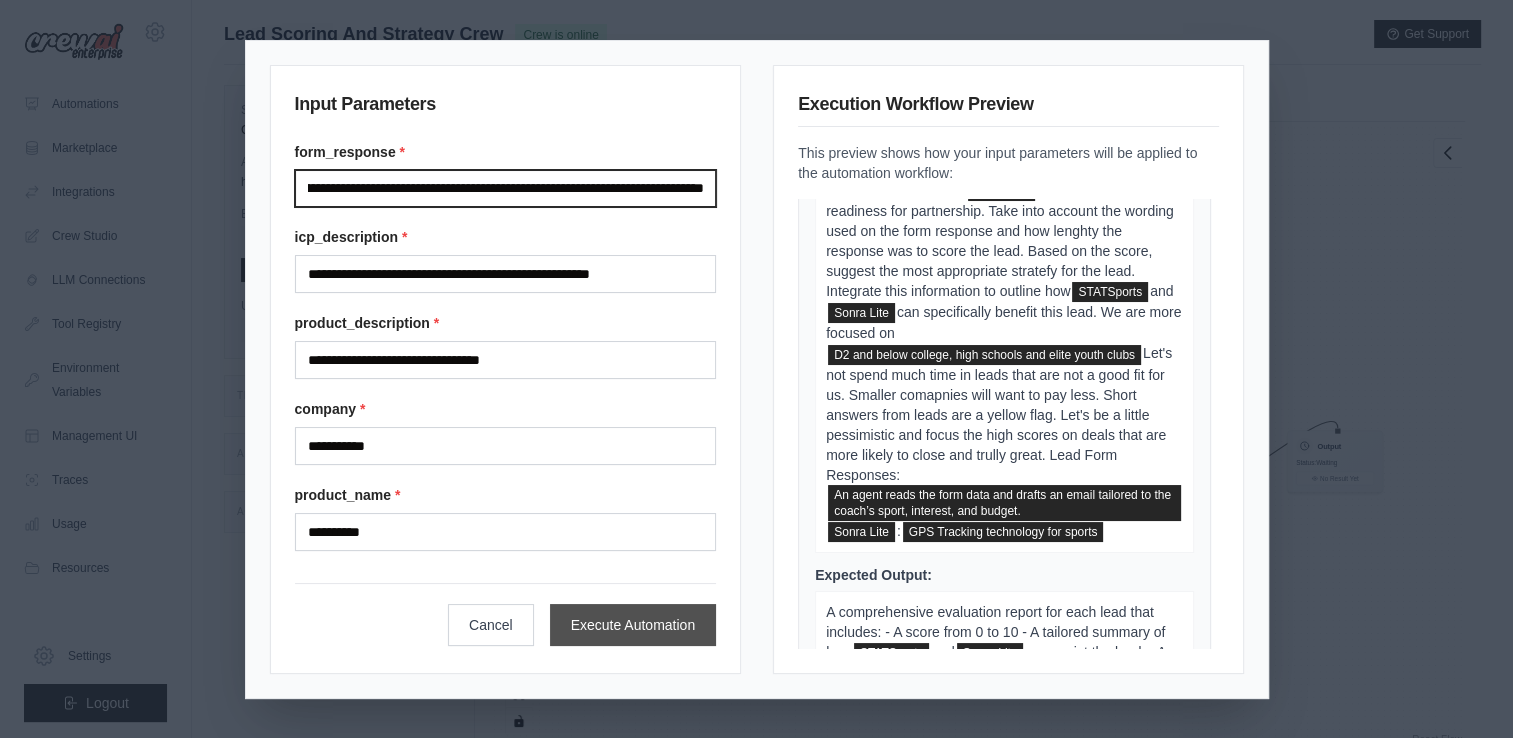 type on "**********" 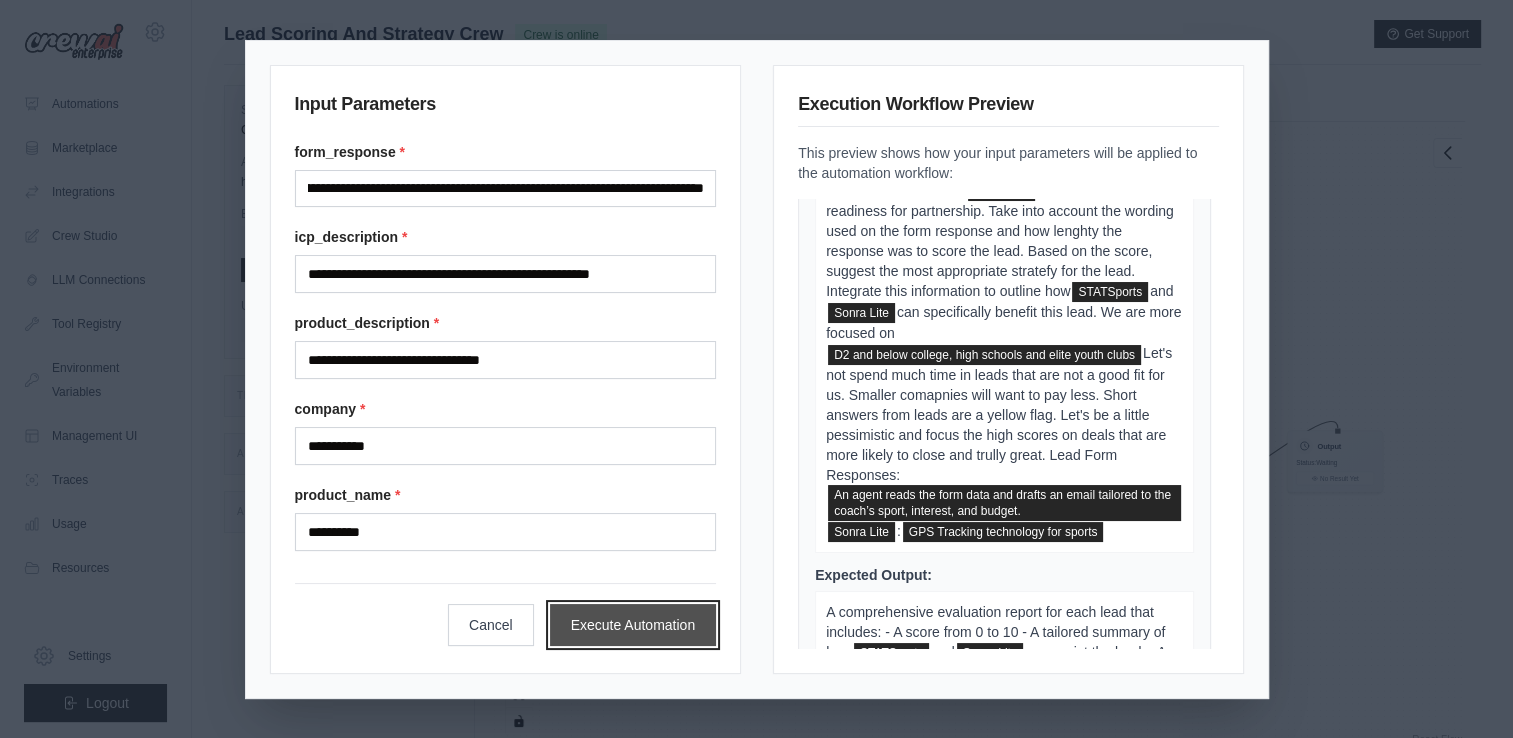 click on "Execute Automation" at bounding box center [633, 625] 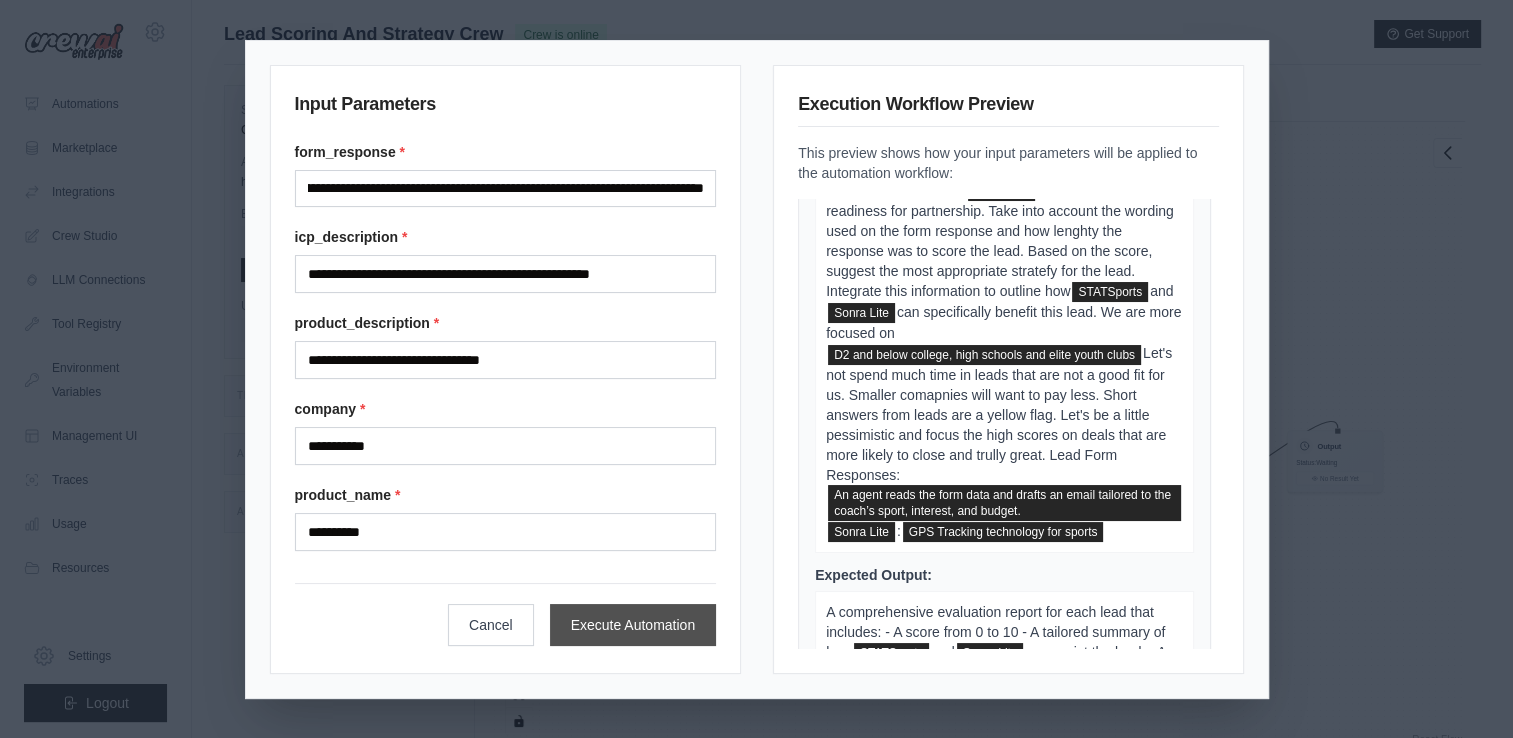 scroll, scrollTop: 0, scrollLeft: 0, axis: both 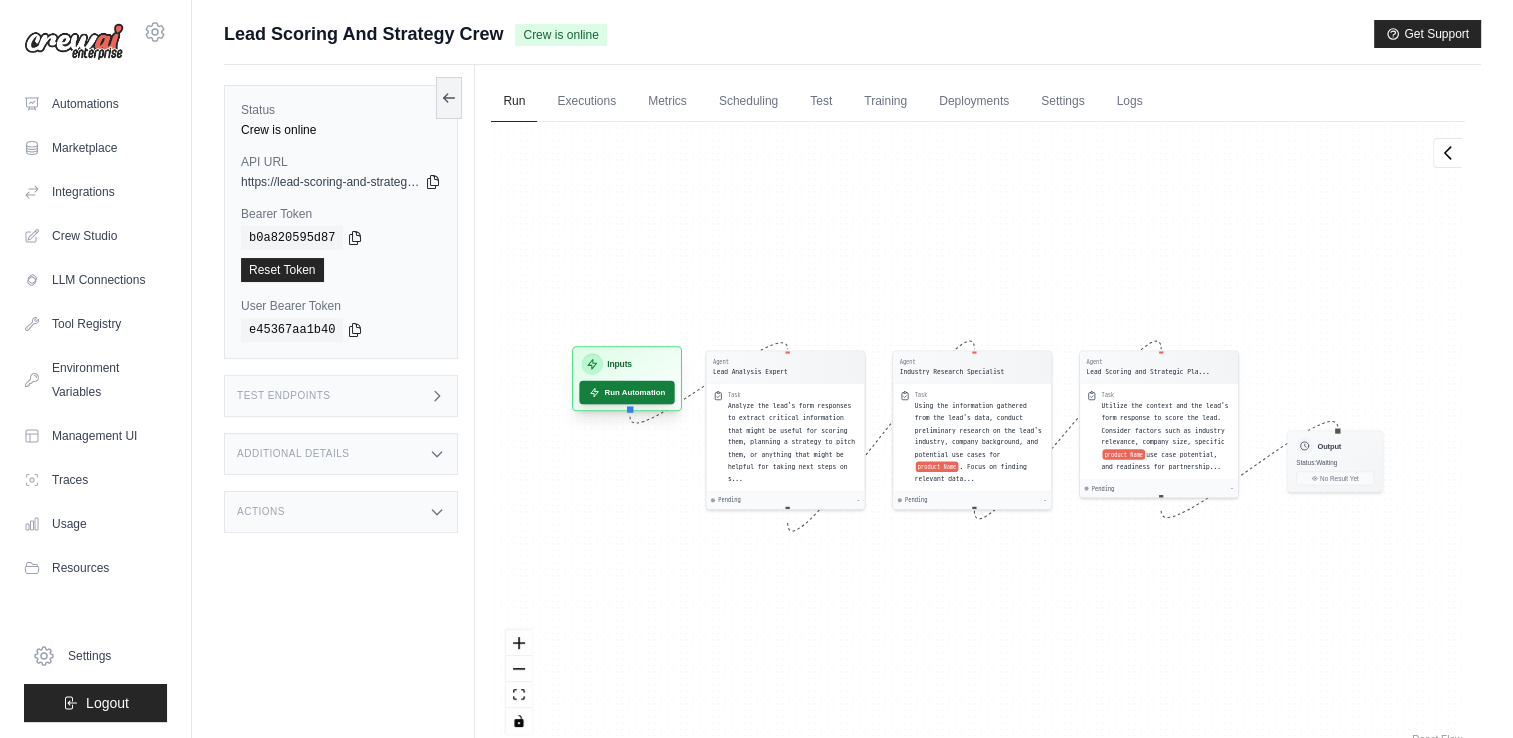 click on "Run Automation" at bounding box center (627, 393) 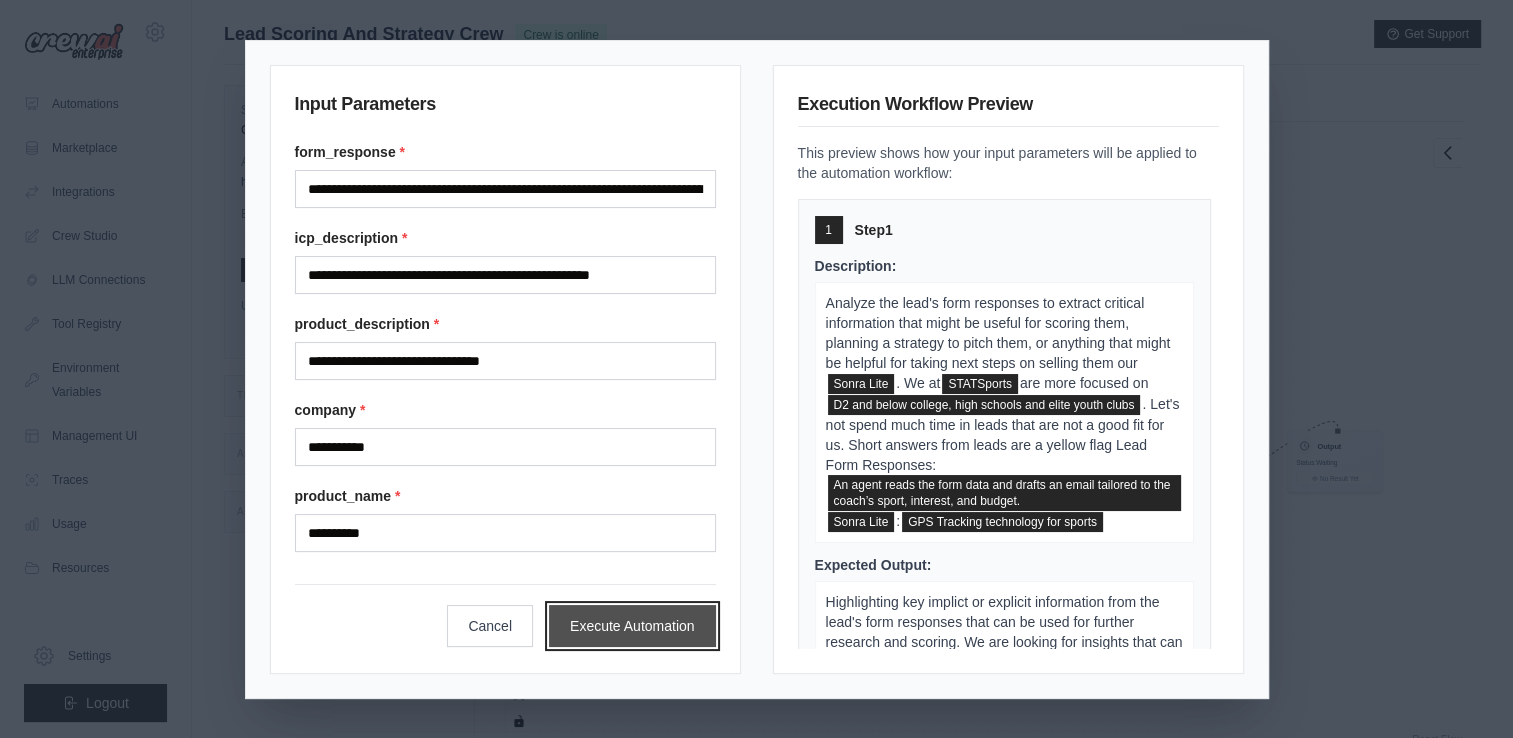 click on "Execute Automation" at bounding box center (632, 626) 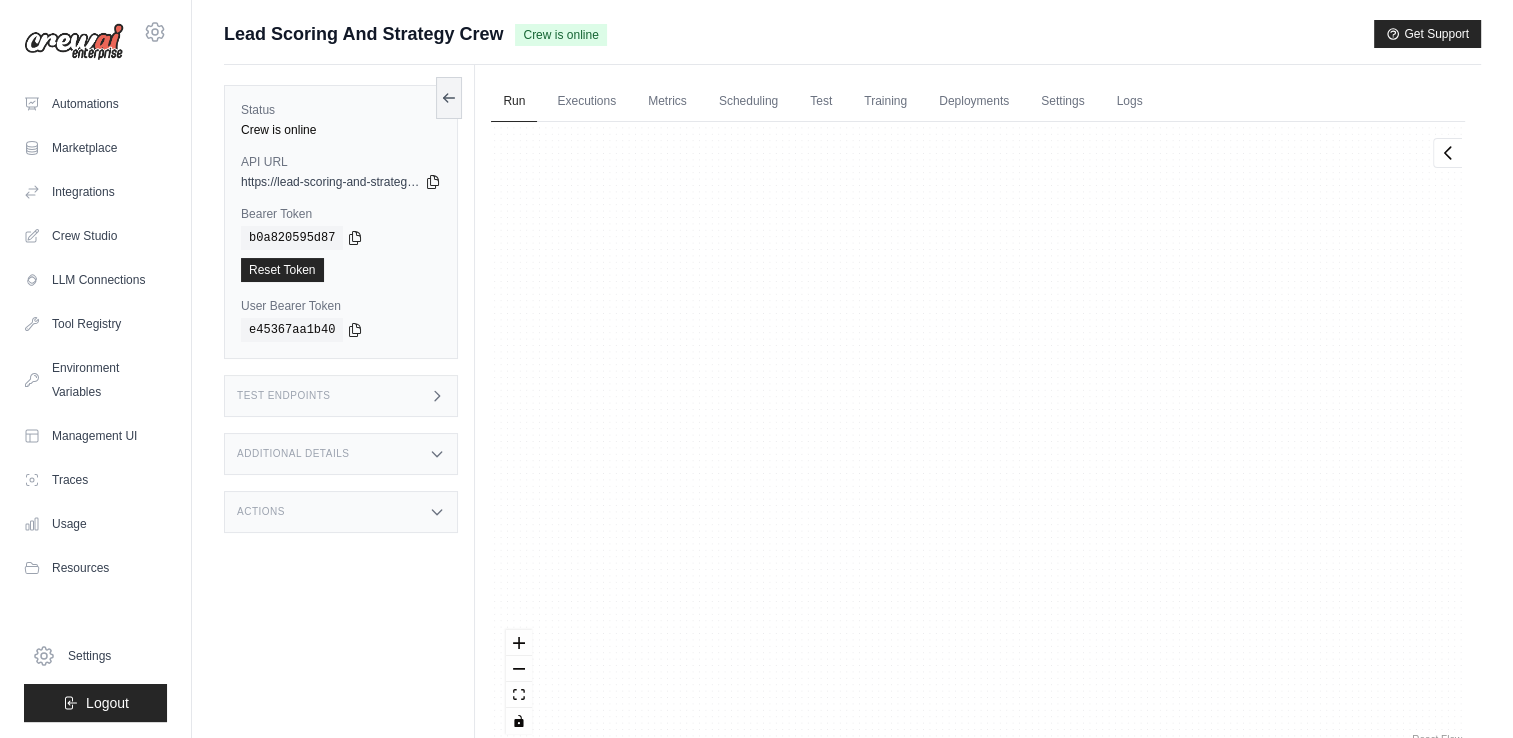 scroll, scrollTop: 7221, scrollLeft: 0, axis: vertical 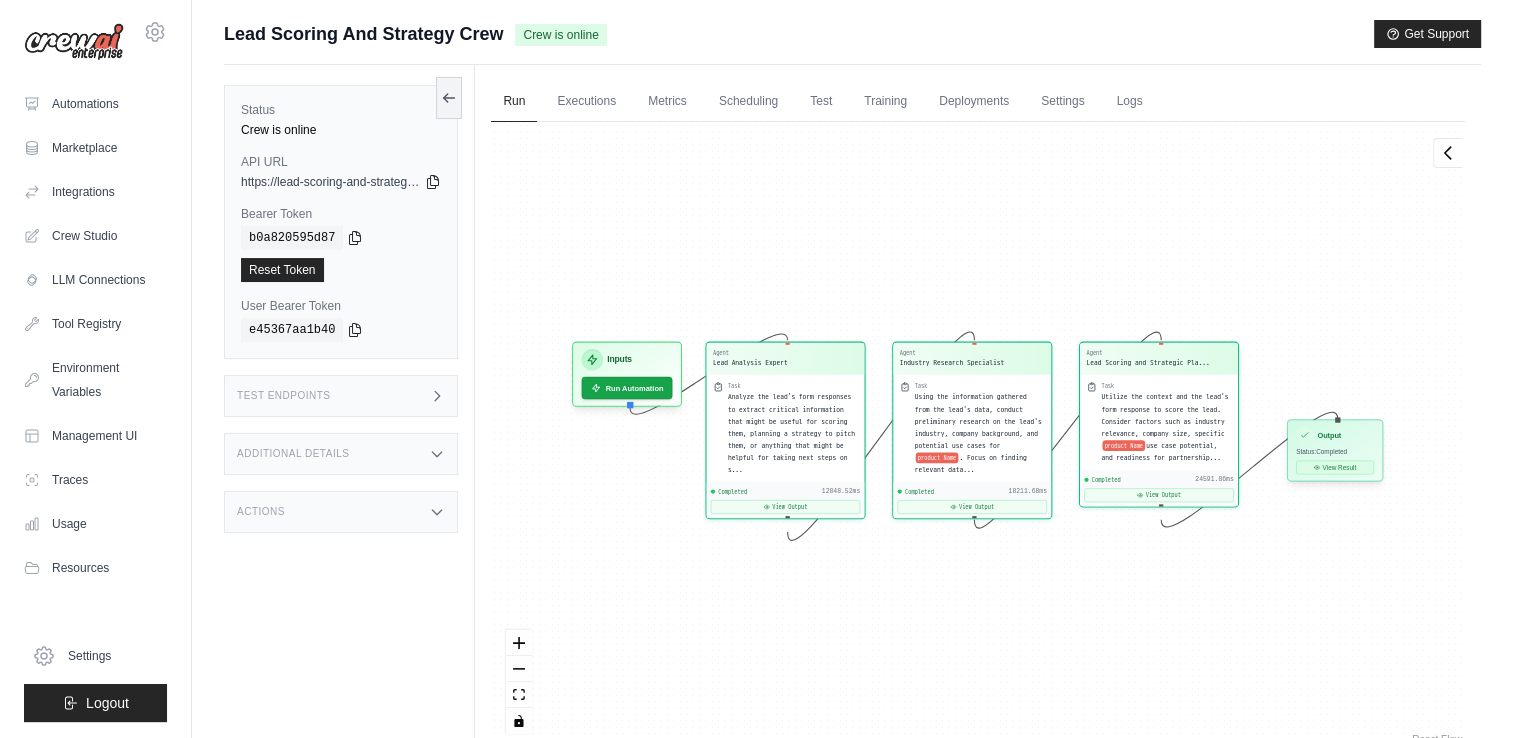 click on "View Result" at bounding box center [1335, 468] 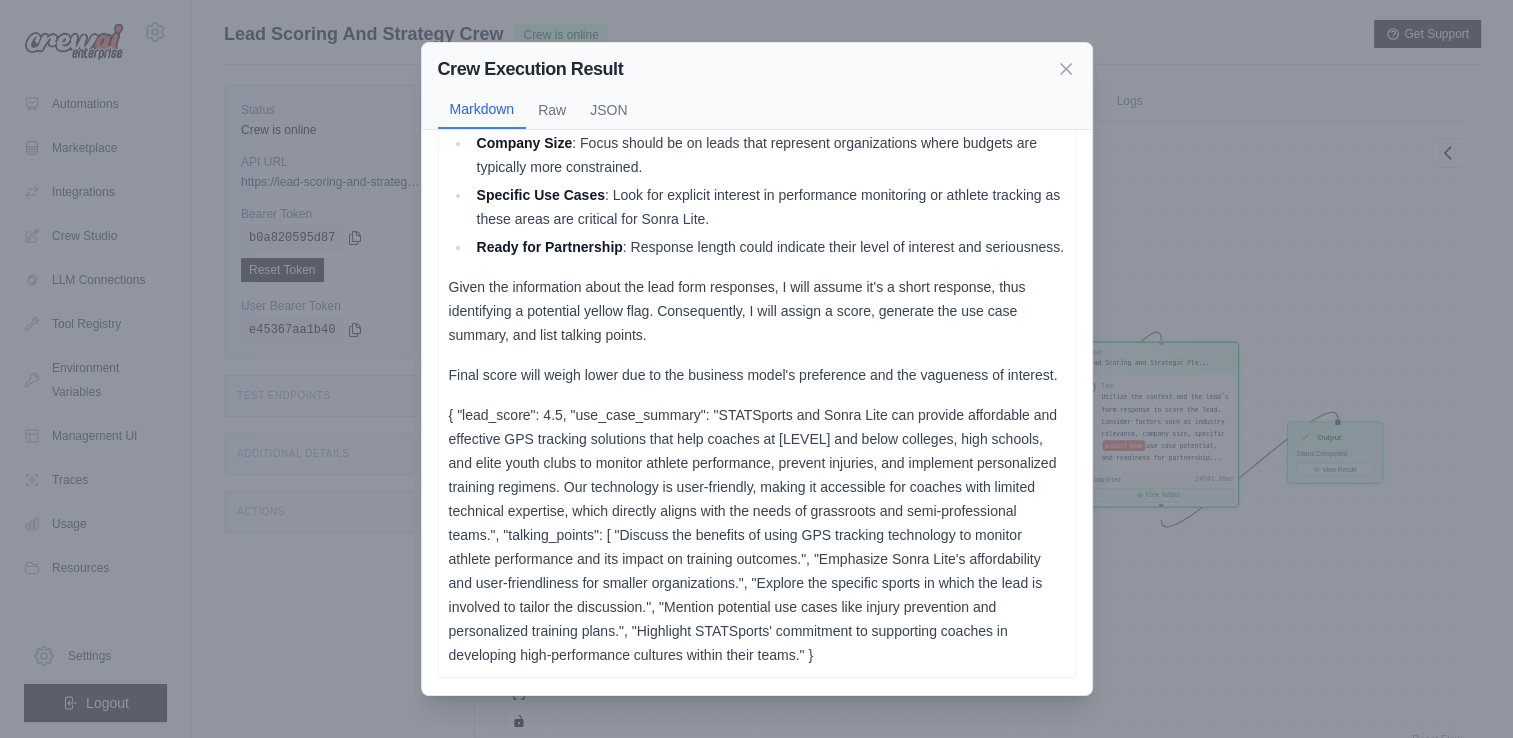 scroll, scrollTop: 236, scrollLeft: 0, axis: vertical 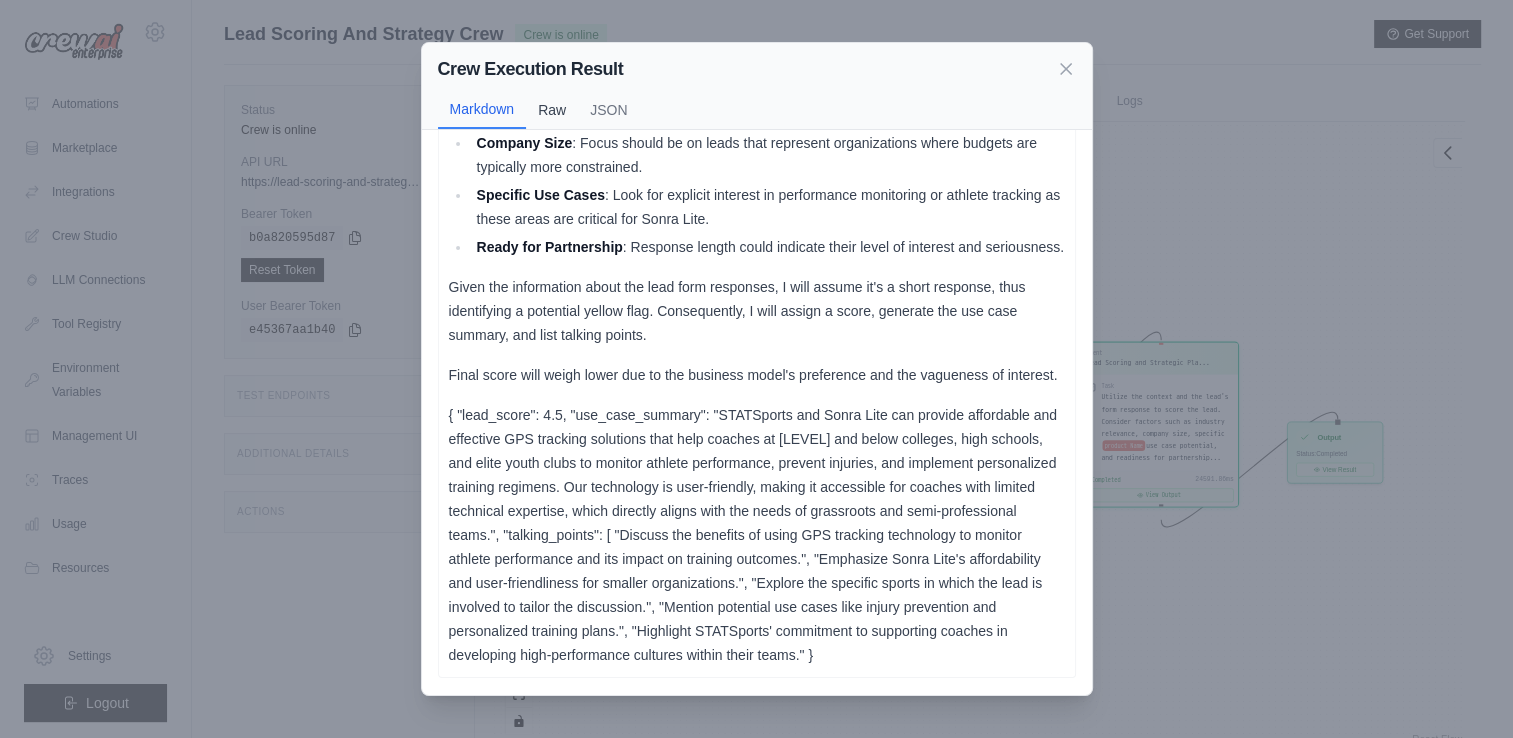 click on "Raw" at bounding box center [552, 110] 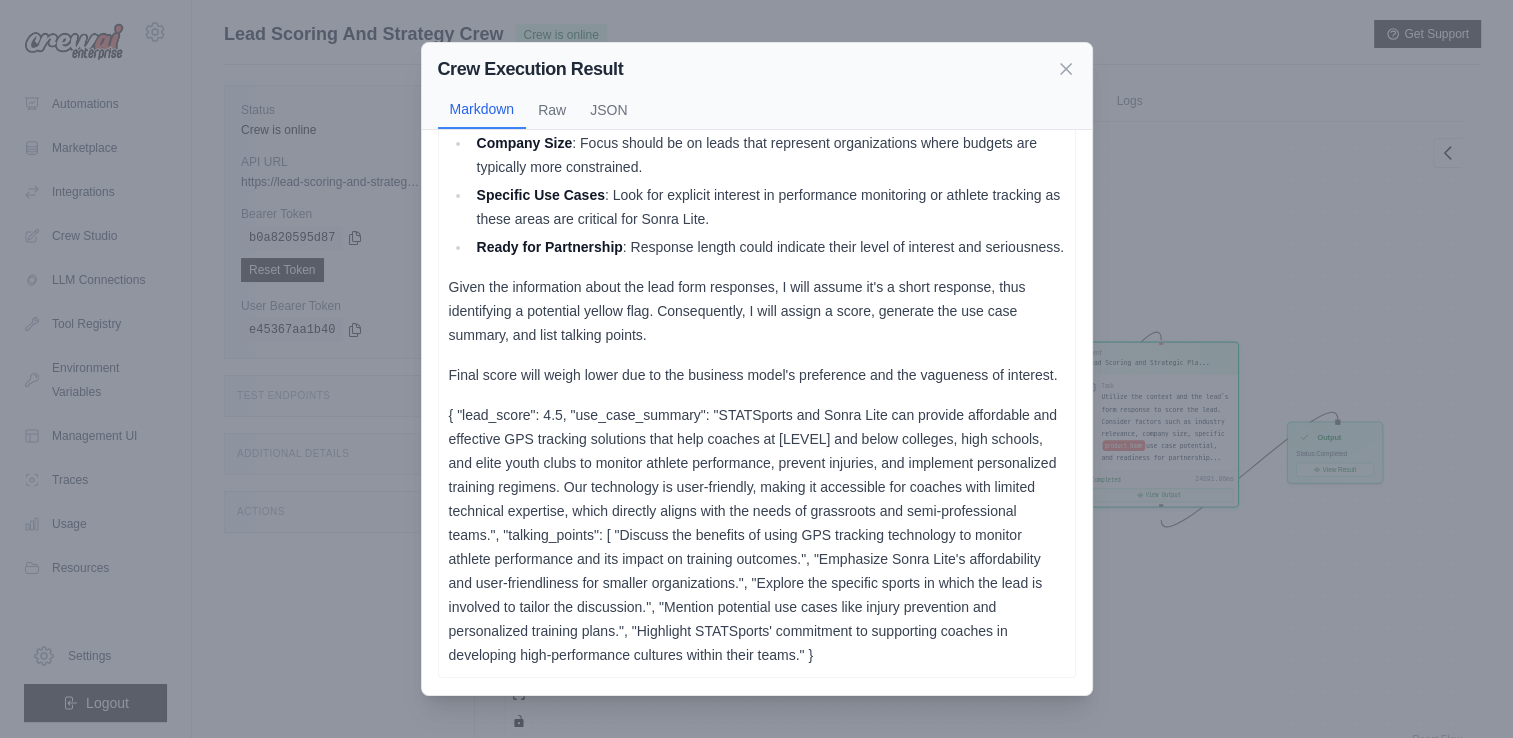 scroll, scrollTop: 0, scrollLeft: 0, axis: both 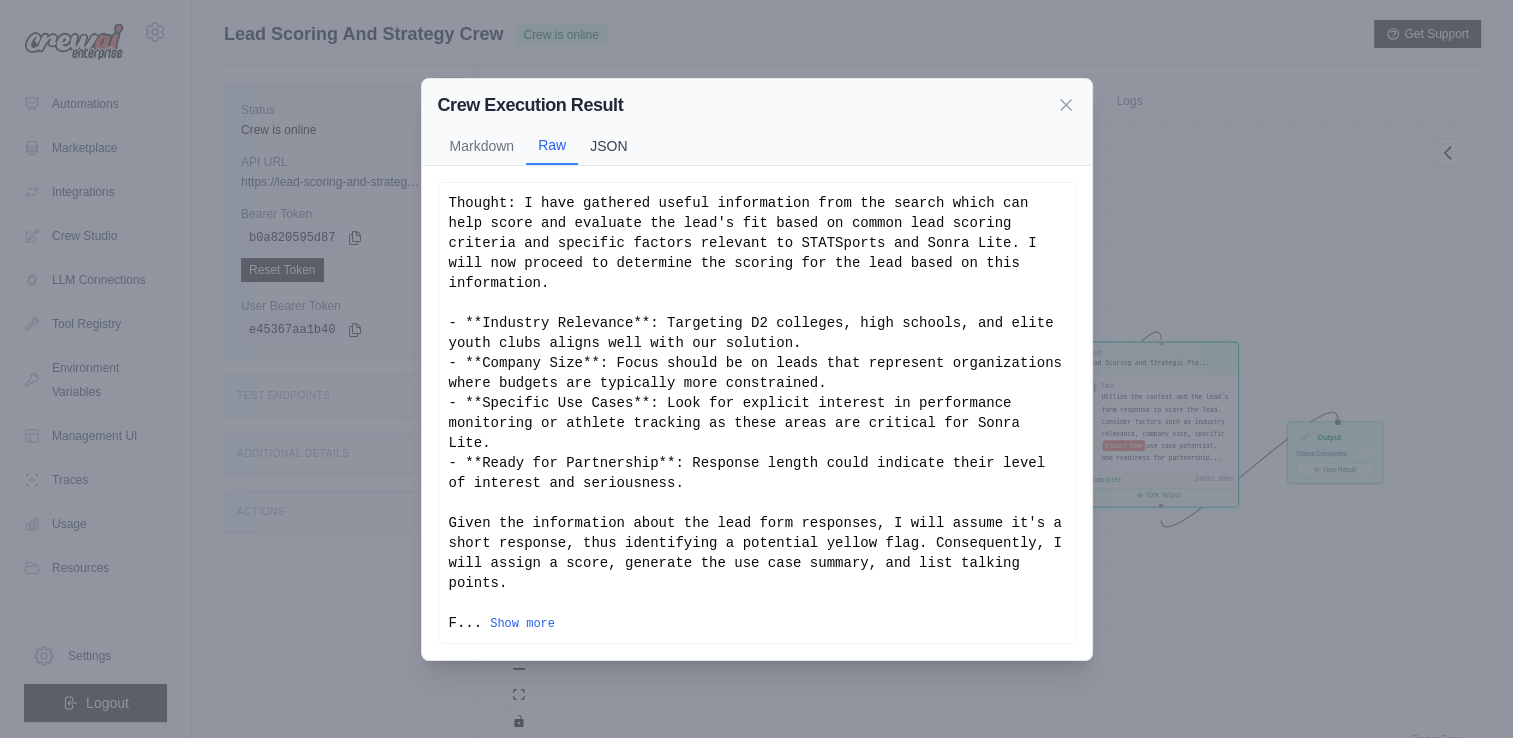 click on "JSON" at bounding box center (608, 146) 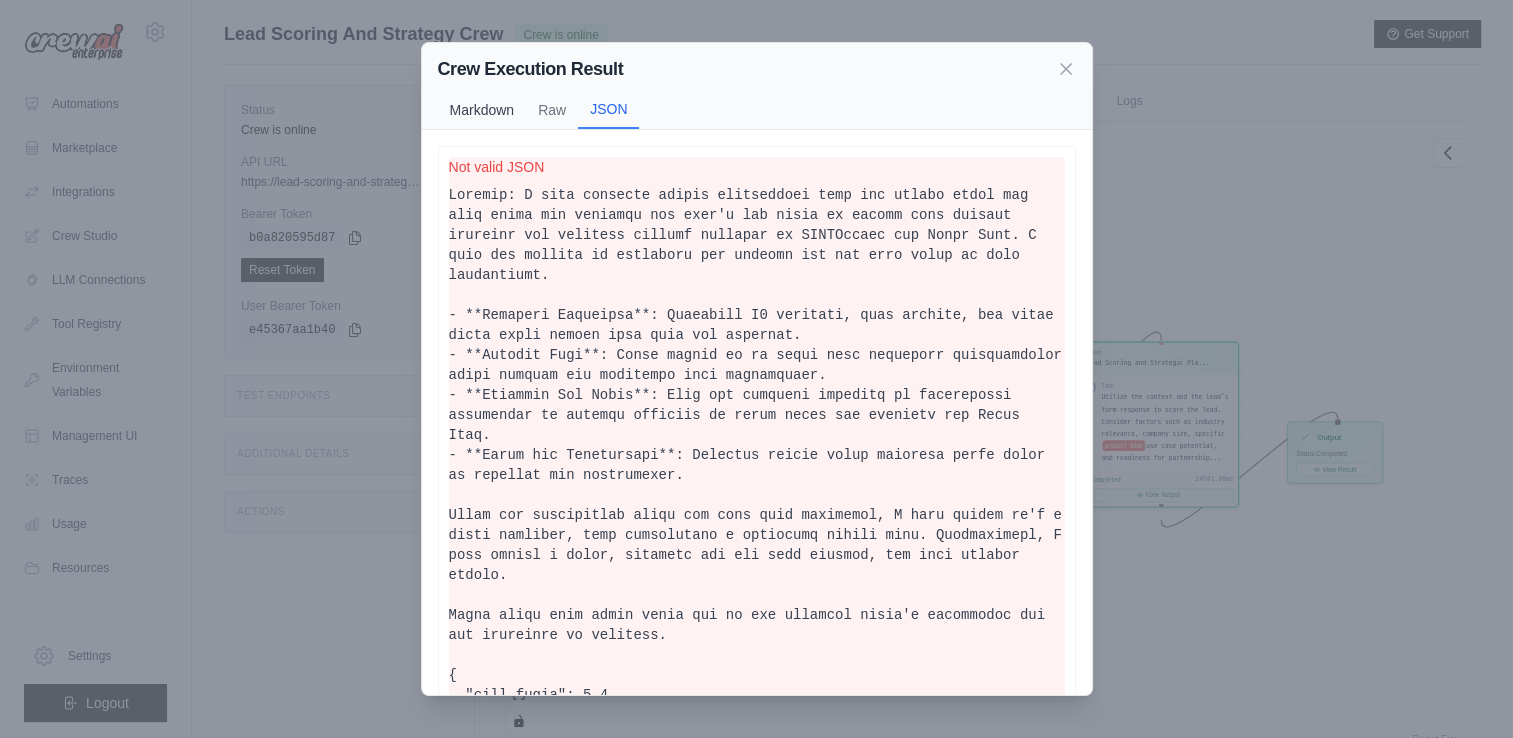 click on "Markdown" at bounding box center [482, 110] 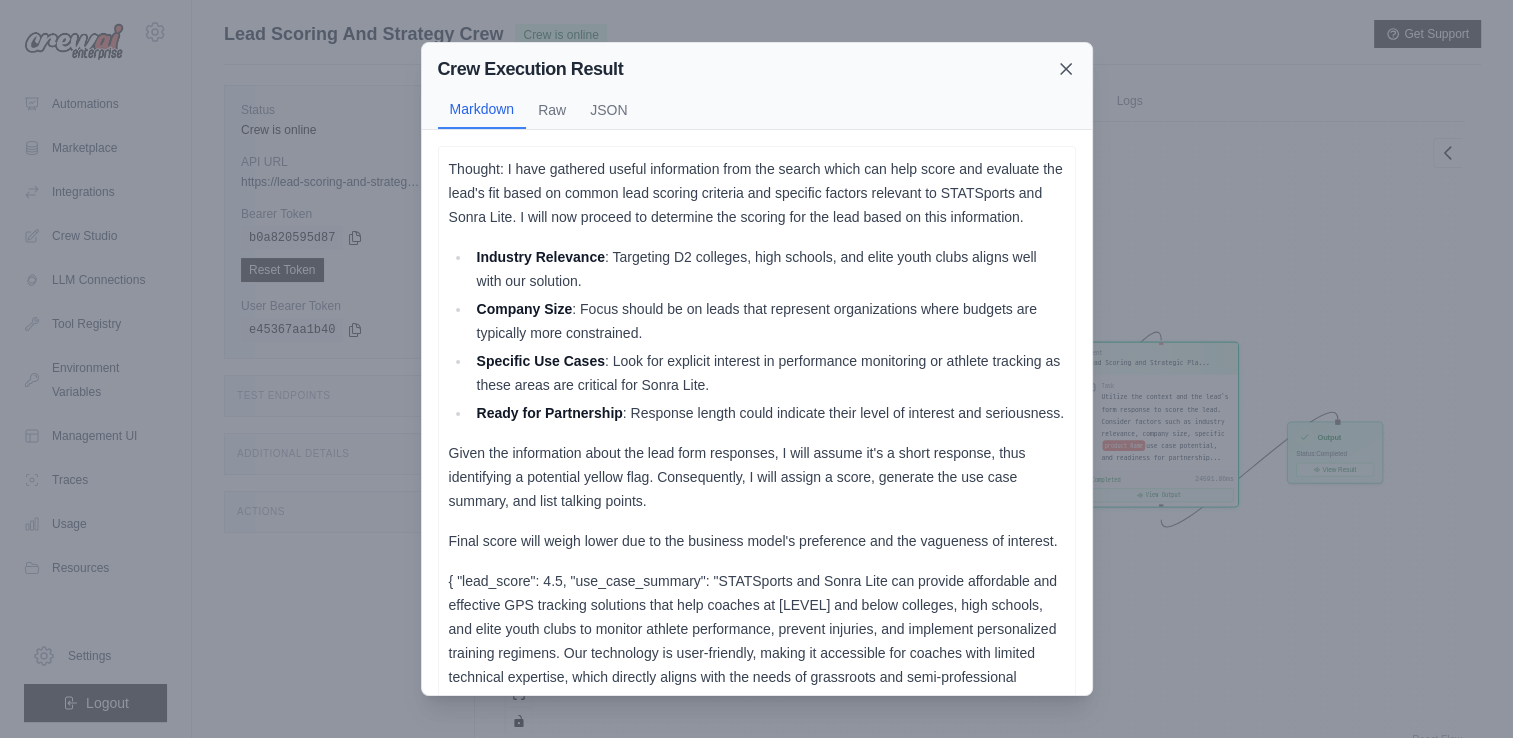 click 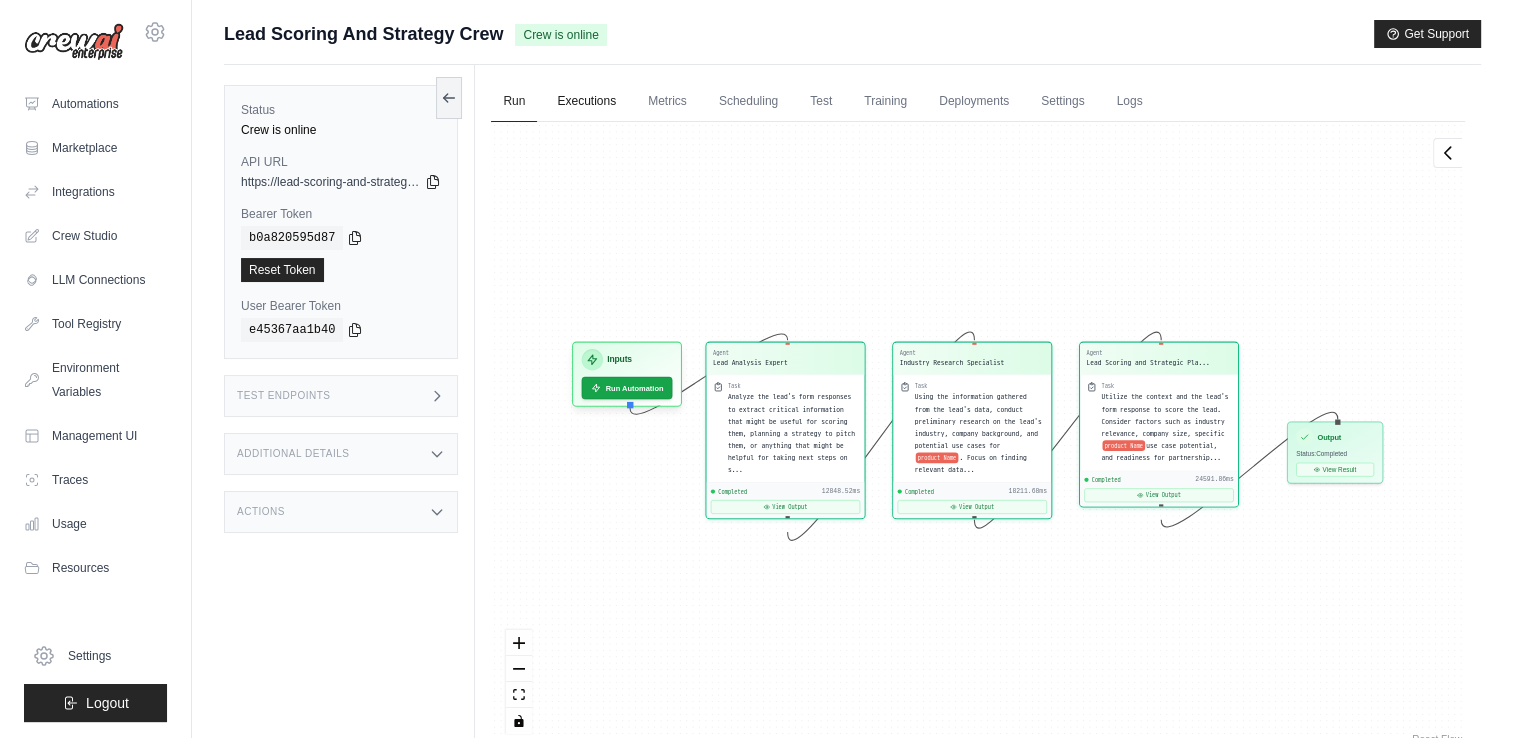 click on "Executions" at bounding box center [586, 102] 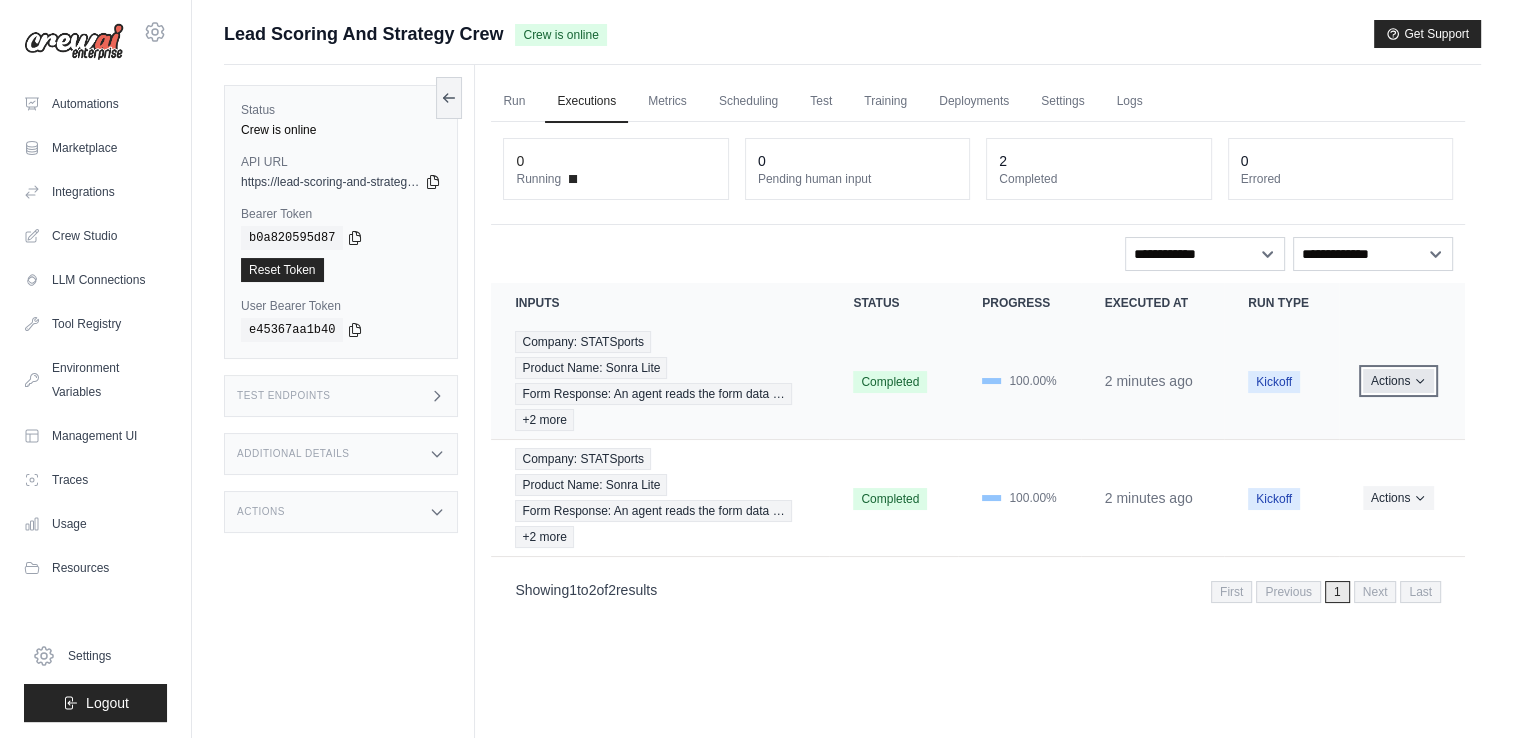 click on "Actions" at bounding box center [1398, 381] 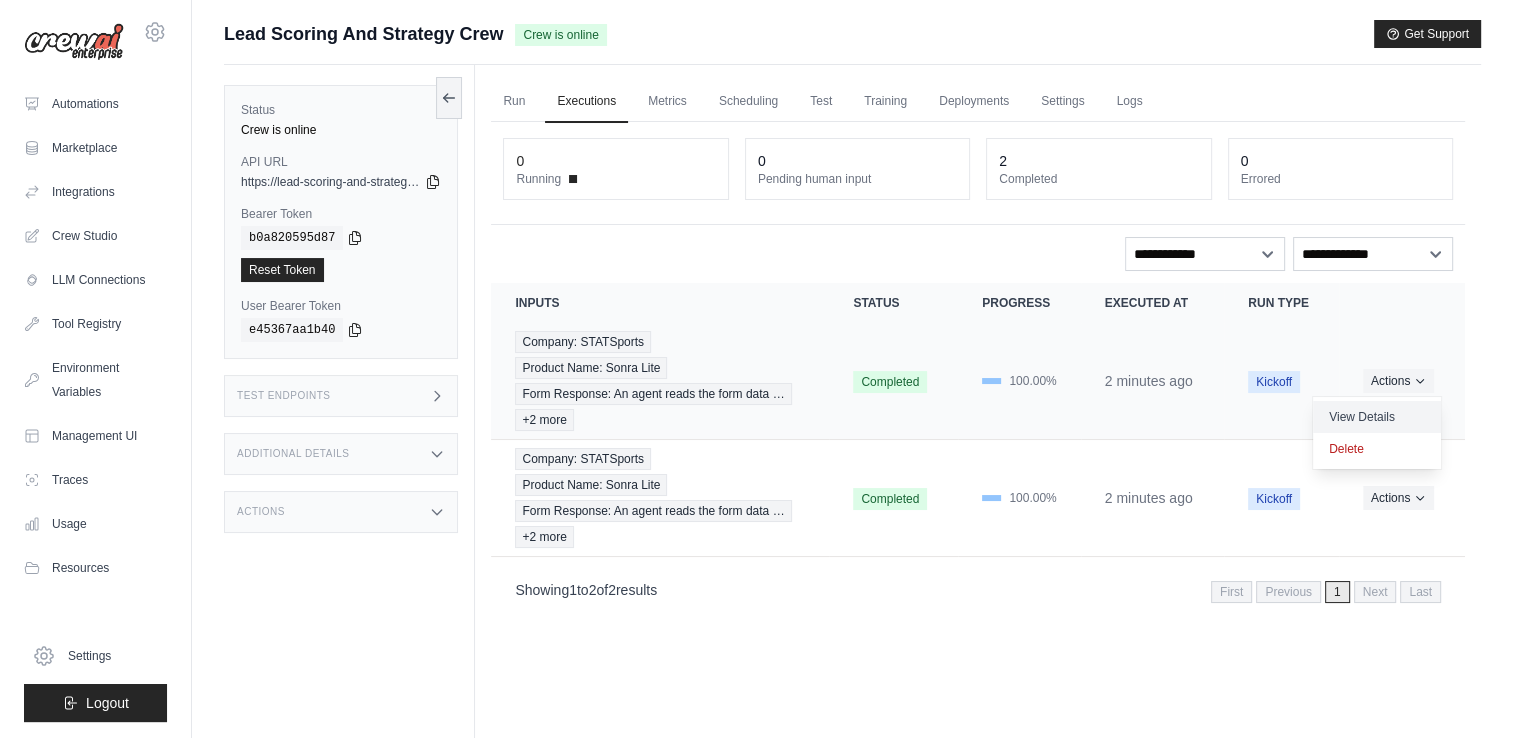 click on "View Details" at bounding box center (1377, 417) 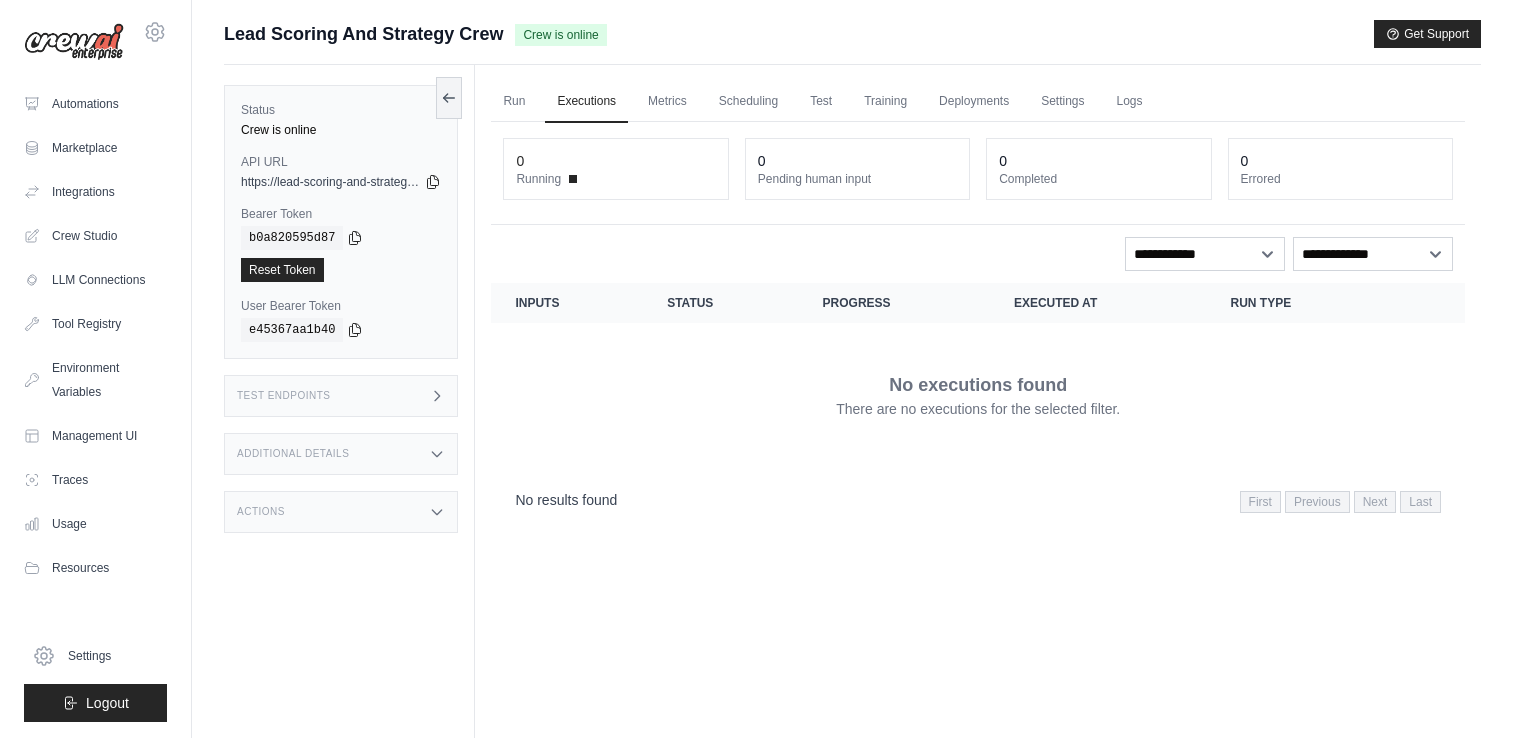 scroll, scrollTop: 0, scrollLeft: 0, axis: both 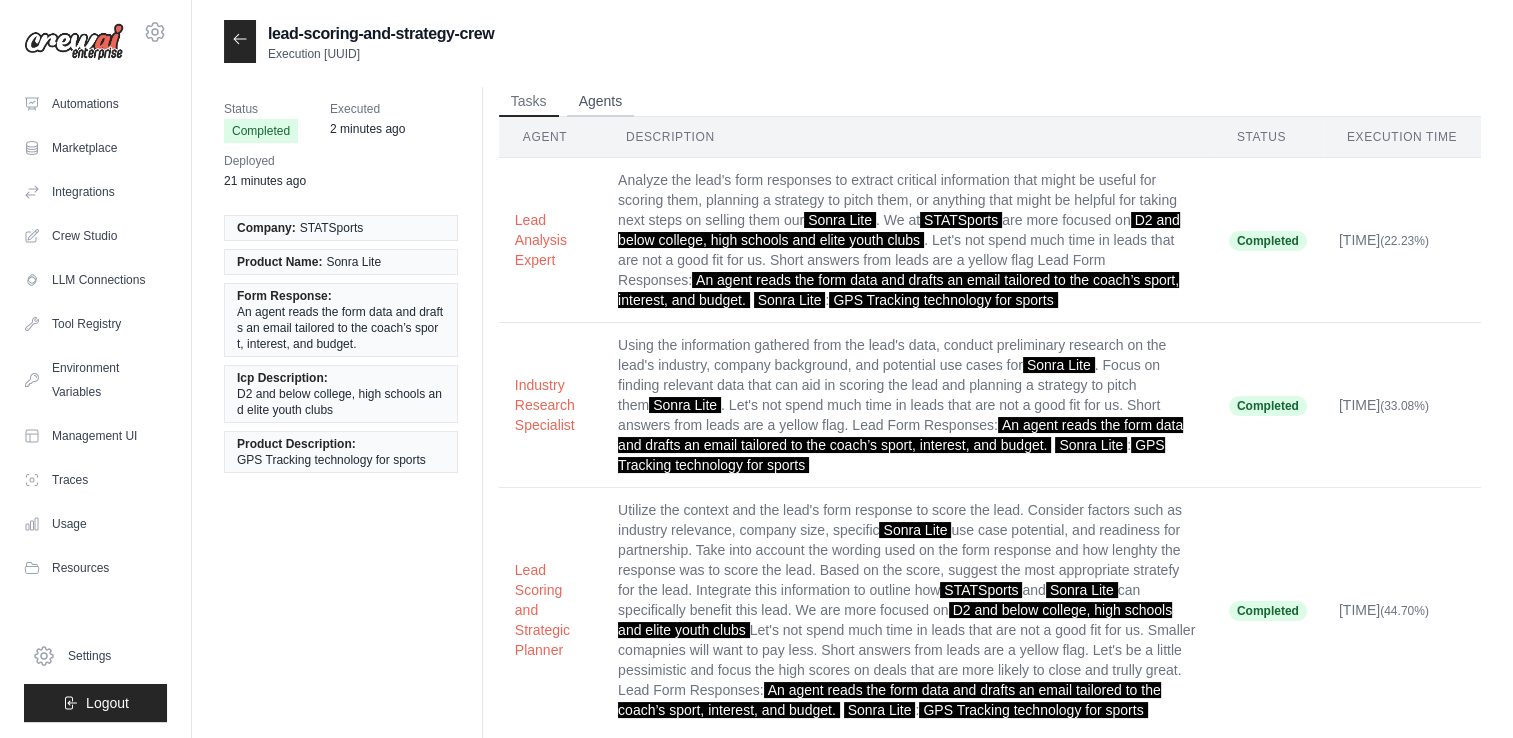 click on "Agents" at bounding box center [601, 102] 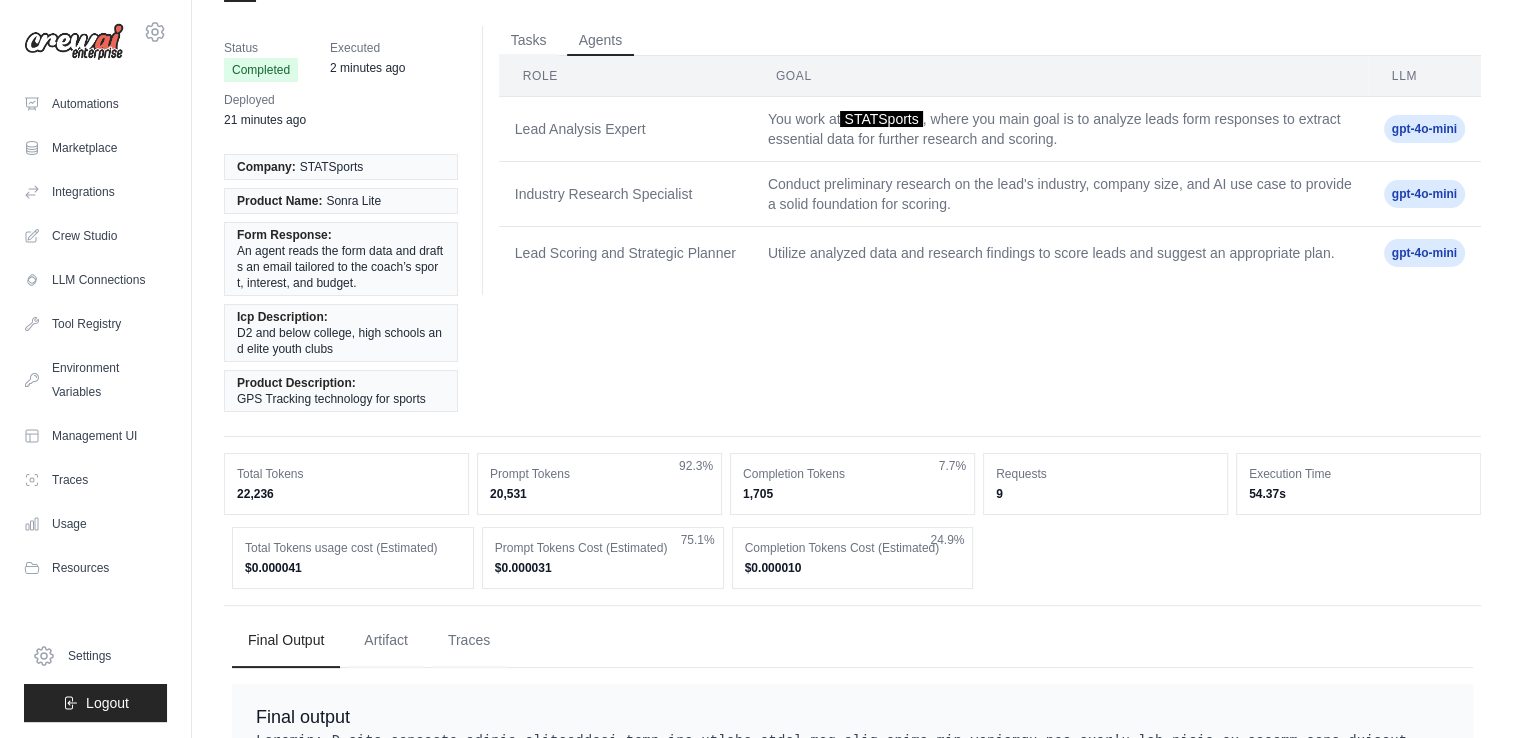 scroll, scrollTop: 0, scrollLeft: 0, axis: both 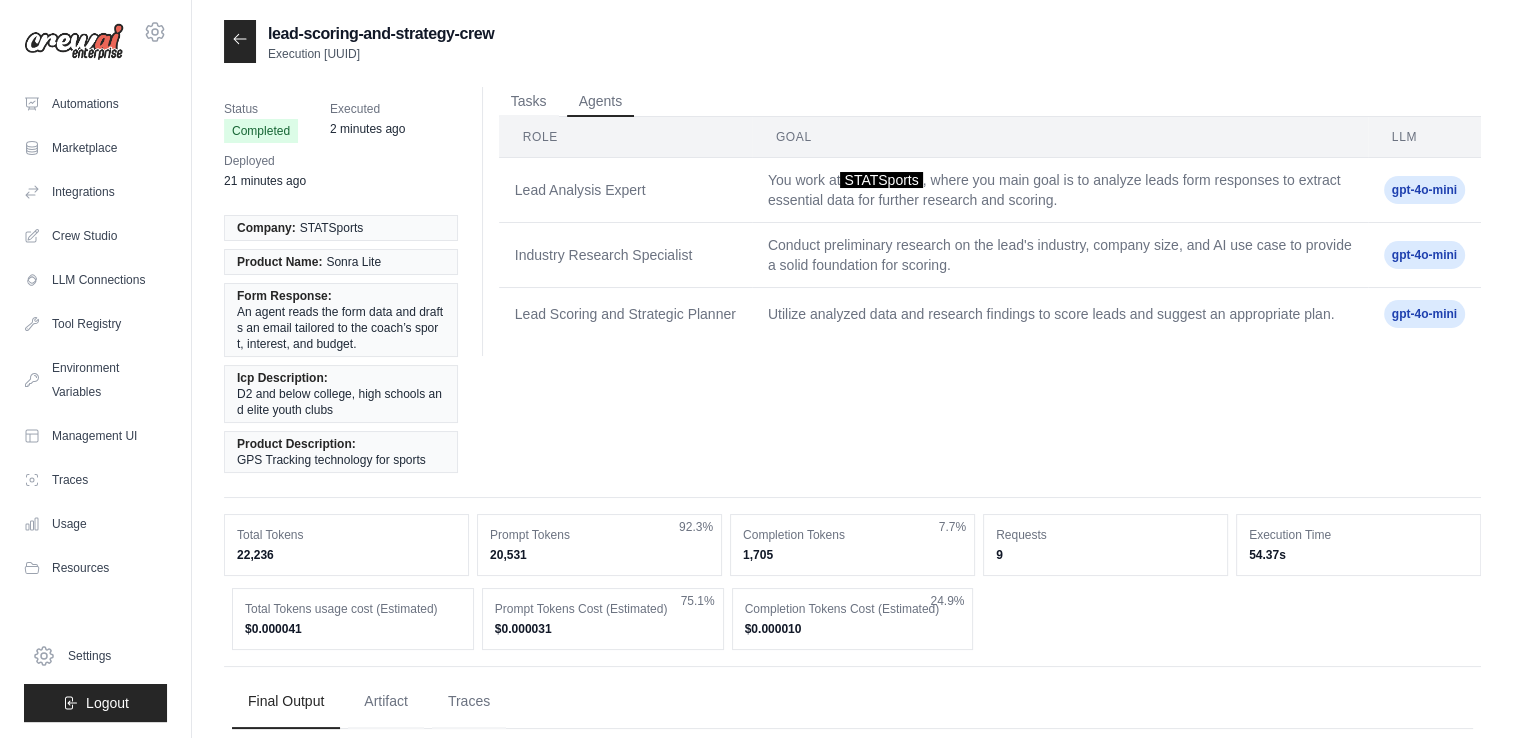 click 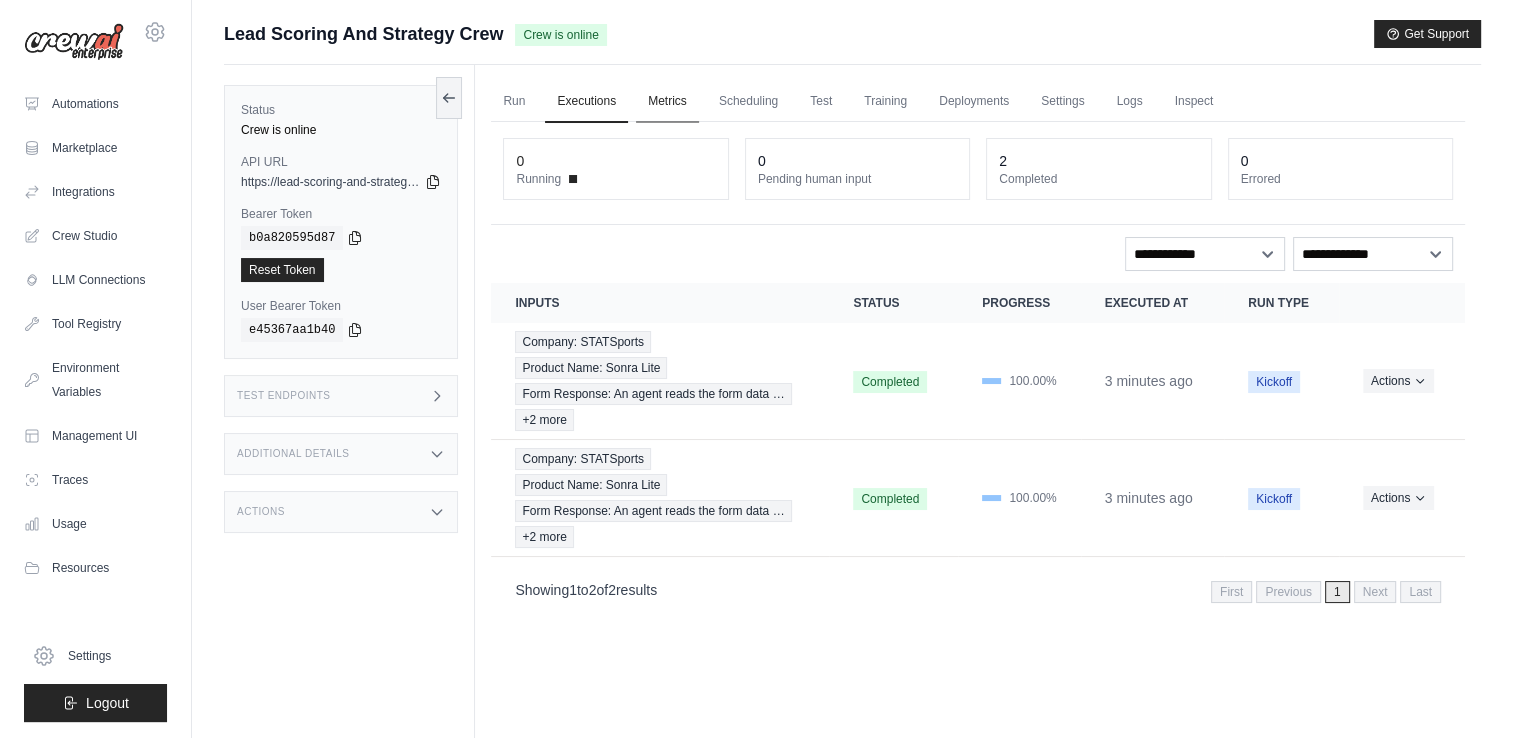click on "Metrics" at bounding box center [667, 102] 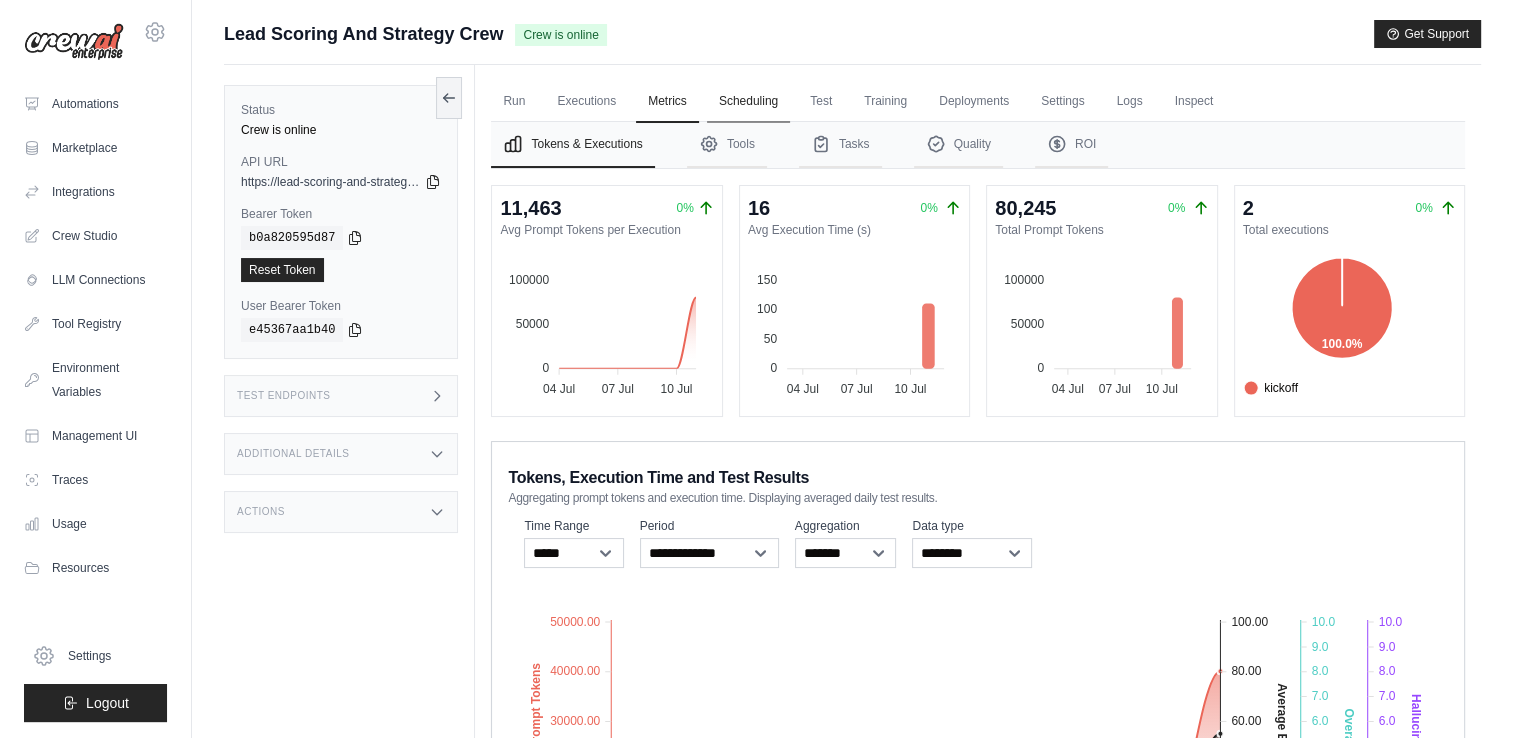 click on "Scheduling" at bounding box center [748, 102] 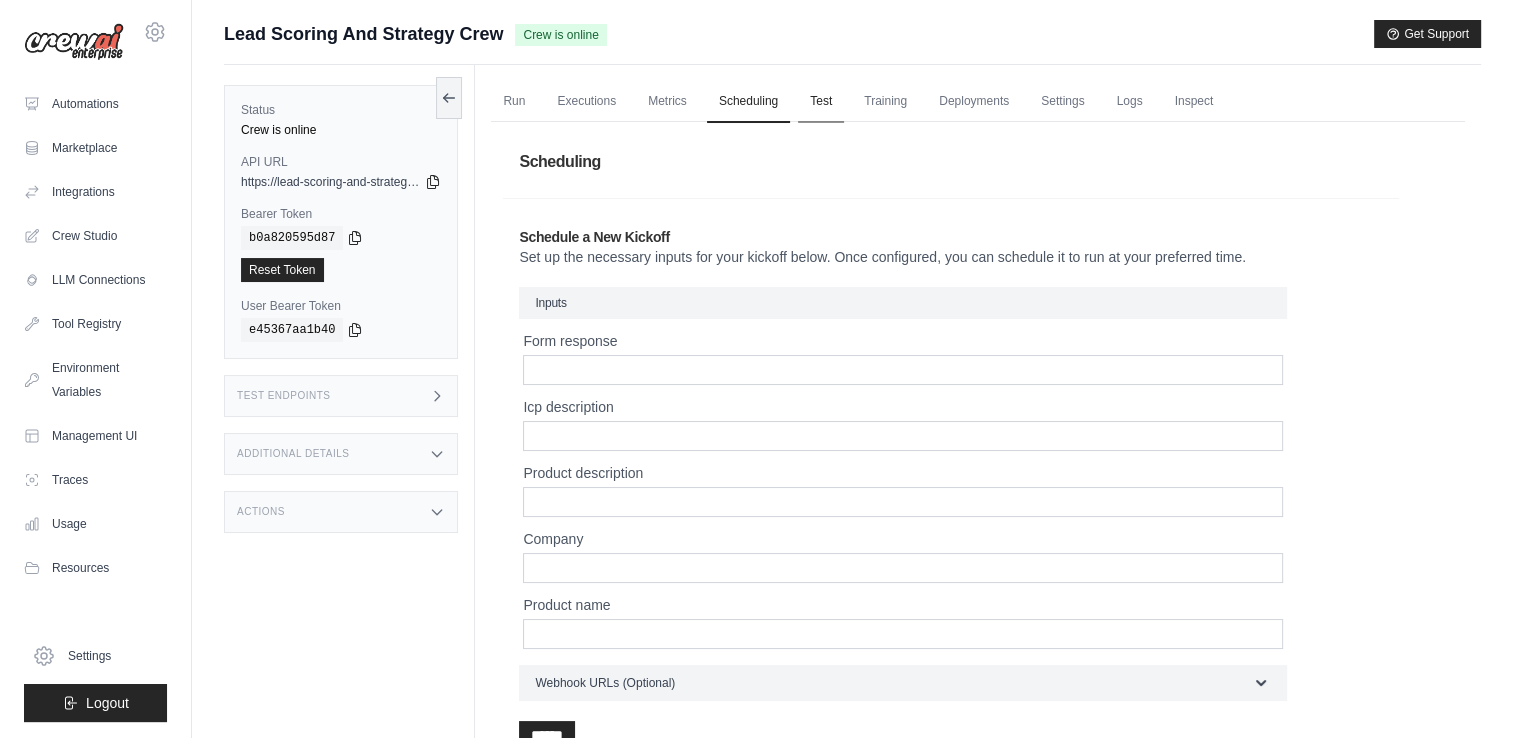 click on "Test" at bounding box center [821, 102] 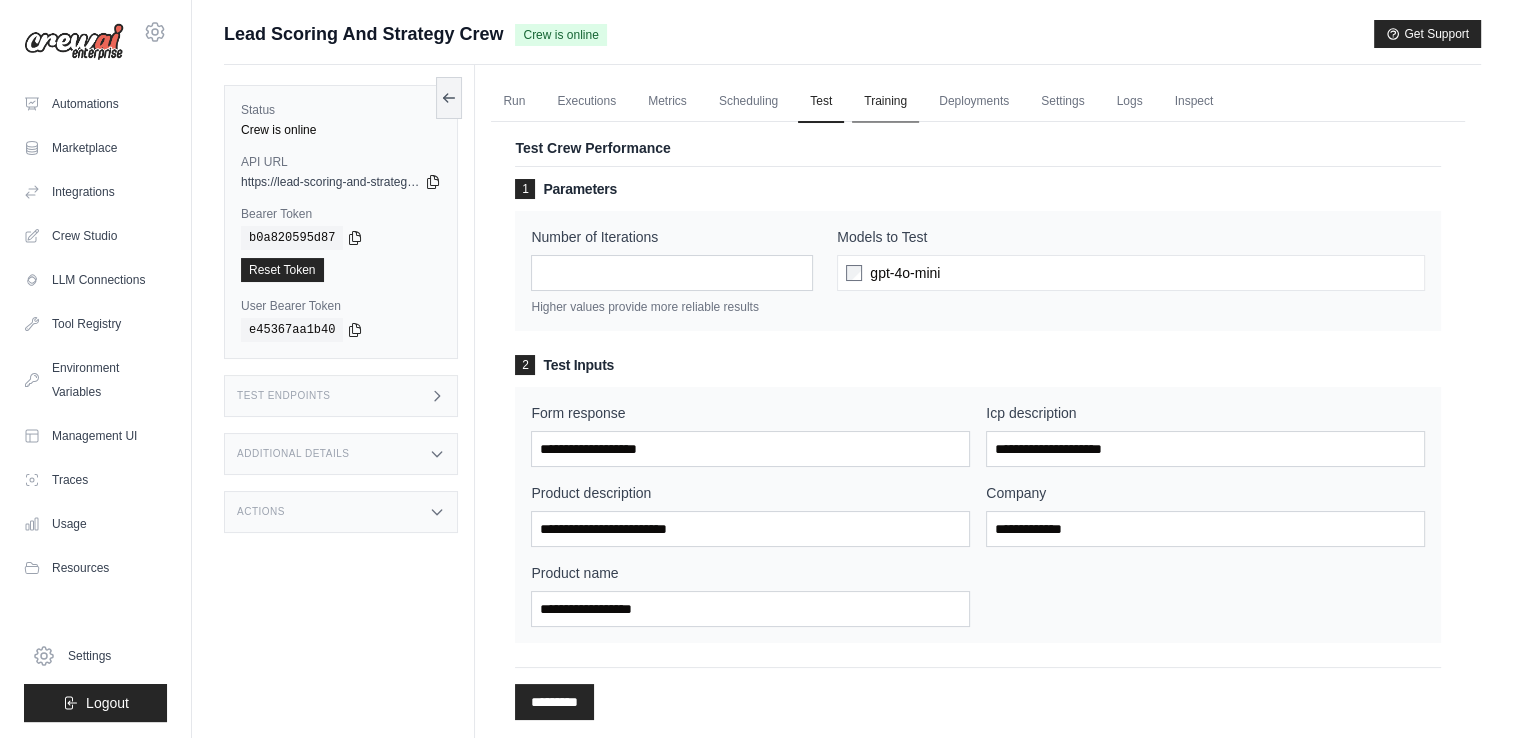 click on "Training" at bounding box center (885, 102) 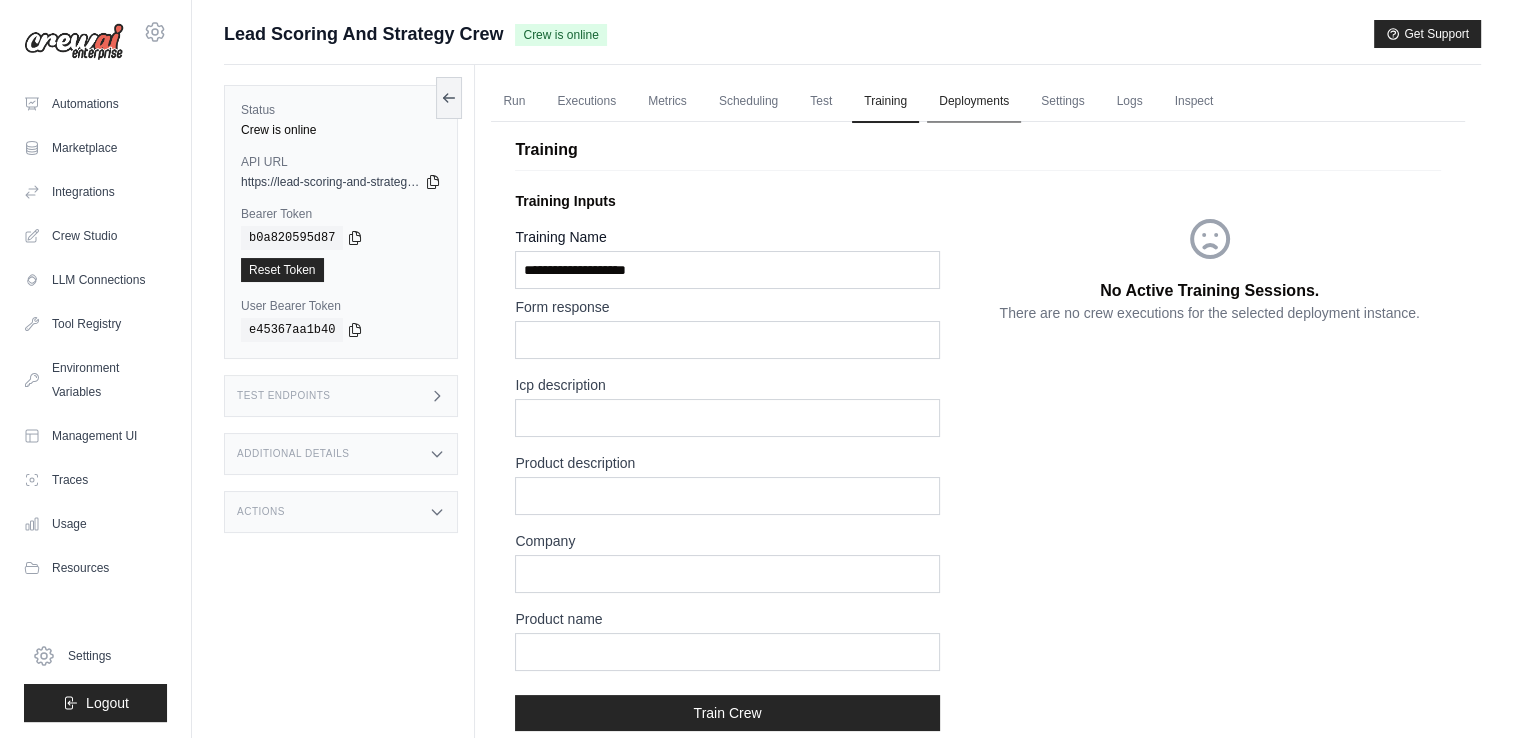 click on "Deployments" at bounding box center (974, 102) 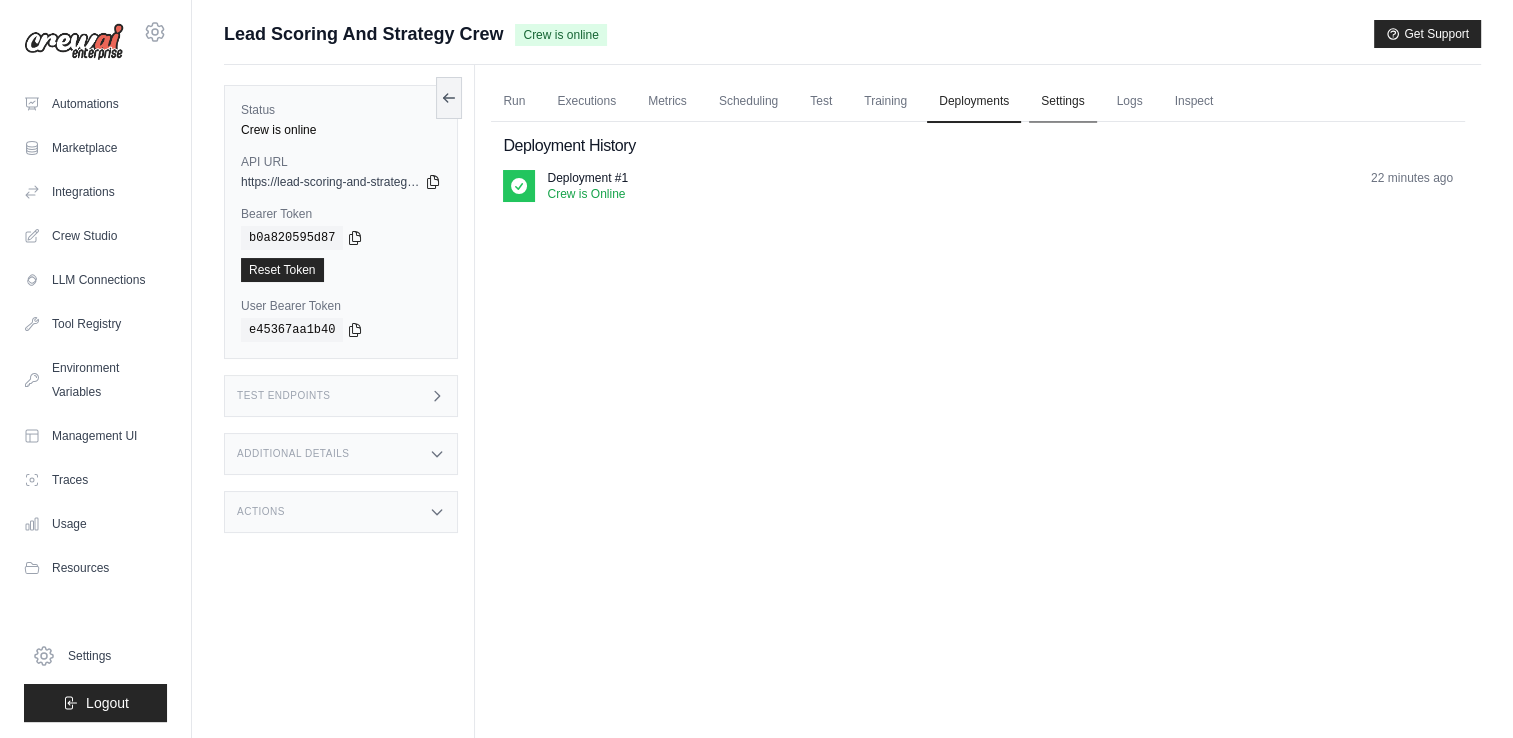 click on "Settings" at bounding box center (1062, 102) 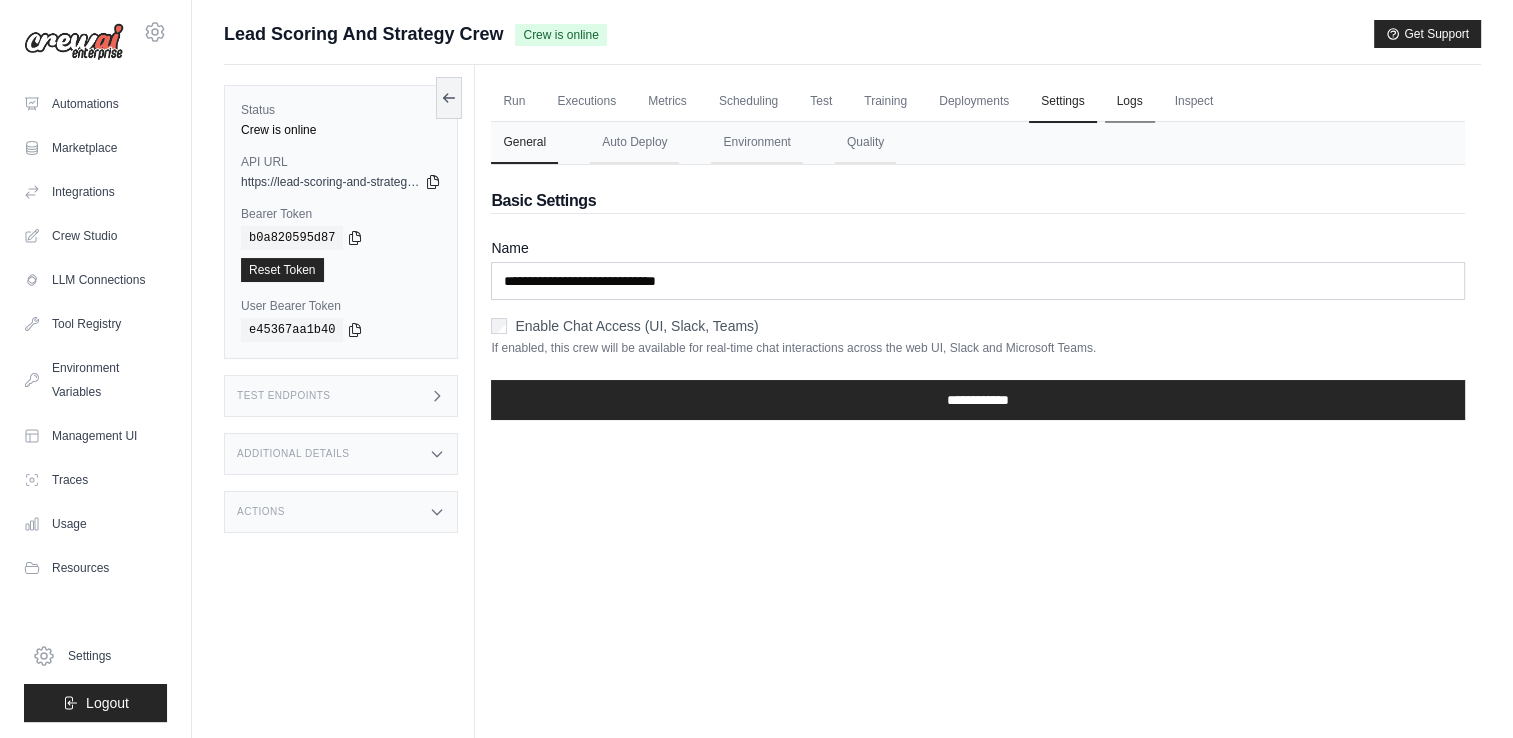 click on "Logs" at bounding box center (1130, 102) 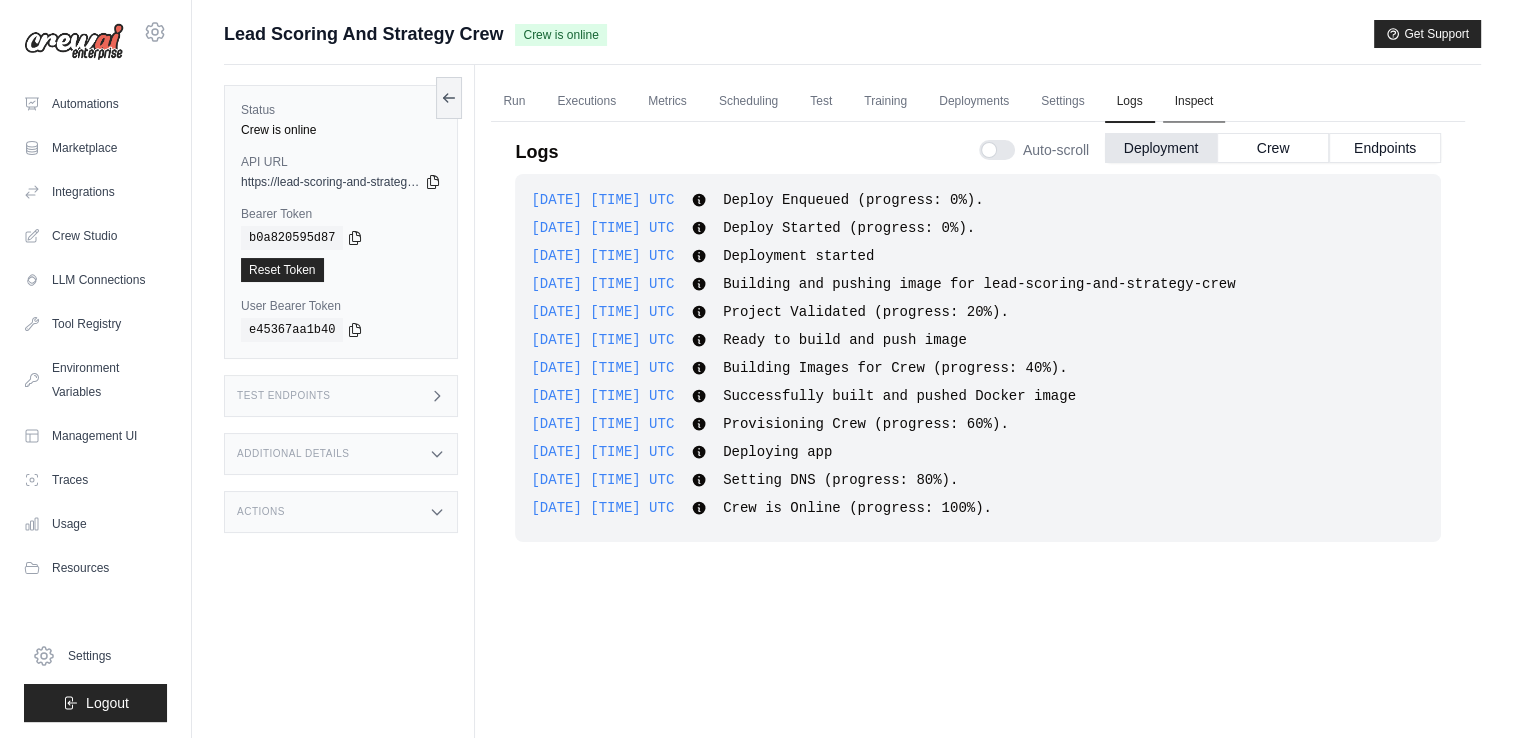 click on "Inspect" at bounding box center (1194, 102) 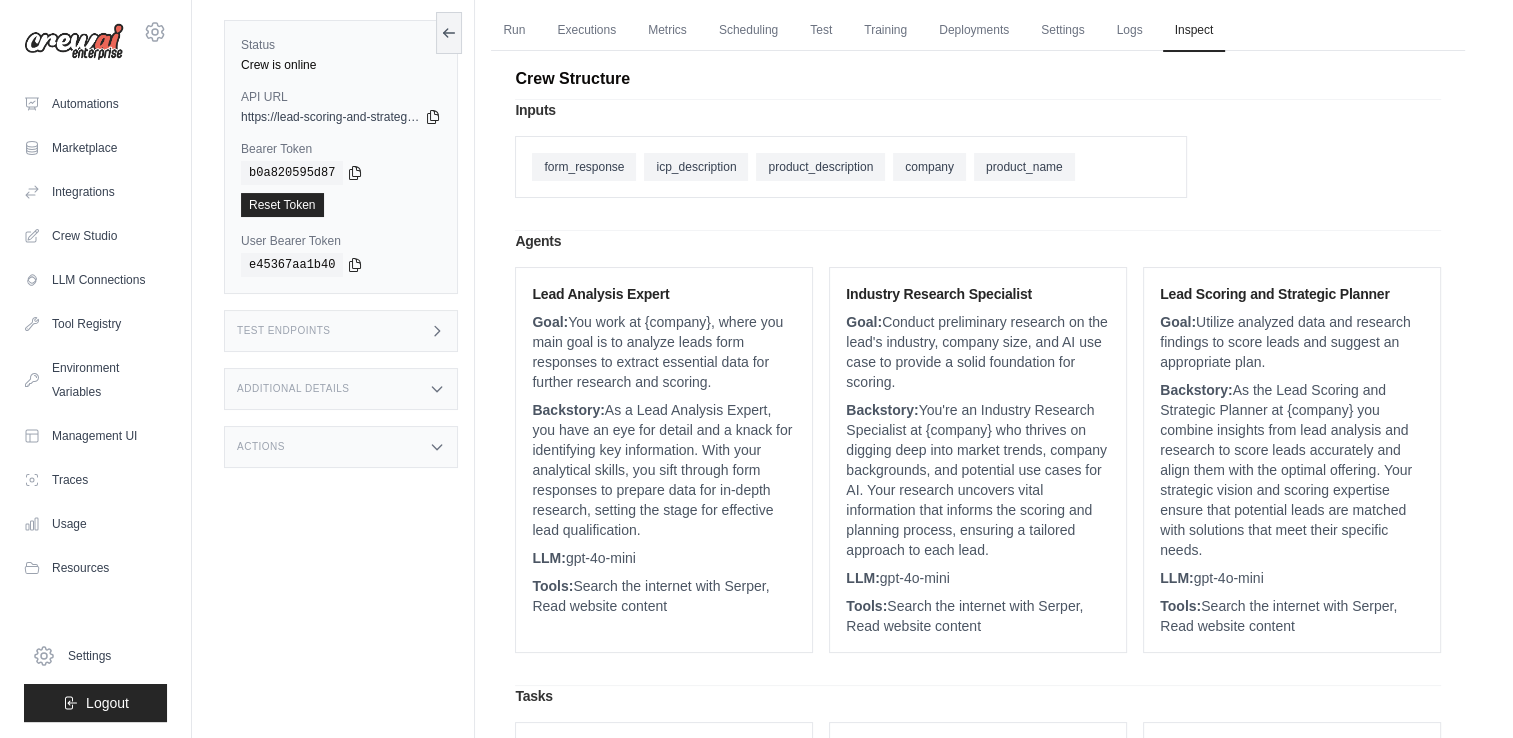 scroll, scrollTop: 0, scrollLeft: 0, axis: both 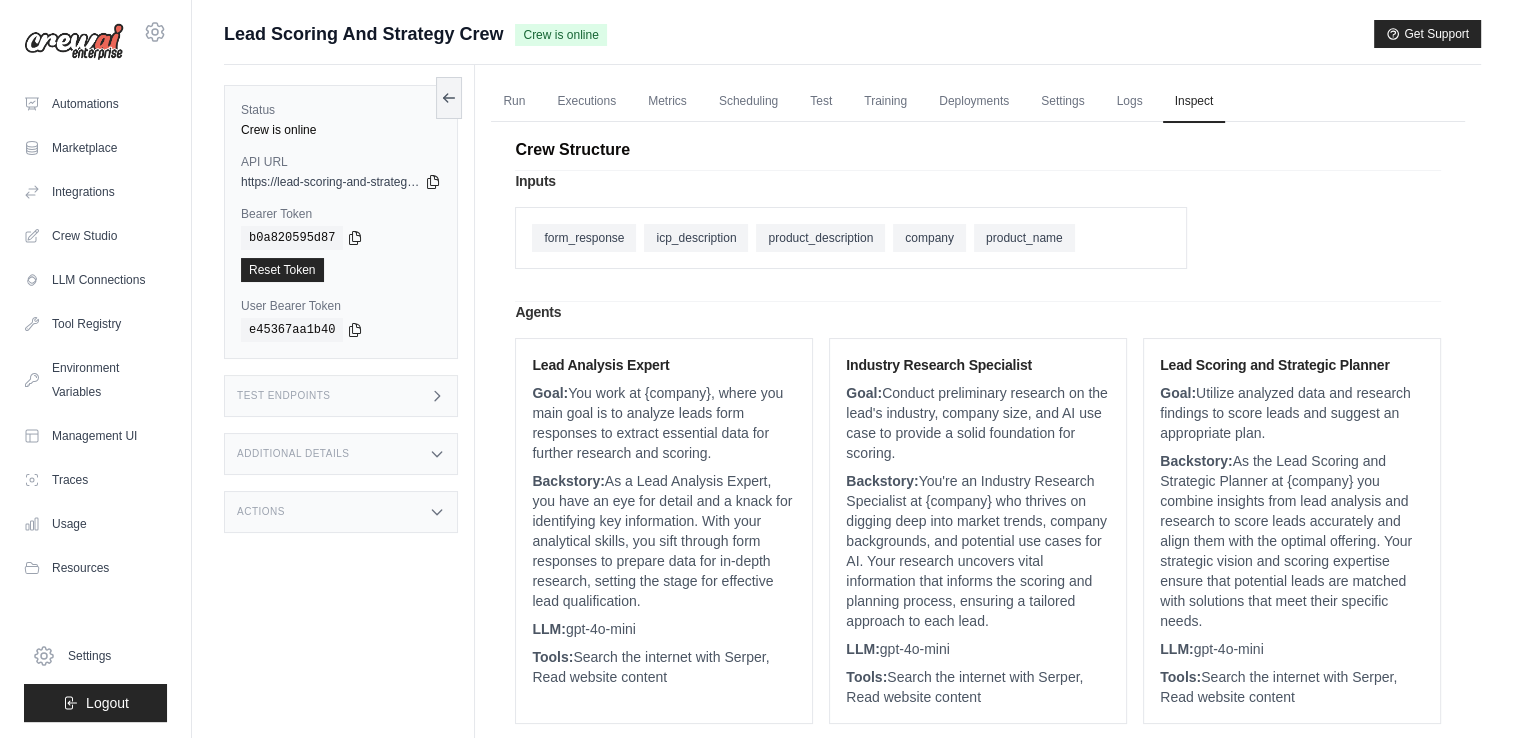 drag, startPoint x: 1510, startPoint y: 207, endPoint x: 1500, endPoint y: 152, distance: 55.9017 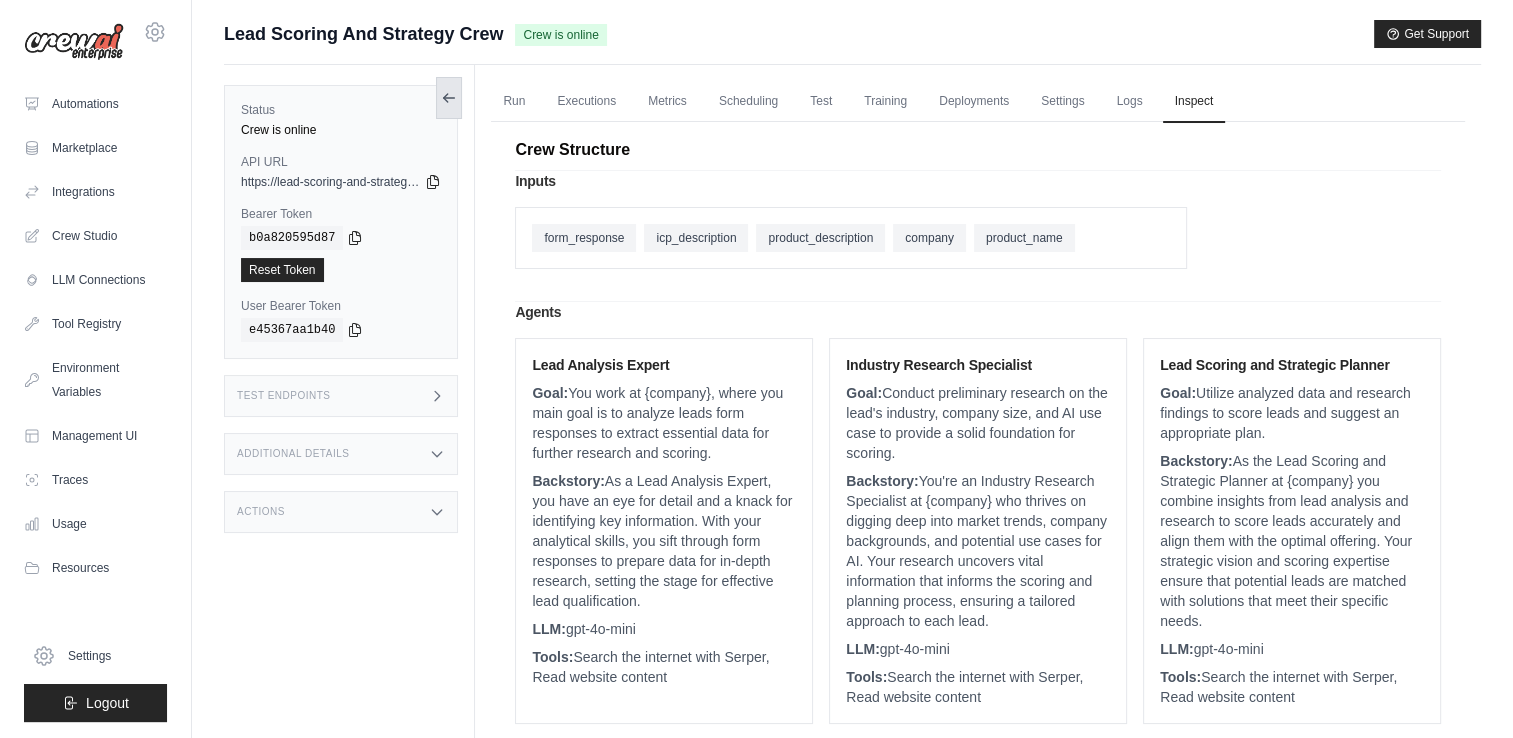 click 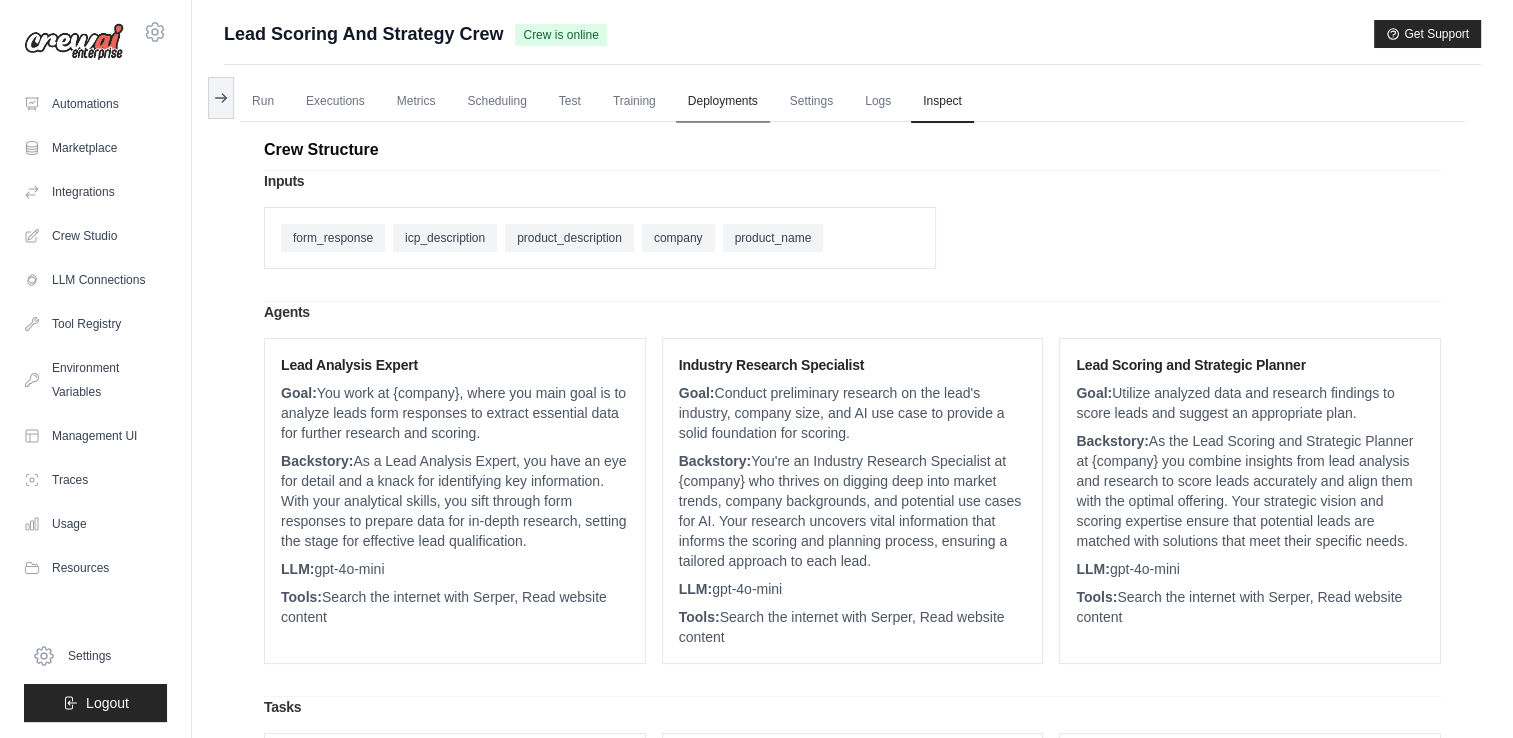 click on "Deployments" at bounding box center [723, 102] 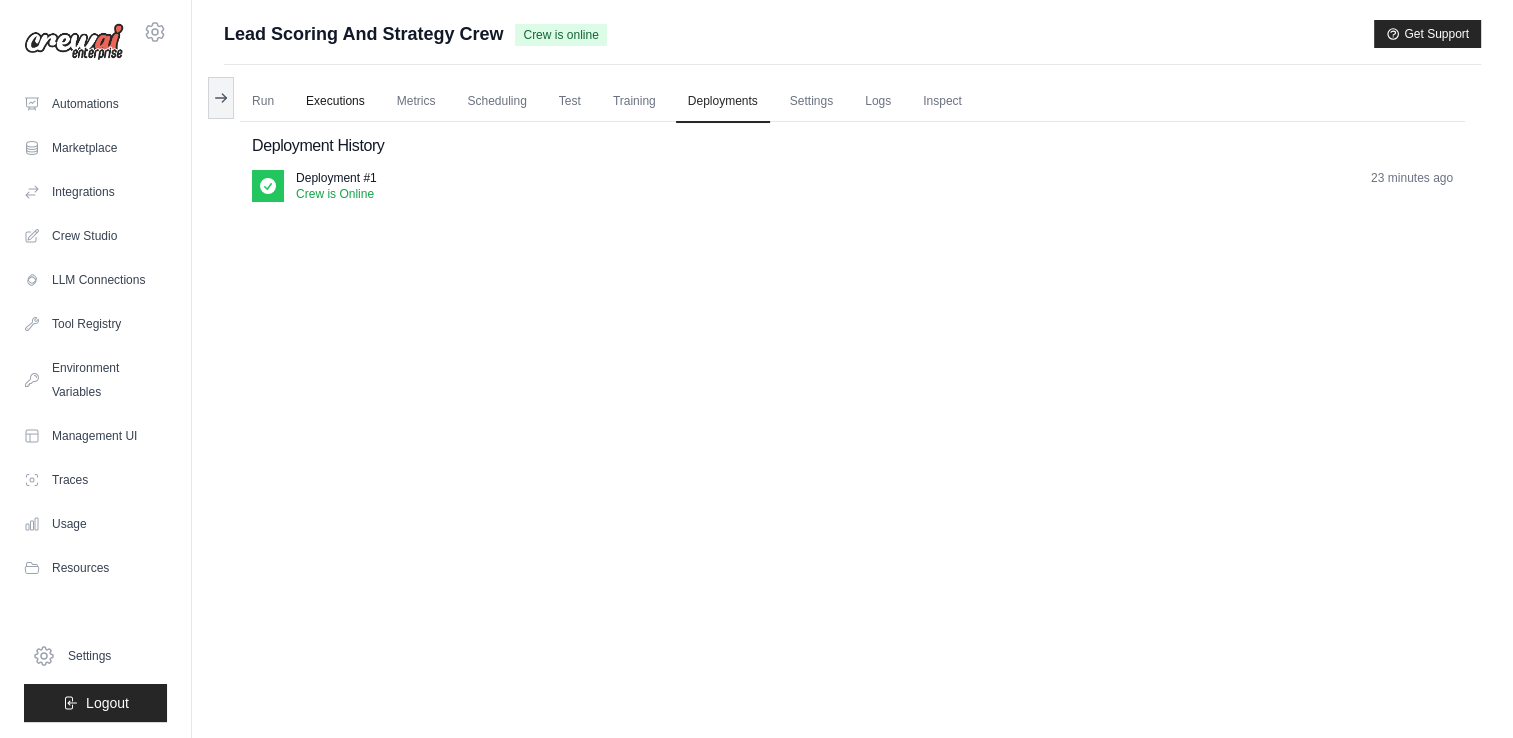 click on "Executions" at bounding box center (335, 102) 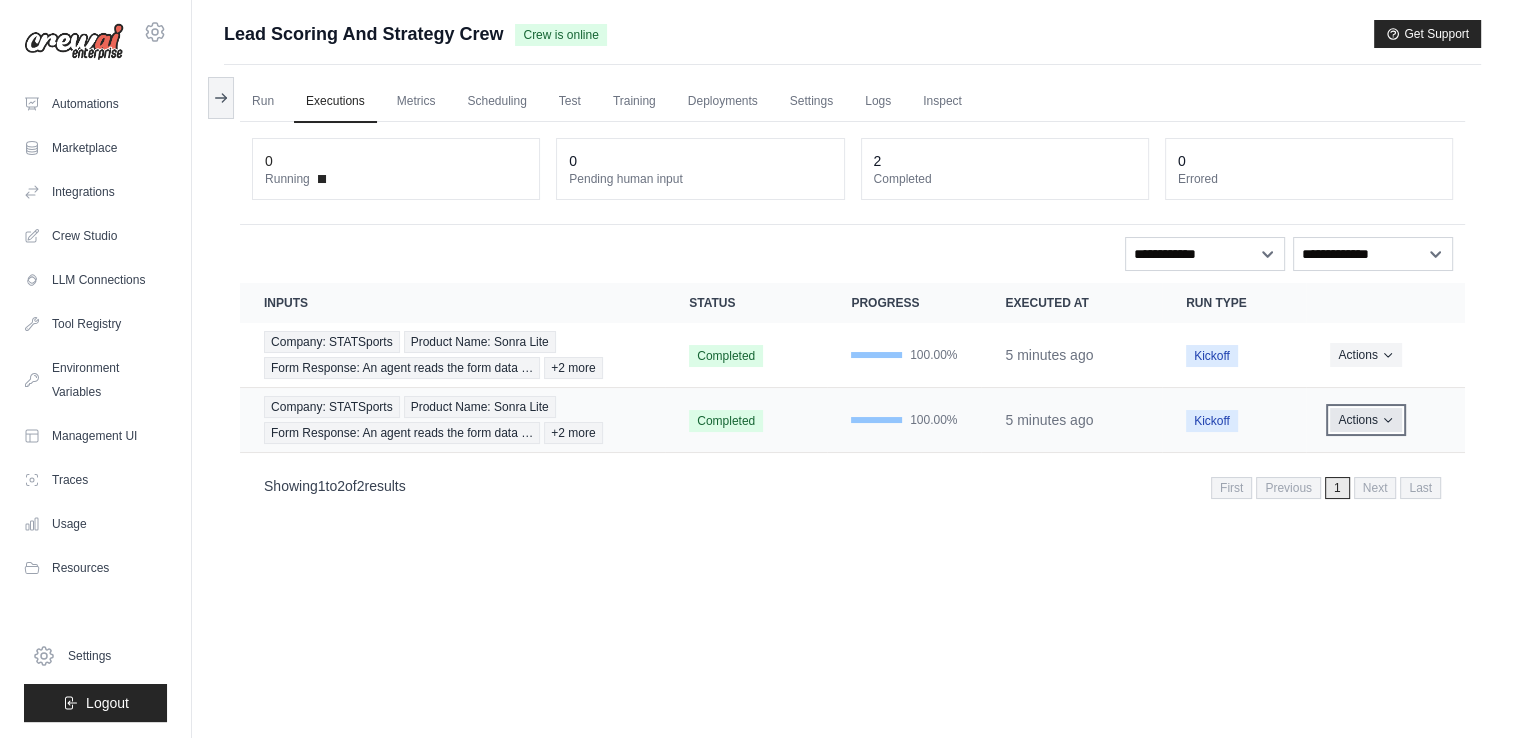 click on "Actions" at bounding box center (1365, 420) 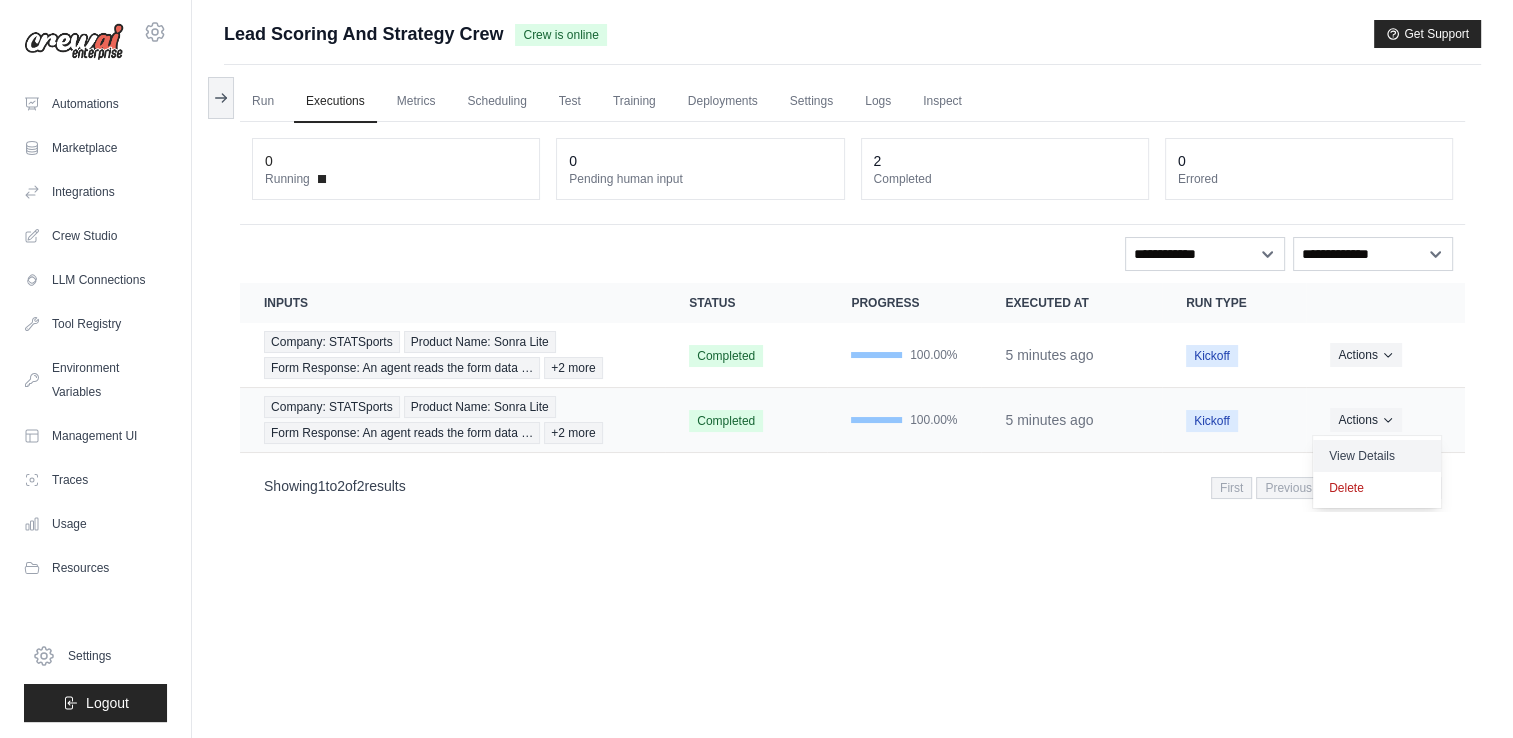 click on "View Details" at bounding box center [1377, 456] 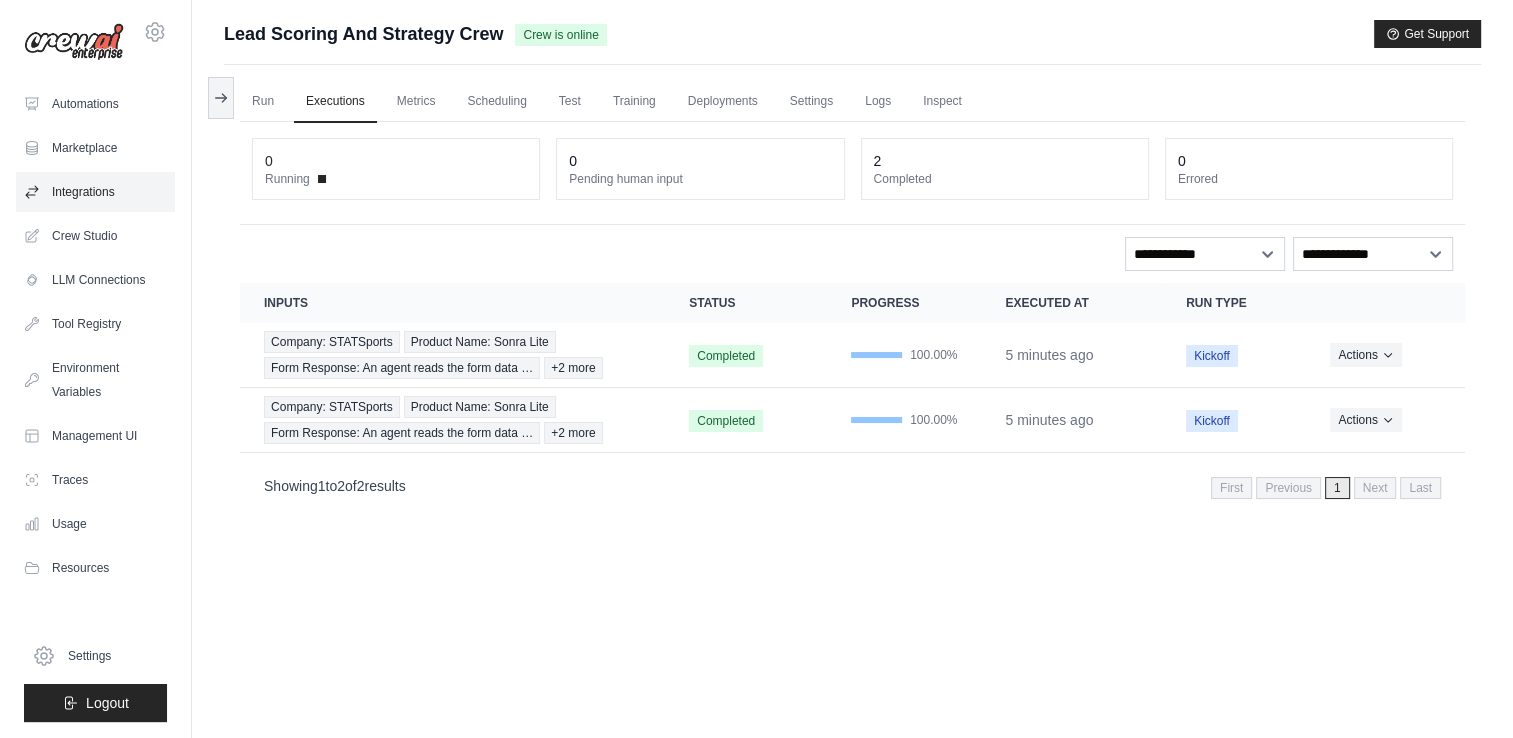 click on "Integrations" at bounding box center [95, 192] 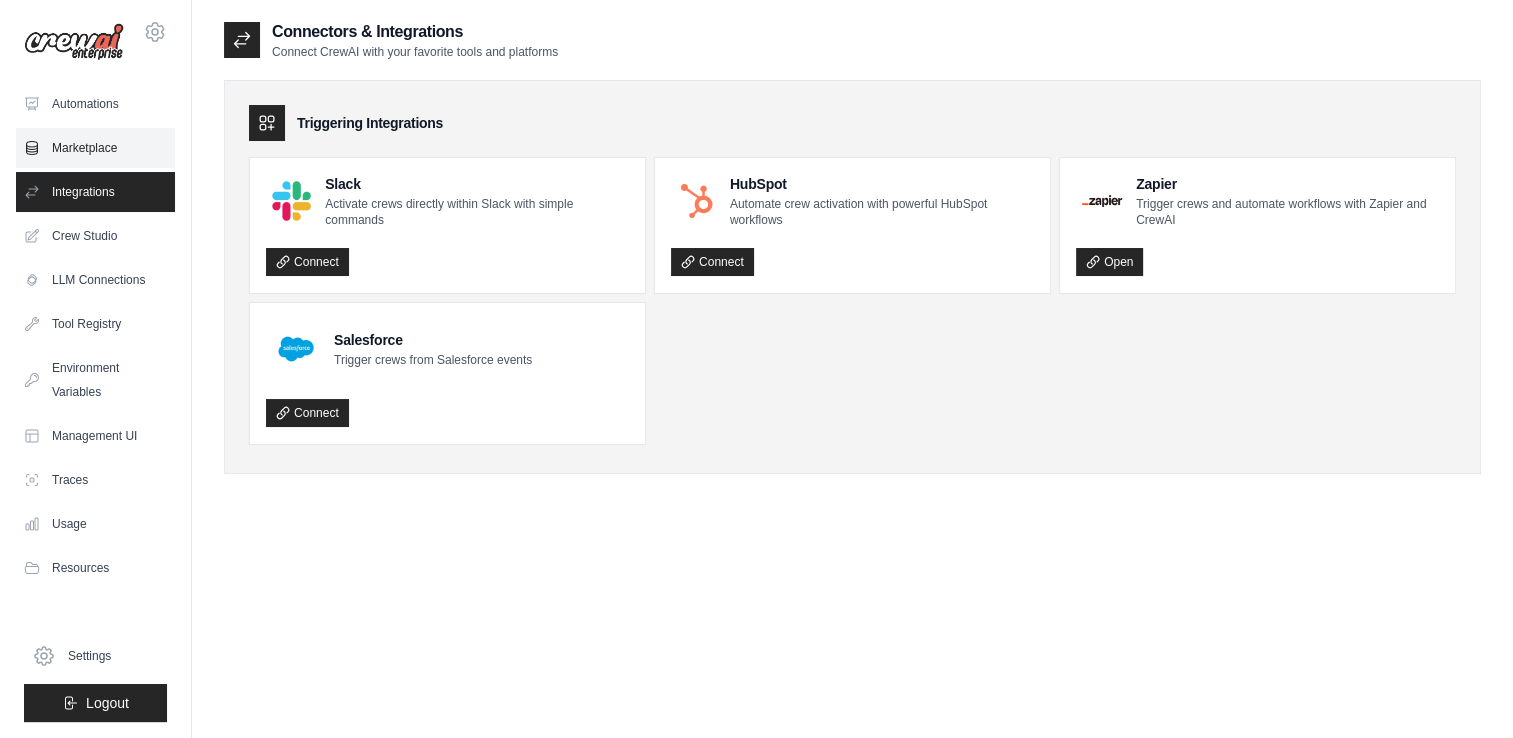 click on "Marketplace" at bounding box center [95, 148] 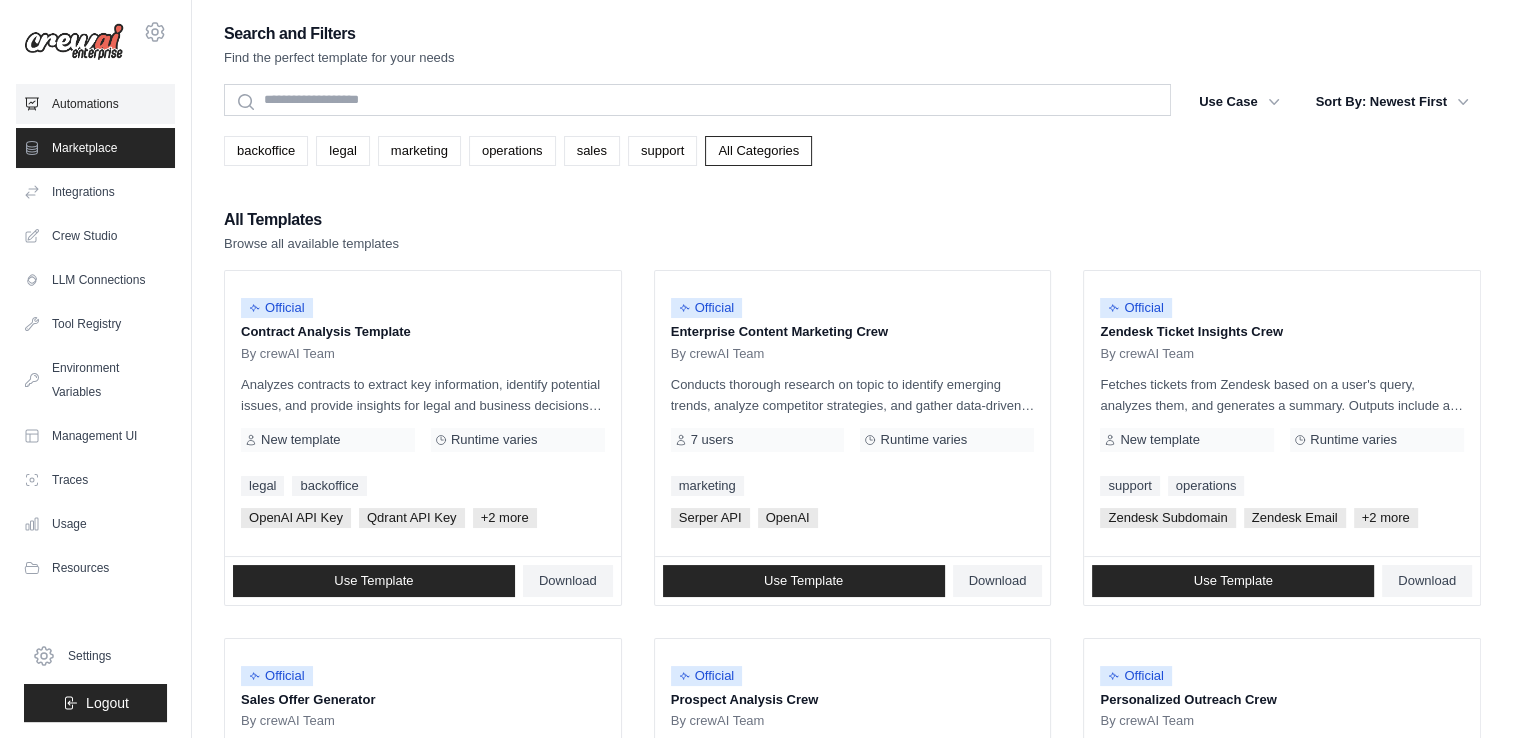 click on "Automations" at bounding box center (95, 104) 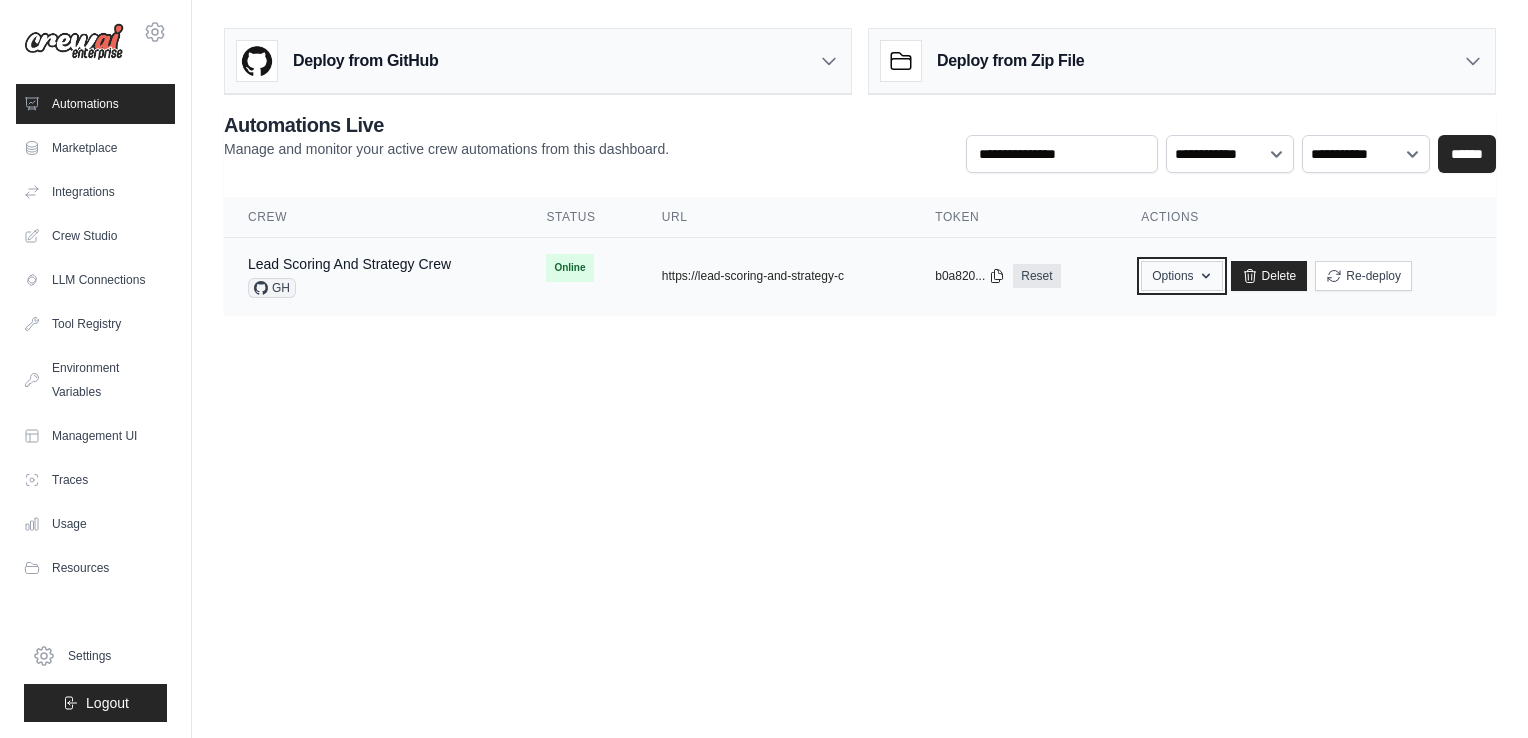 click 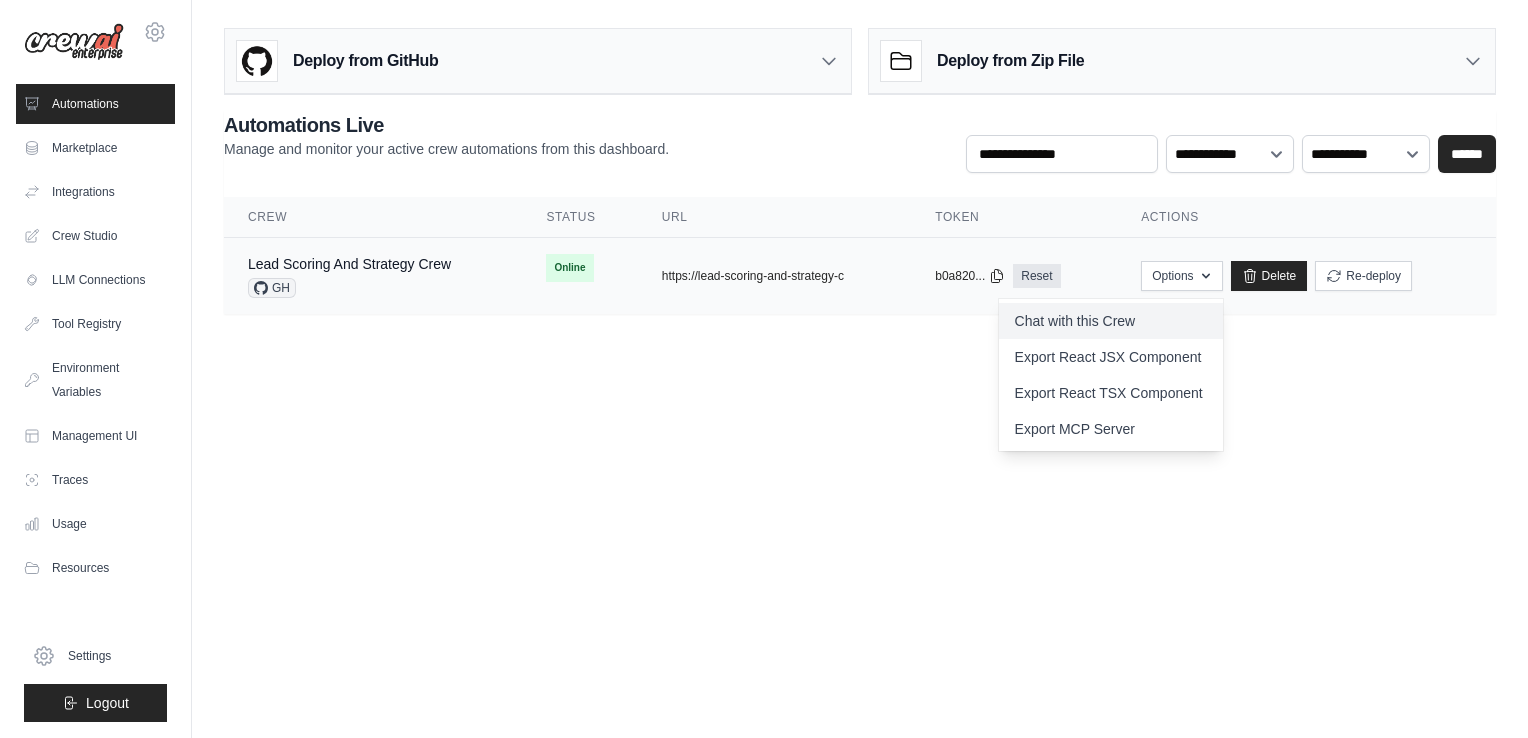 click on "Chat with this
Crew" at bounding box center [1111, 321] 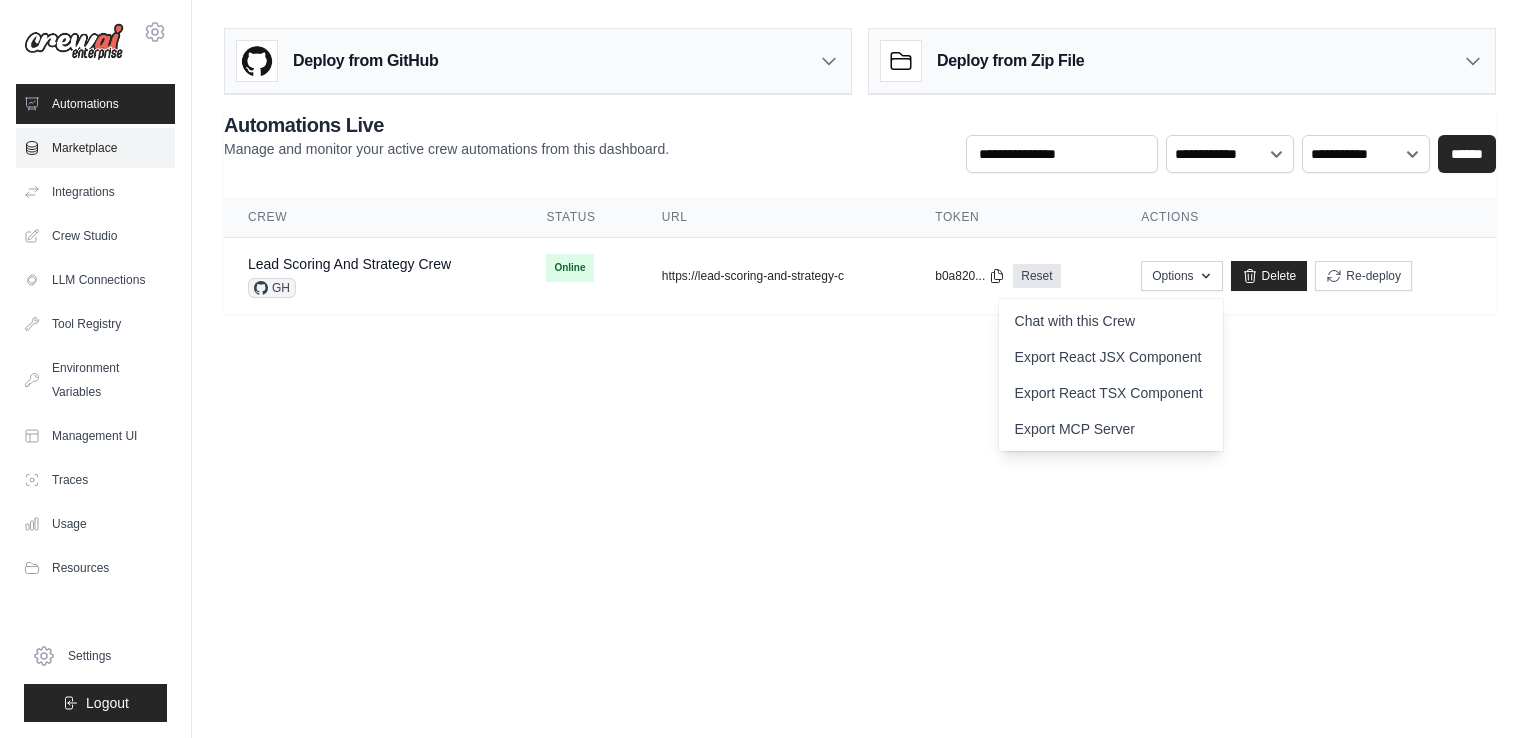 click on "Marketplace" at bounding box center [95, 148] 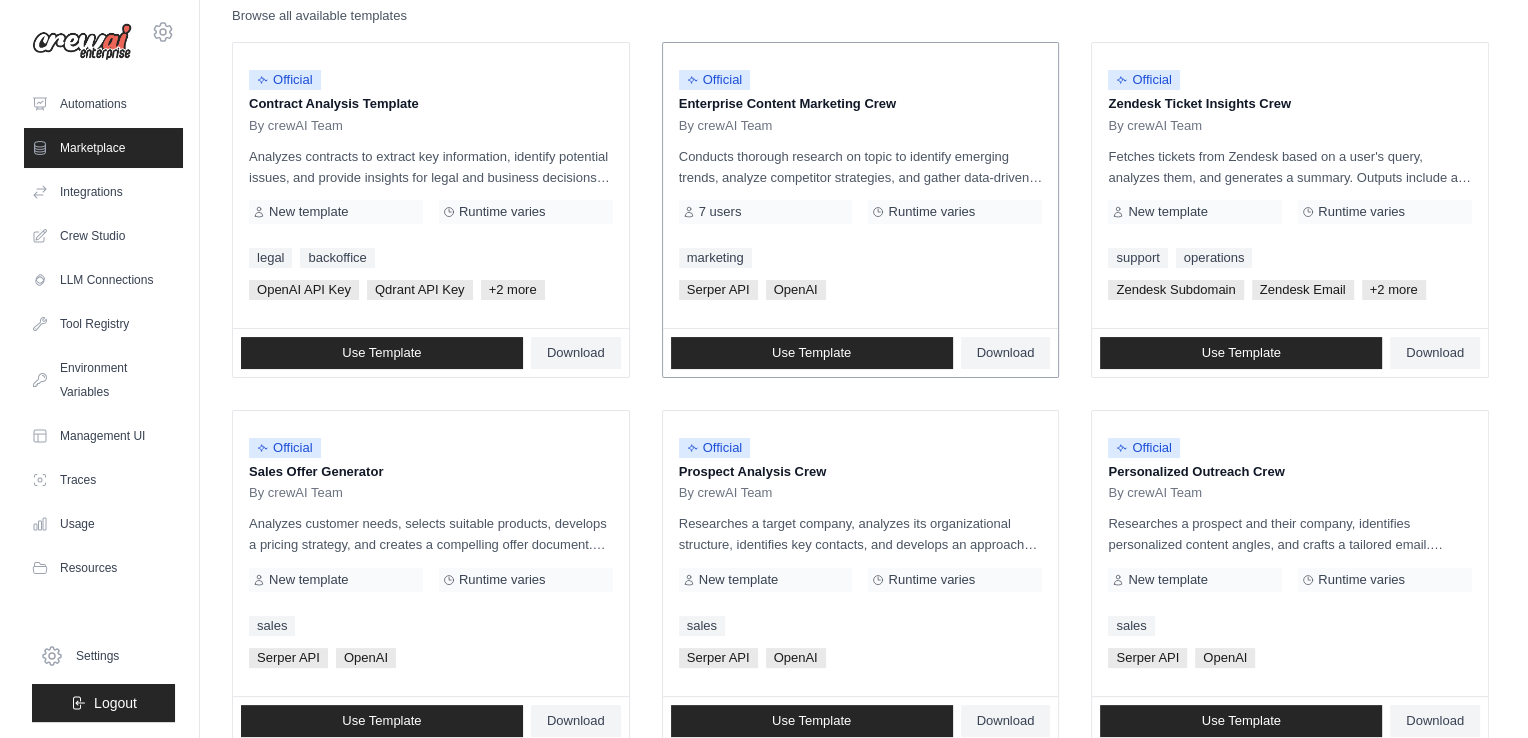 scroll, scrollTop: 0, scrollLeft: 0, axis: both 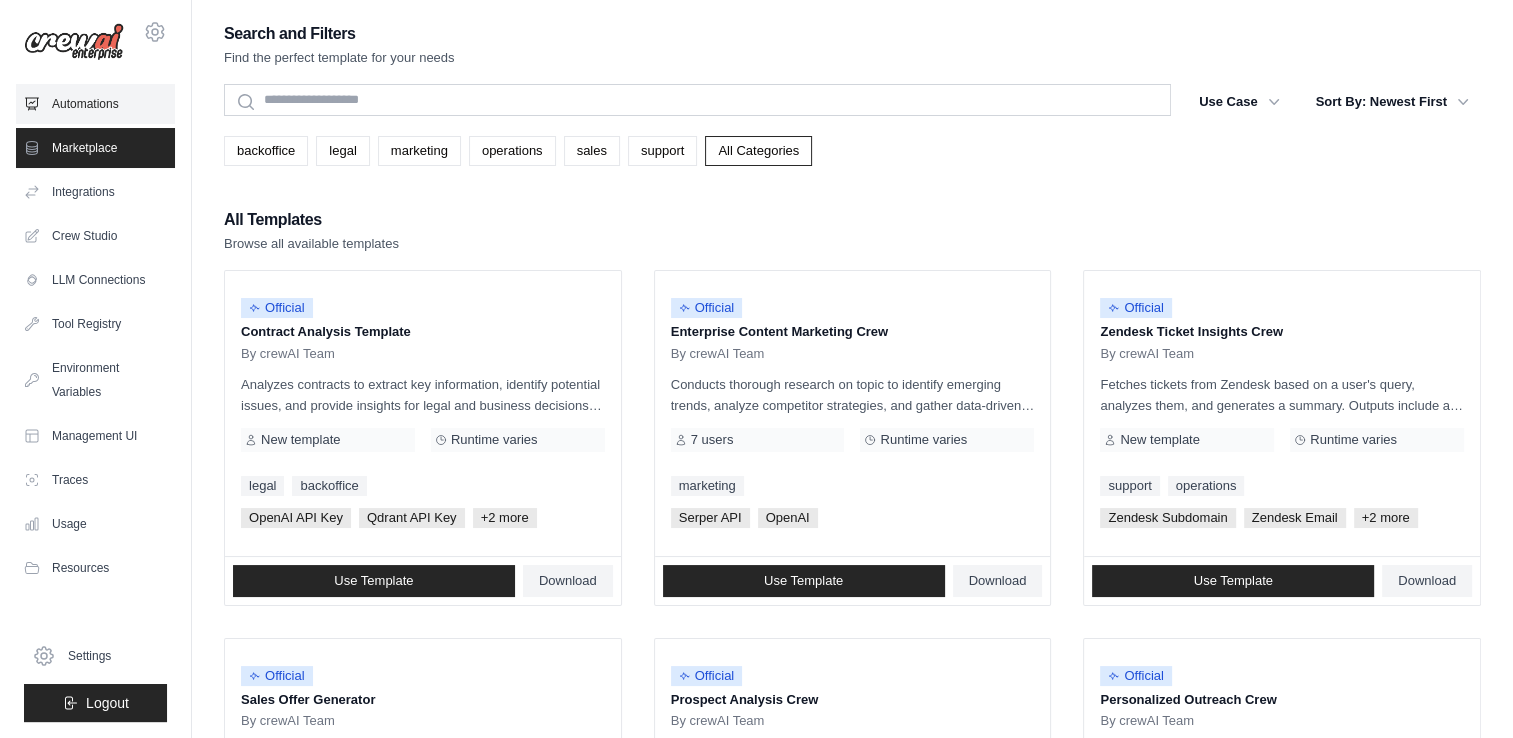 click on "Automations" at bounding box center [95, 104] 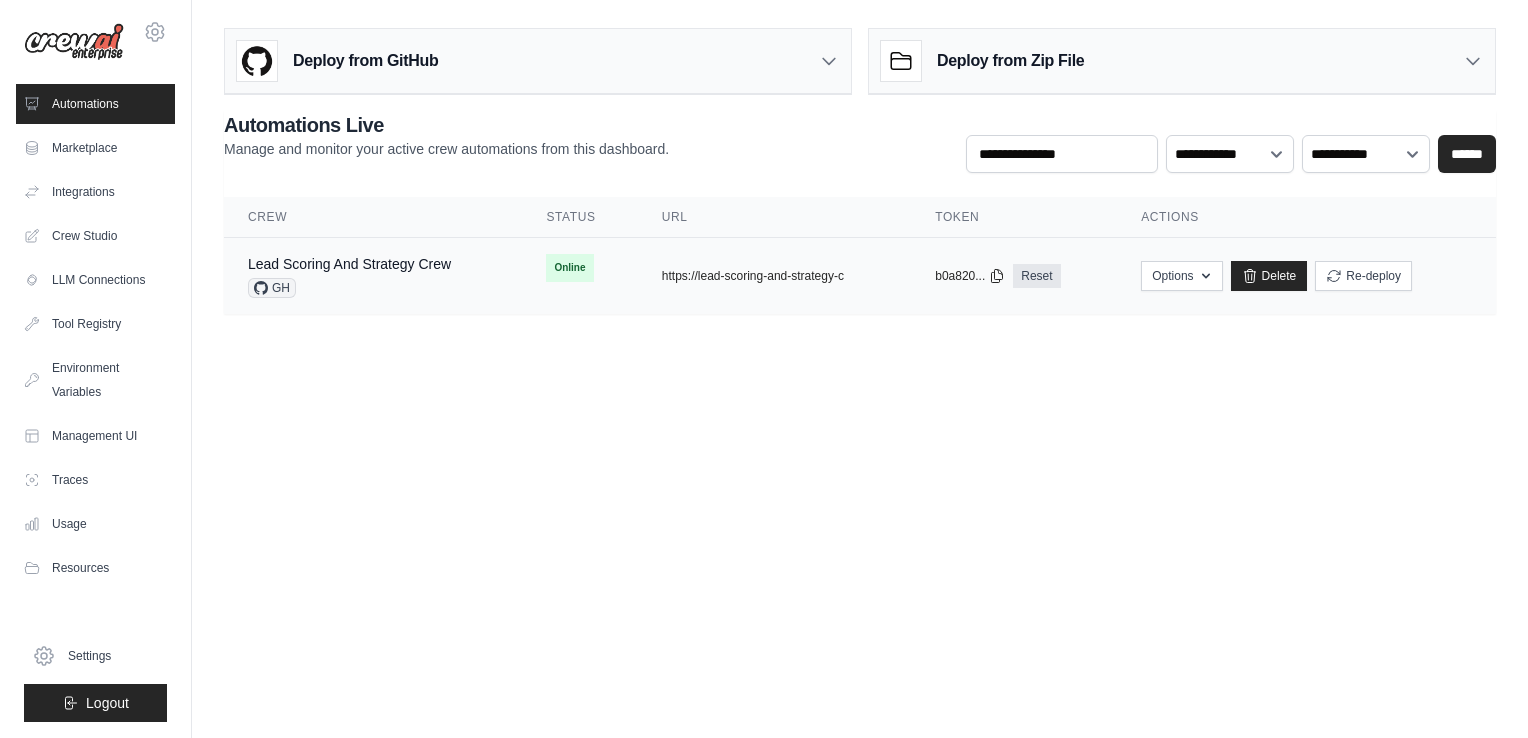 click on "Lead Scoring And Strategy Crew" at bounding box center [349, 264] 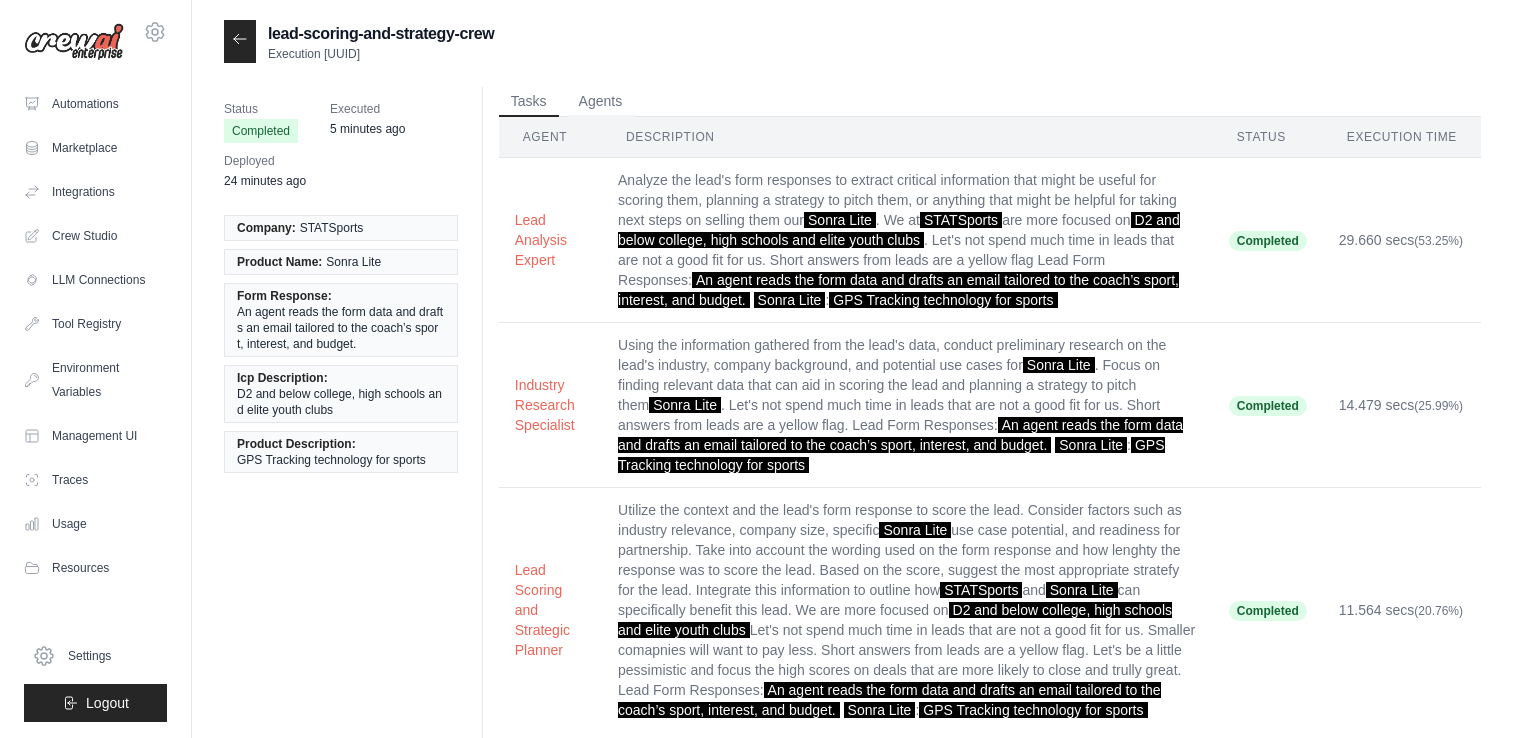 scroll, scrollTop: 0, scrollLeft: 0, axis: both 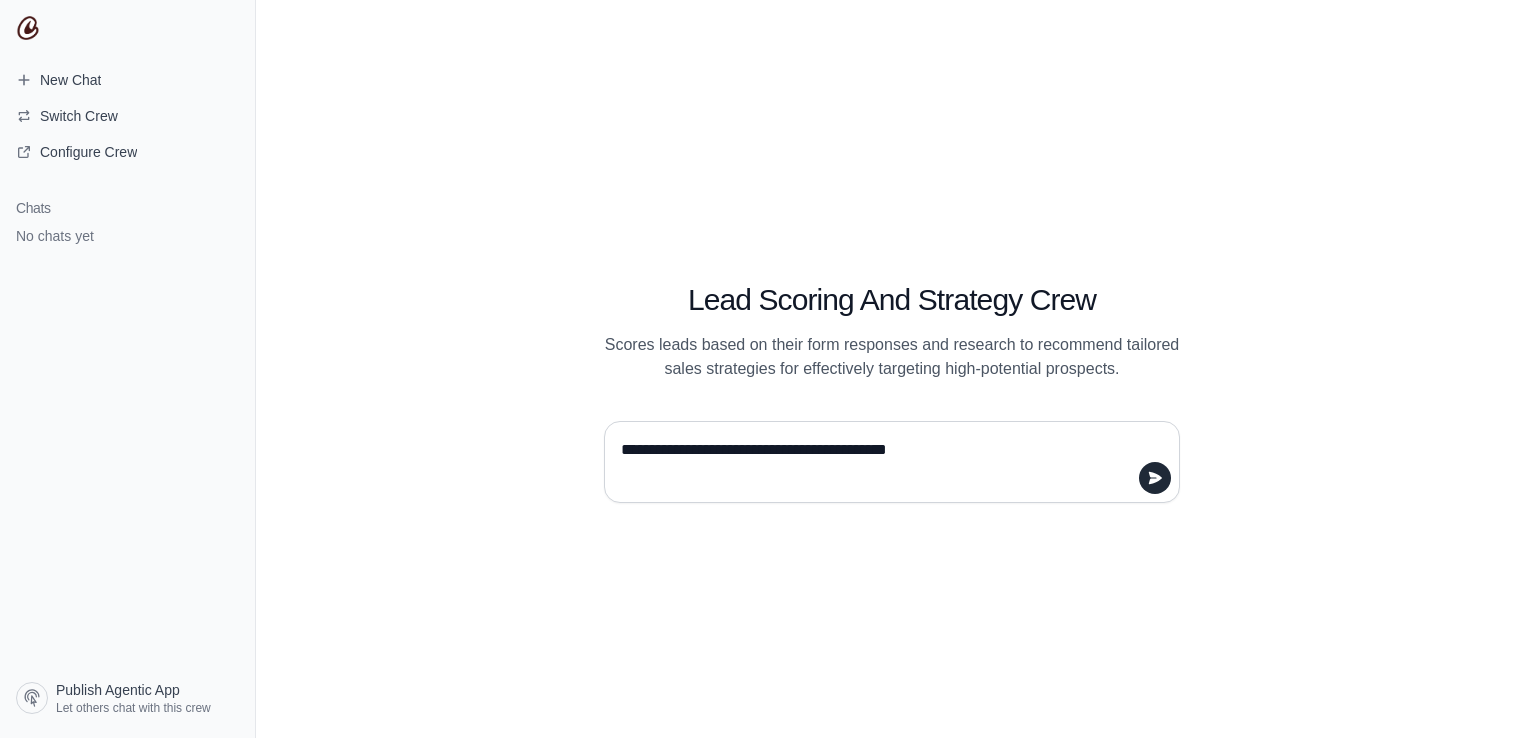 type on "**********" 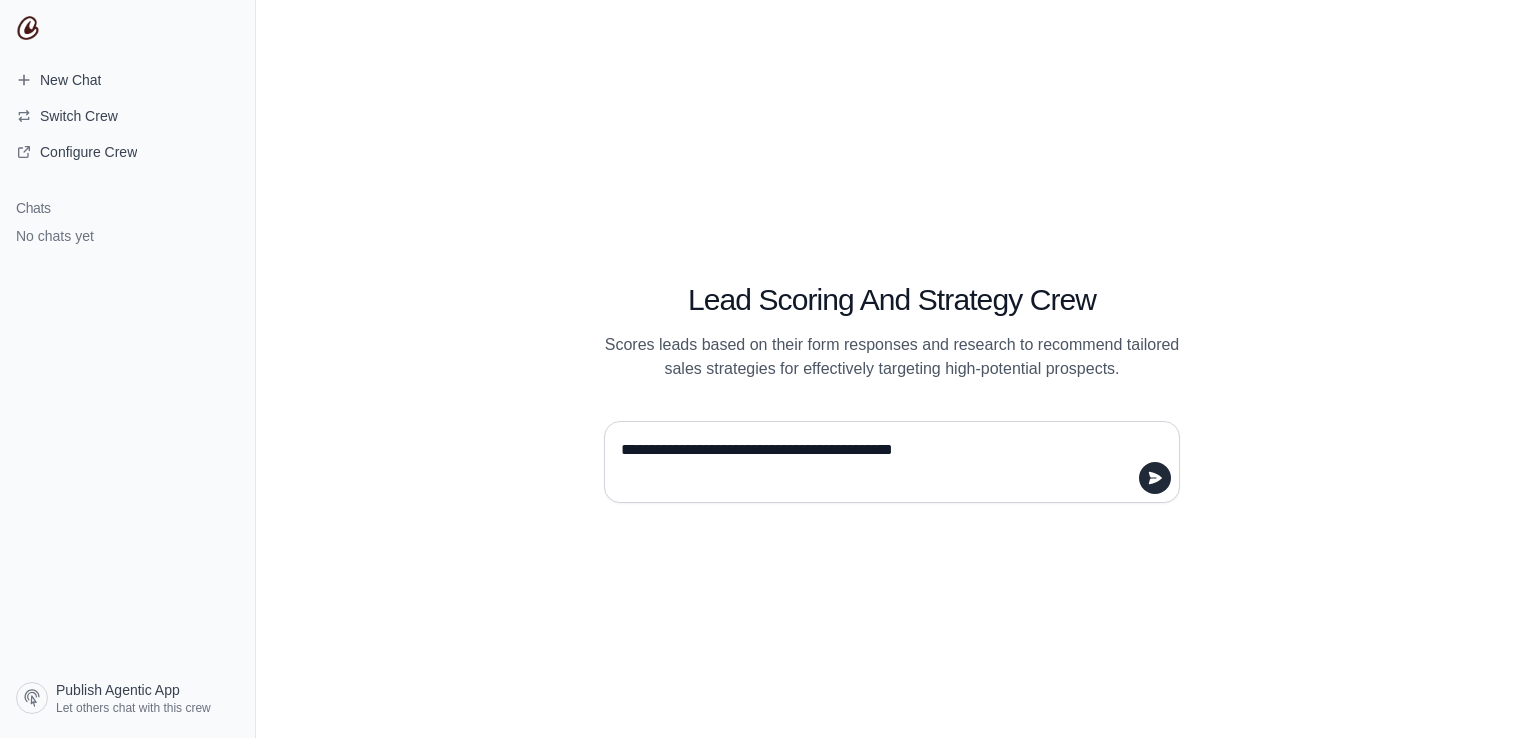 type 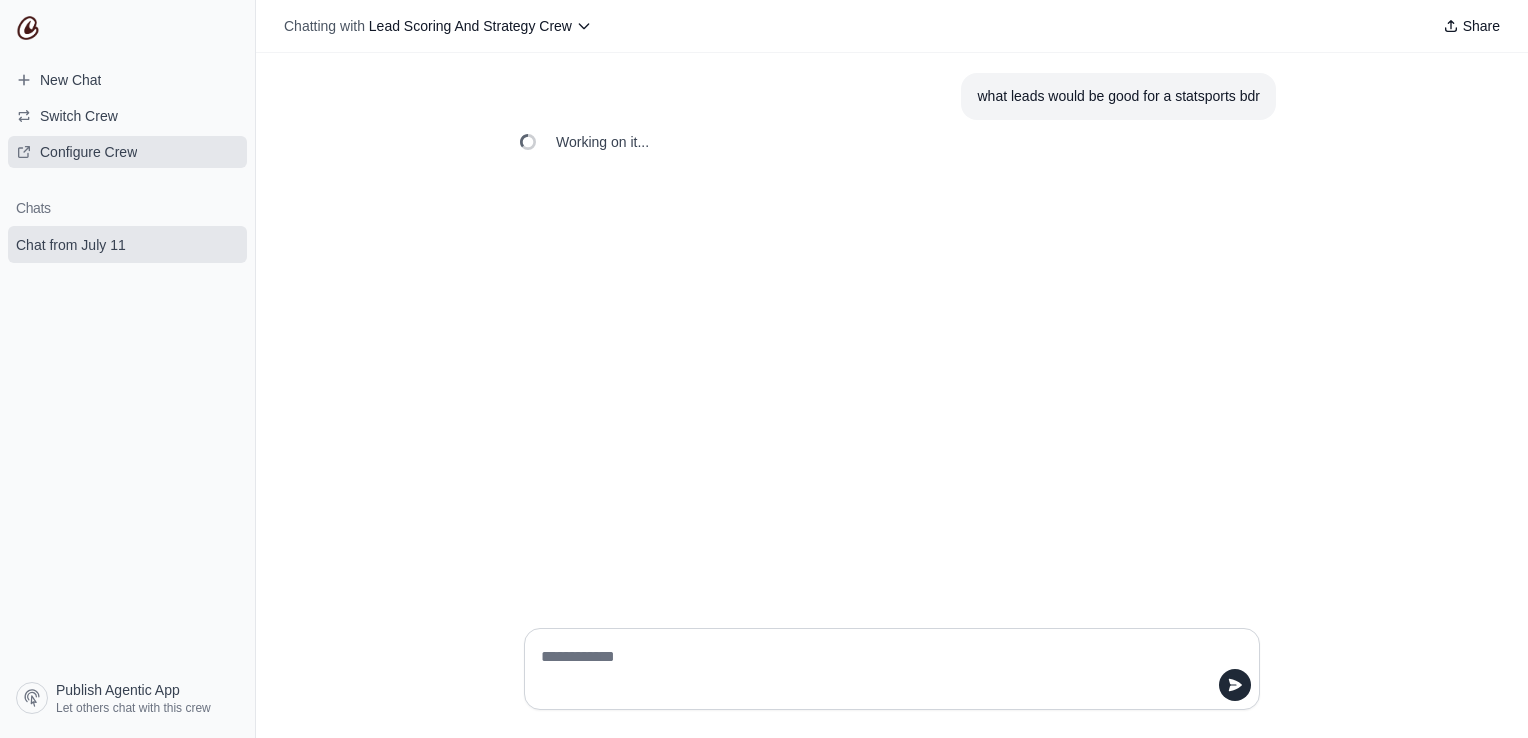 click on "Configure
Crew" at bounding box center (88, 152) 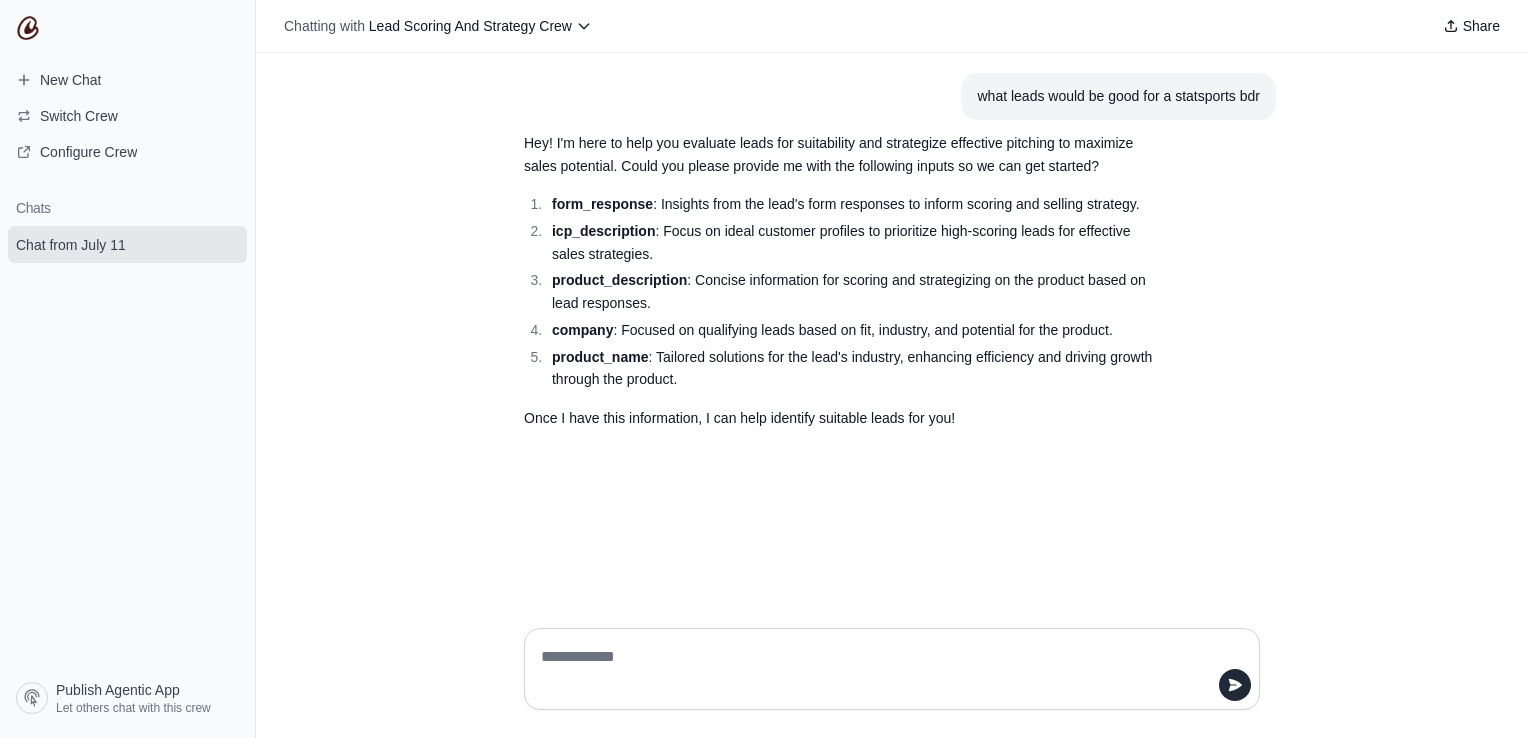 click on "Chats
Chat from July 11" at bounding box center (127, 429) 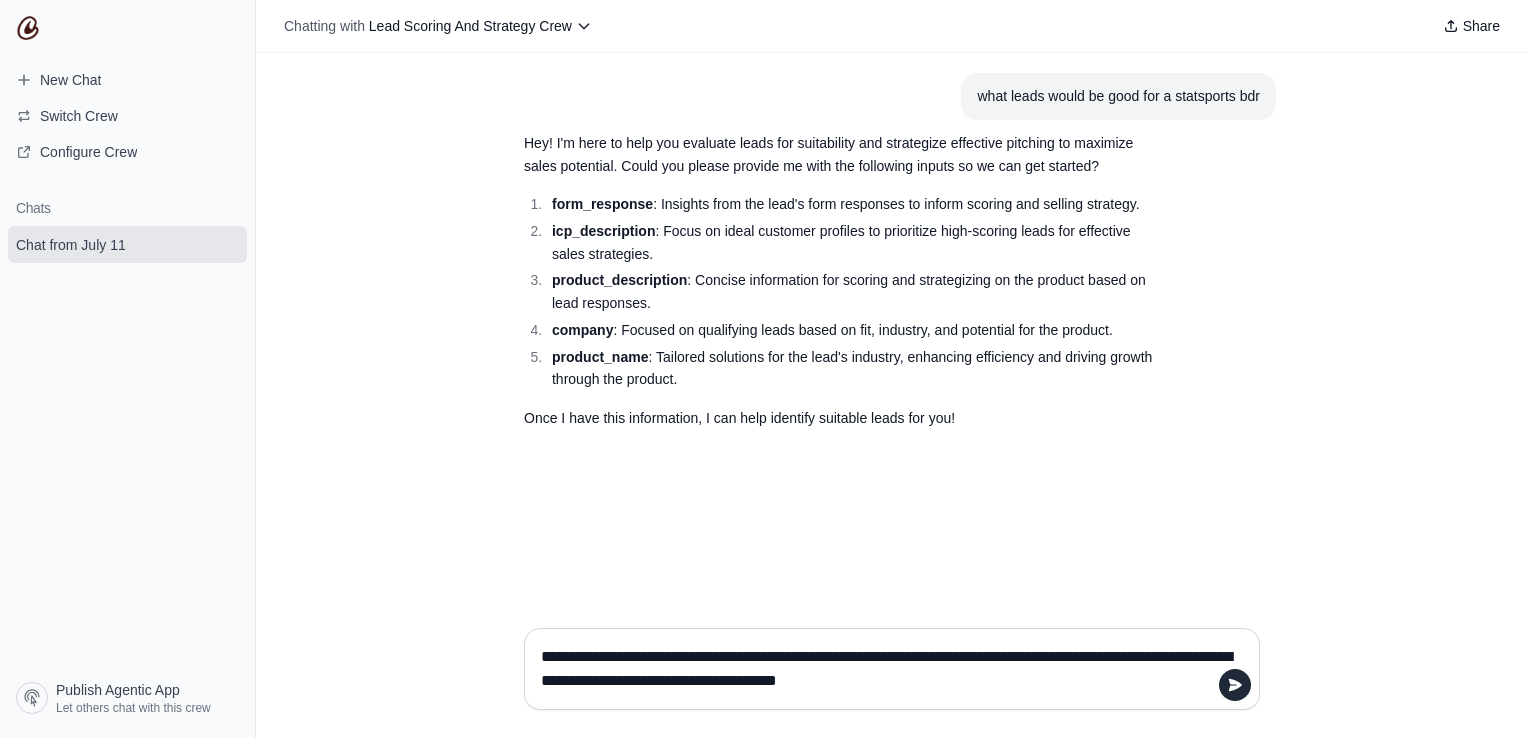 type on "**********" 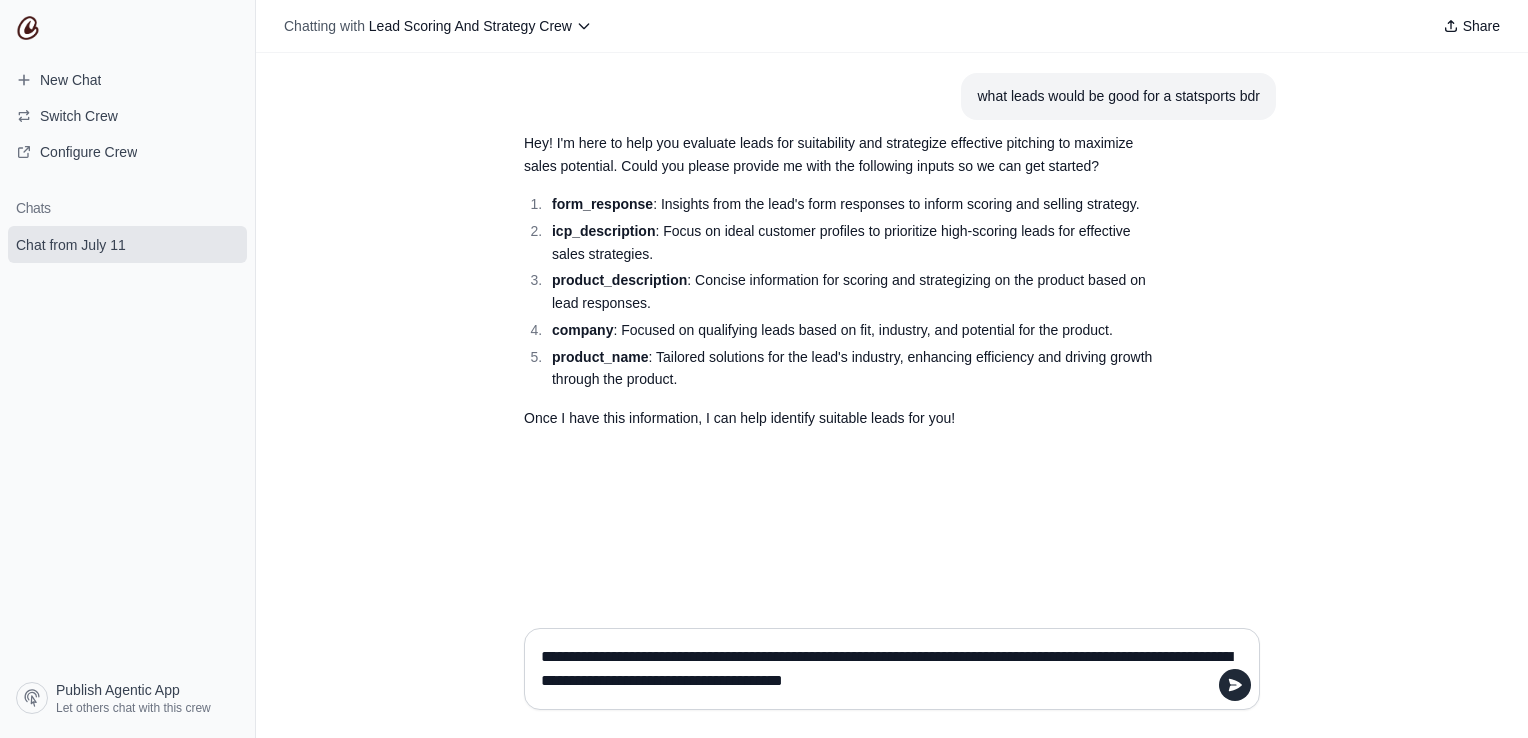 type 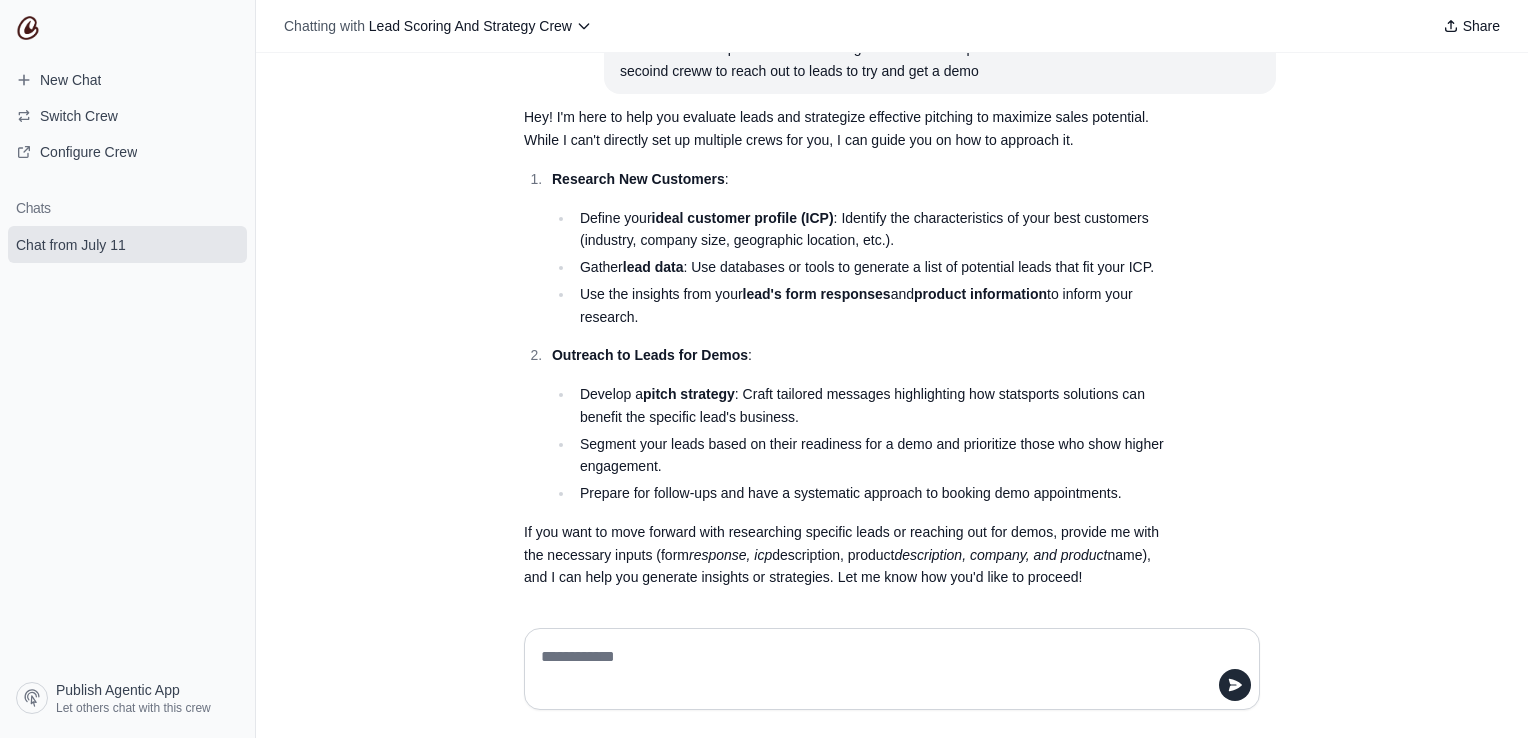 scroll, scrollTop: 425, scrollLeft: 0, axis: vertical 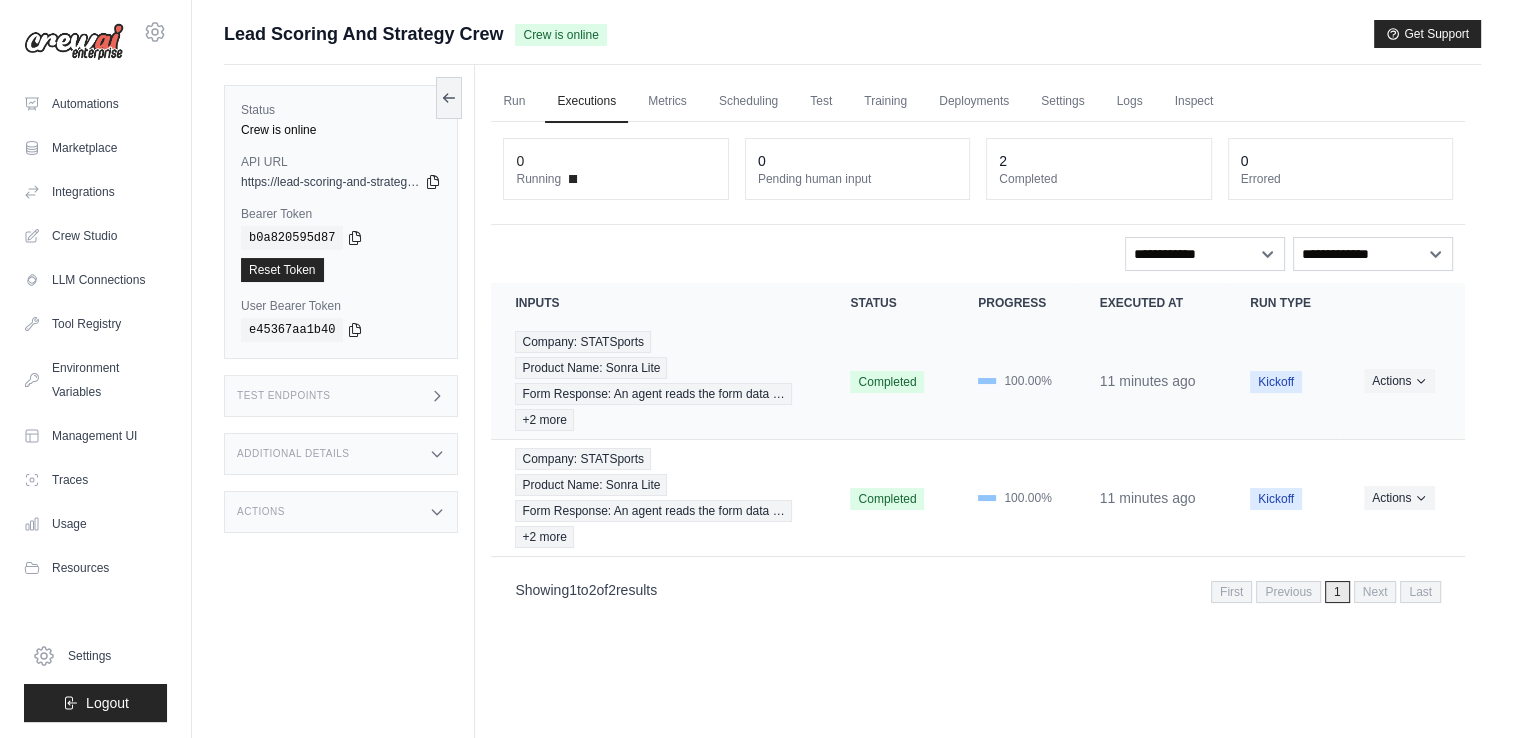 click on "Kickoff" at bounding box center (1276, 382) 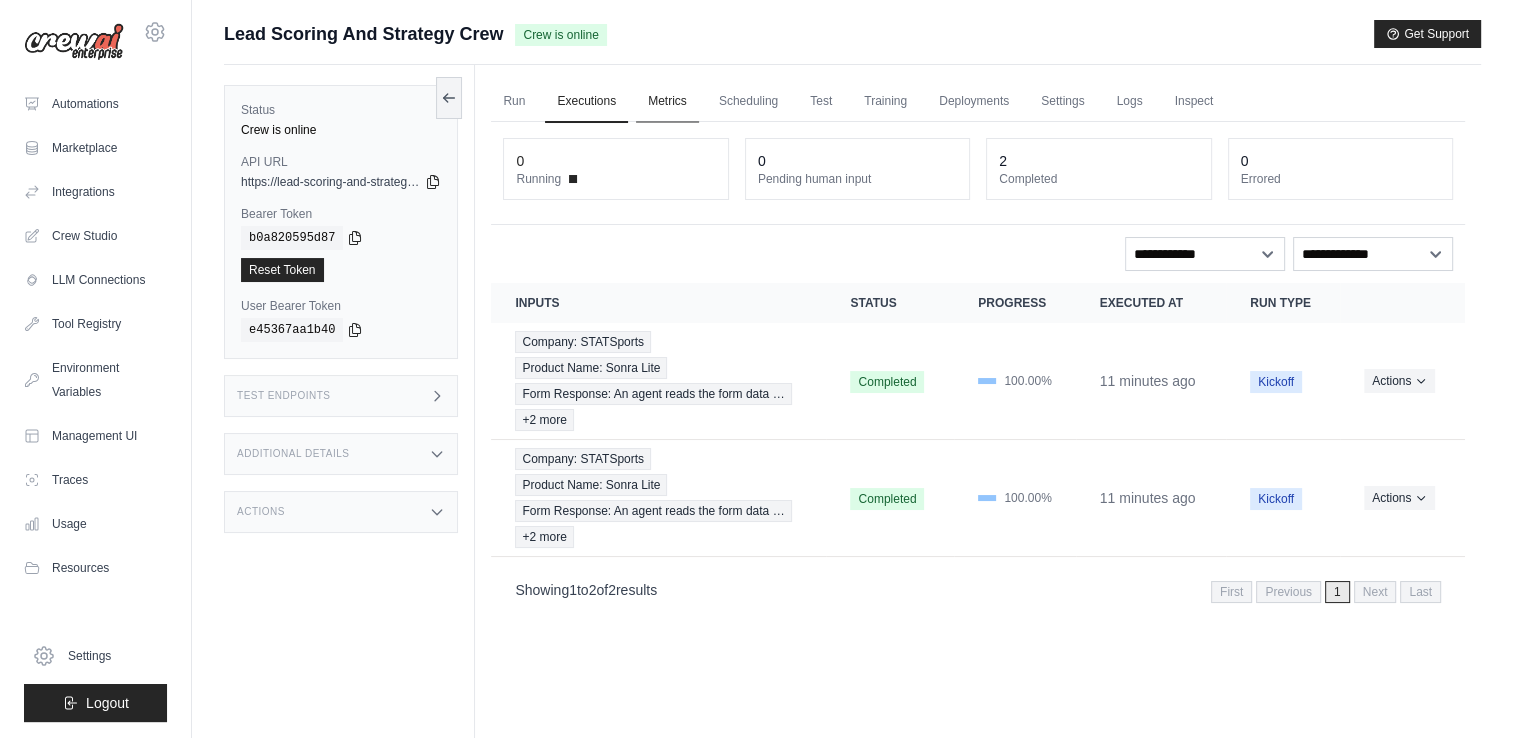 click on "Metrics" at bounding box center [667, 102] 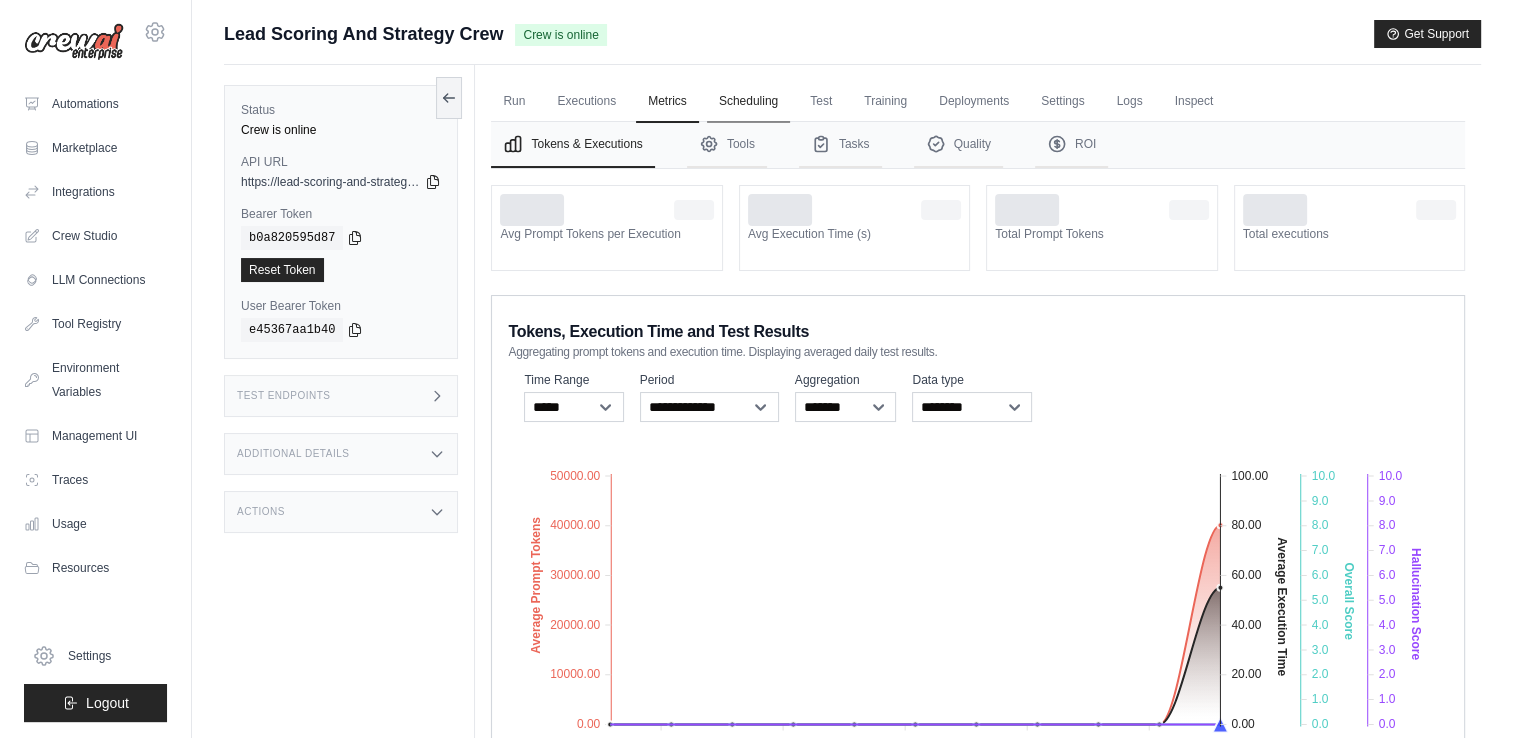 click on "Scheduling" at bounding box center [748, 102] 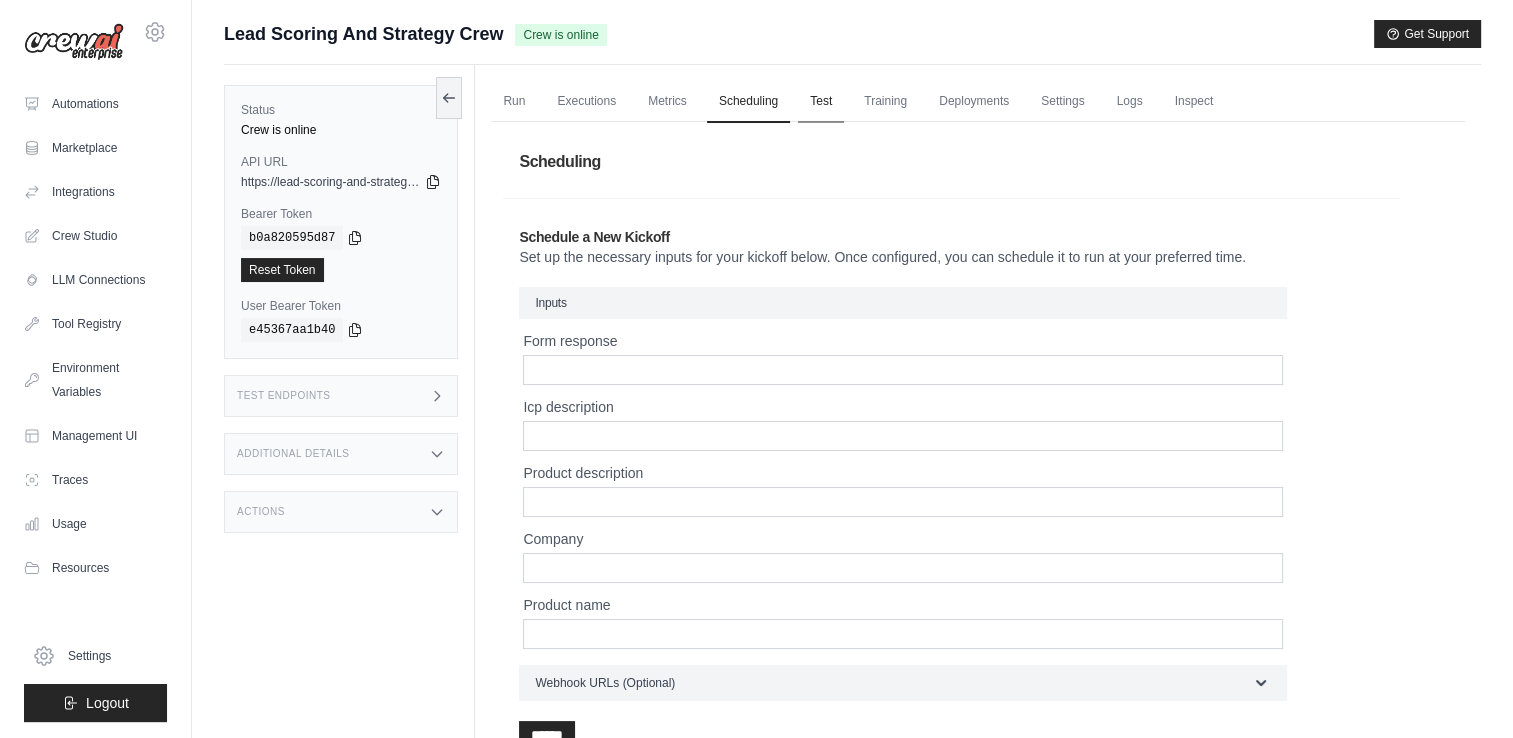 click on "Test" at bounding box center [821, 102] 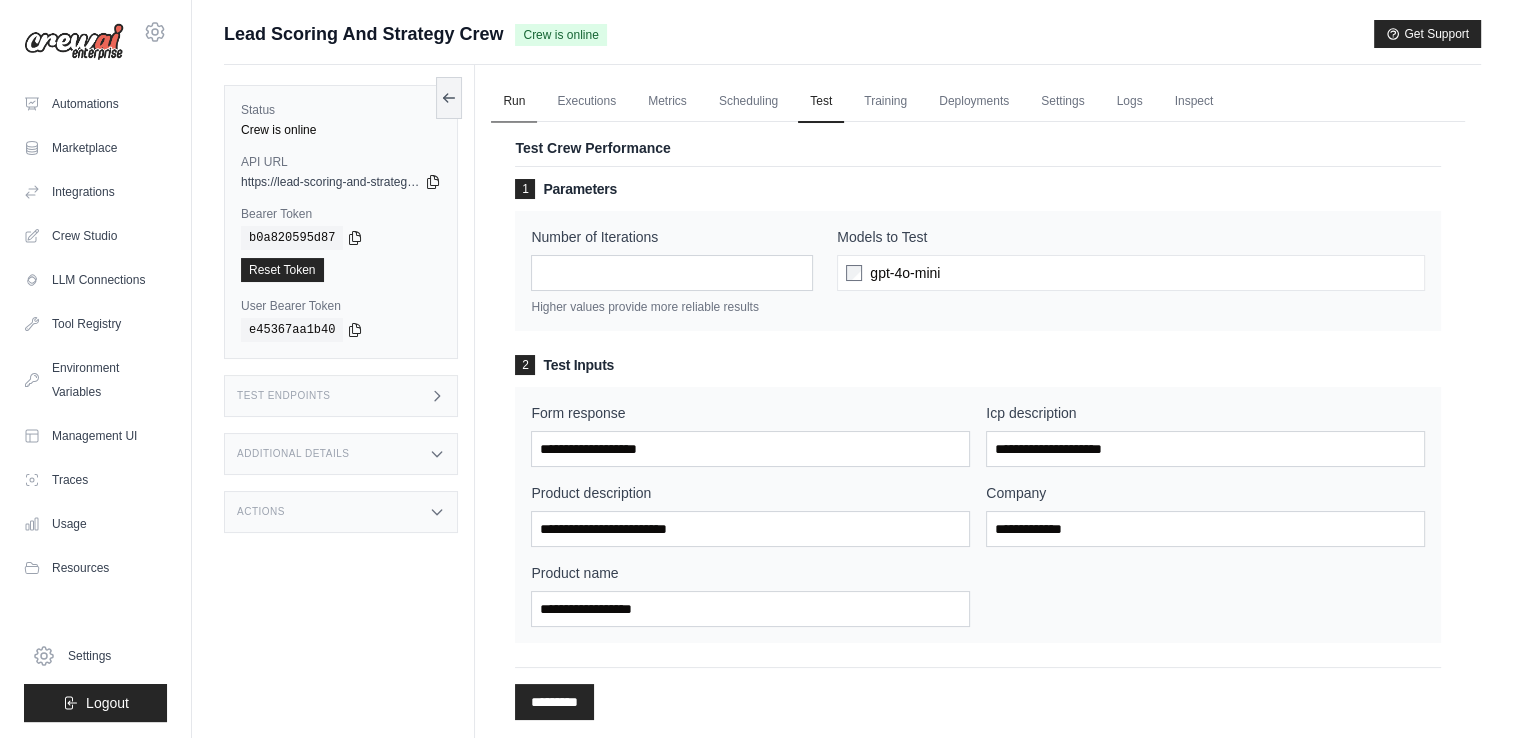 click on "Run" at bounding box center (514, 102) 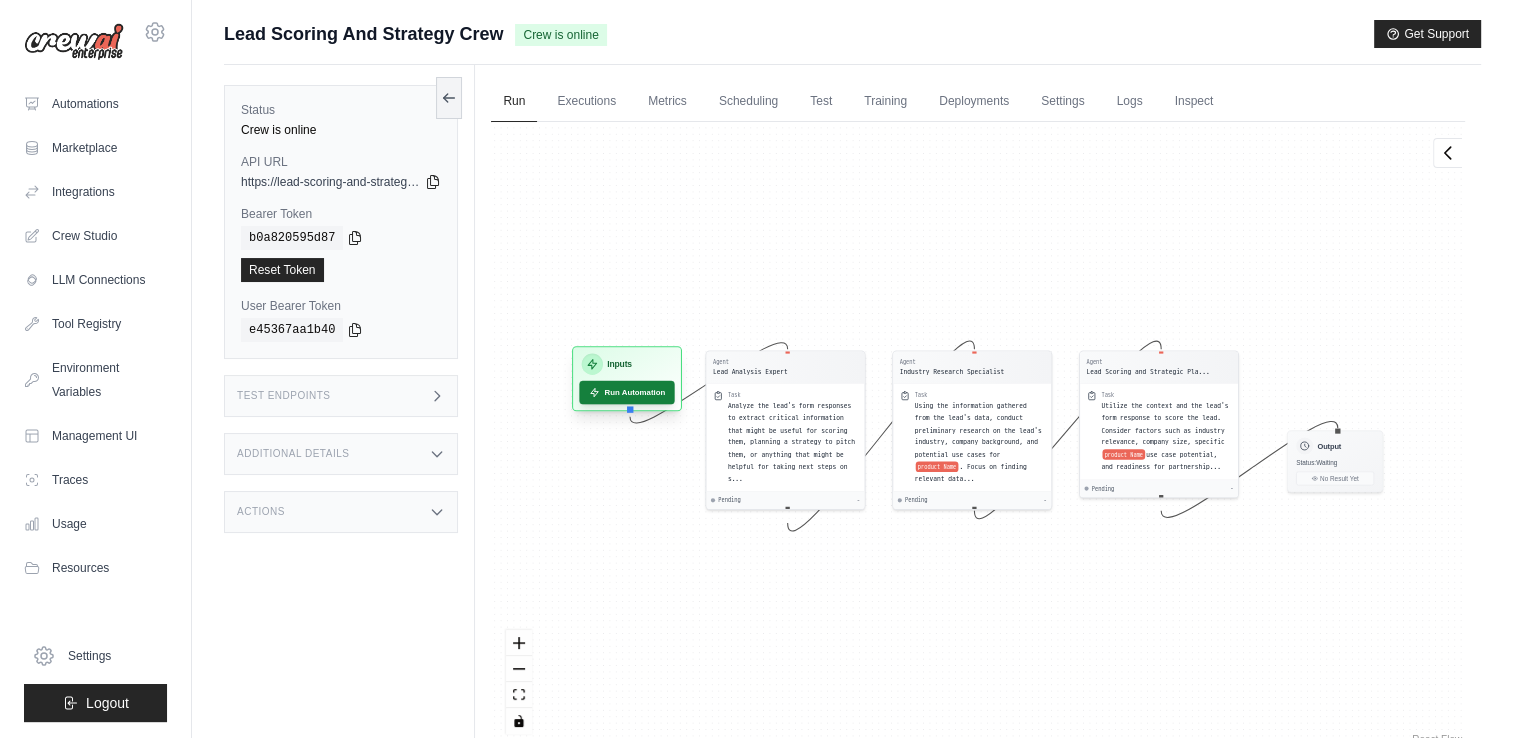 click on "Run Automation" at bounding box center (627, 393) 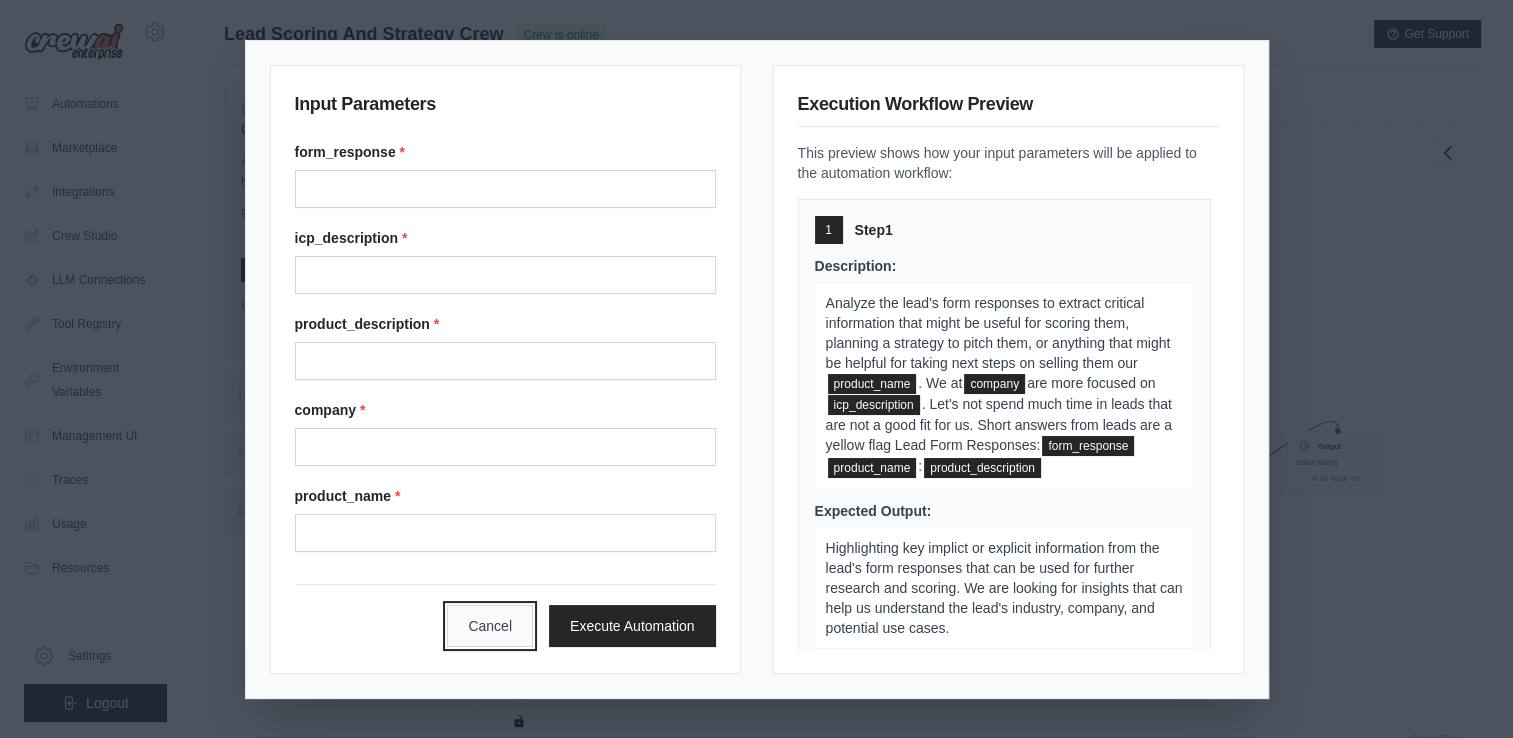 click on "Cancel" at bounding box center (490, 626) 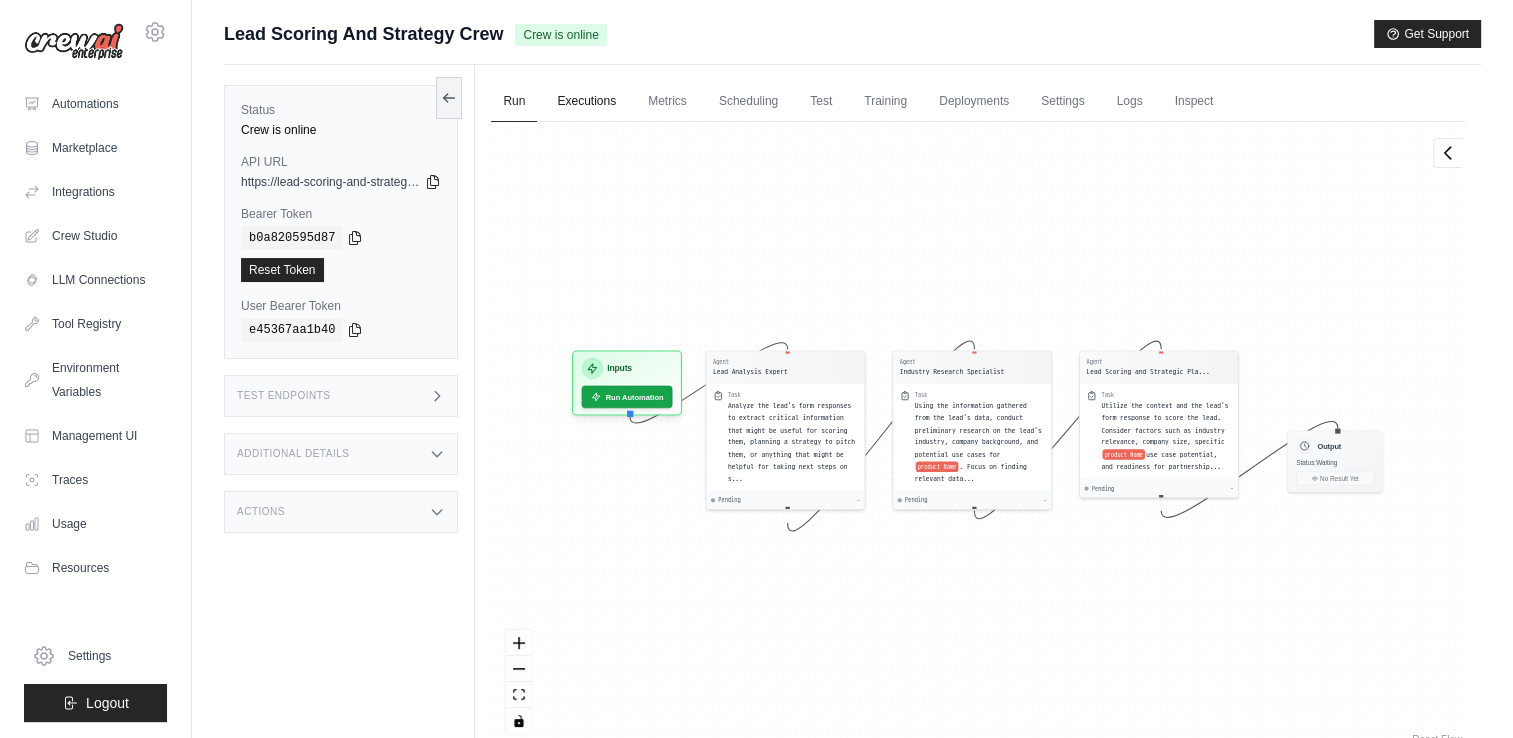 click on "Executions" at bounding box center [586, 102] 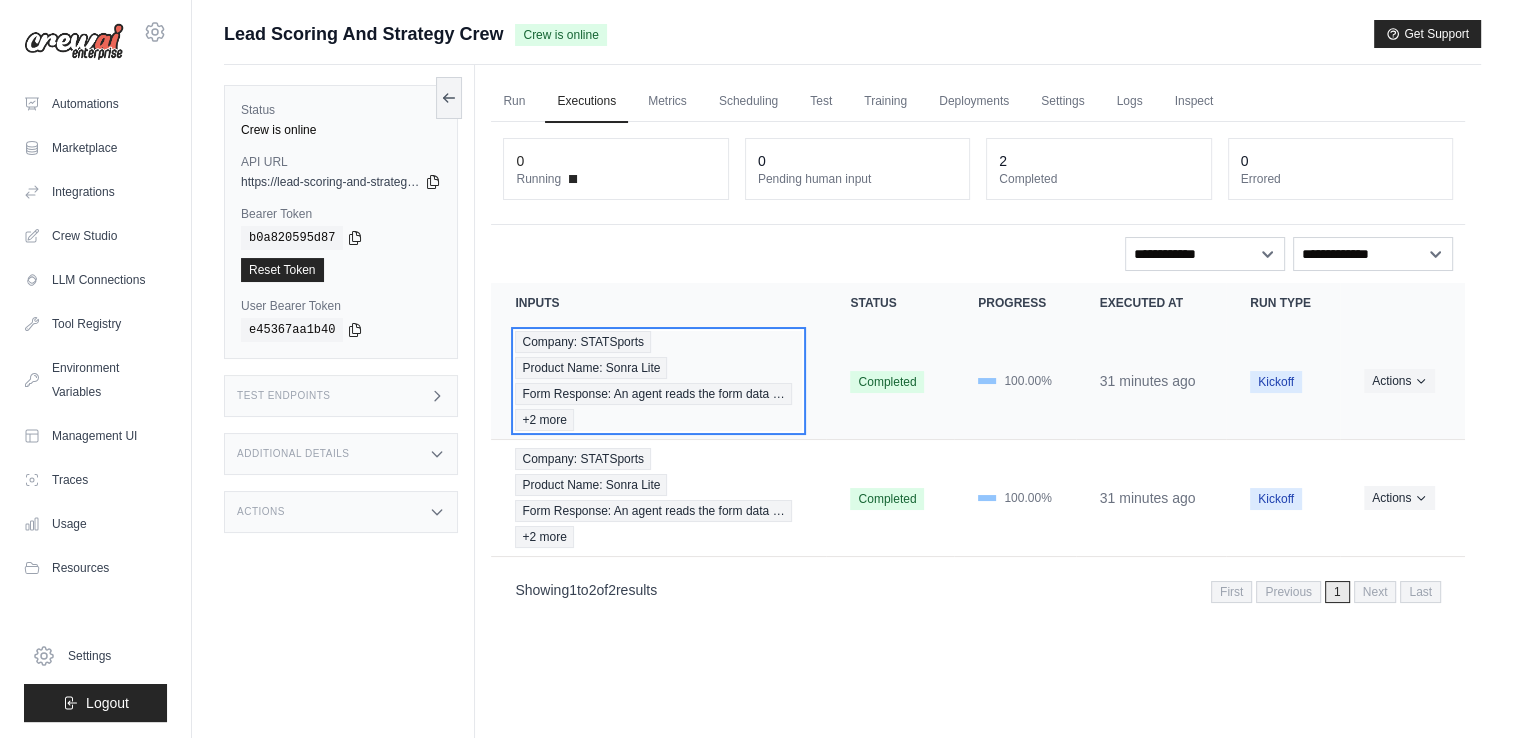 click on "Product Name:
Sonra Lite" at bounding box center (591, 368) 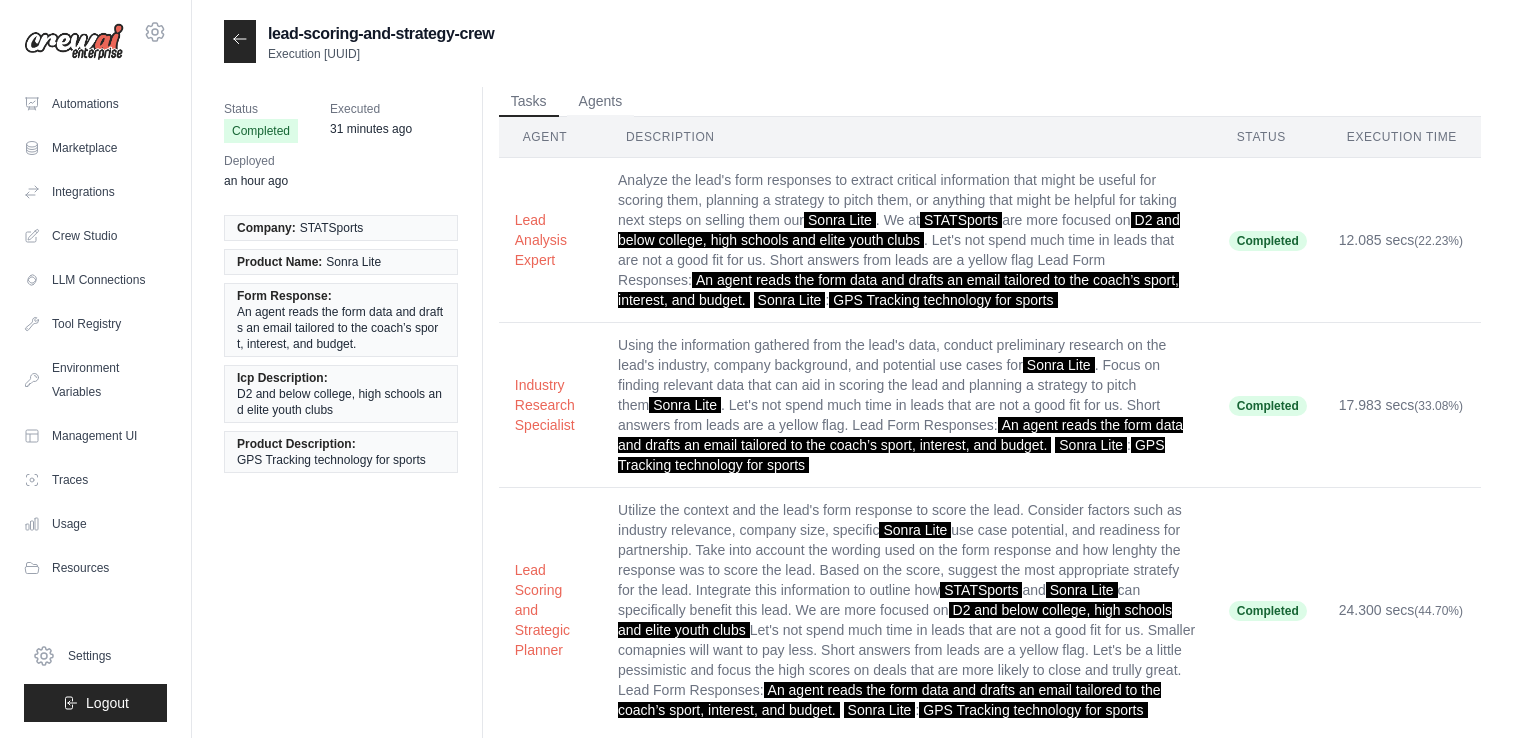 scroll, scrollTop: 0, scrollLeft: 0, axis: both 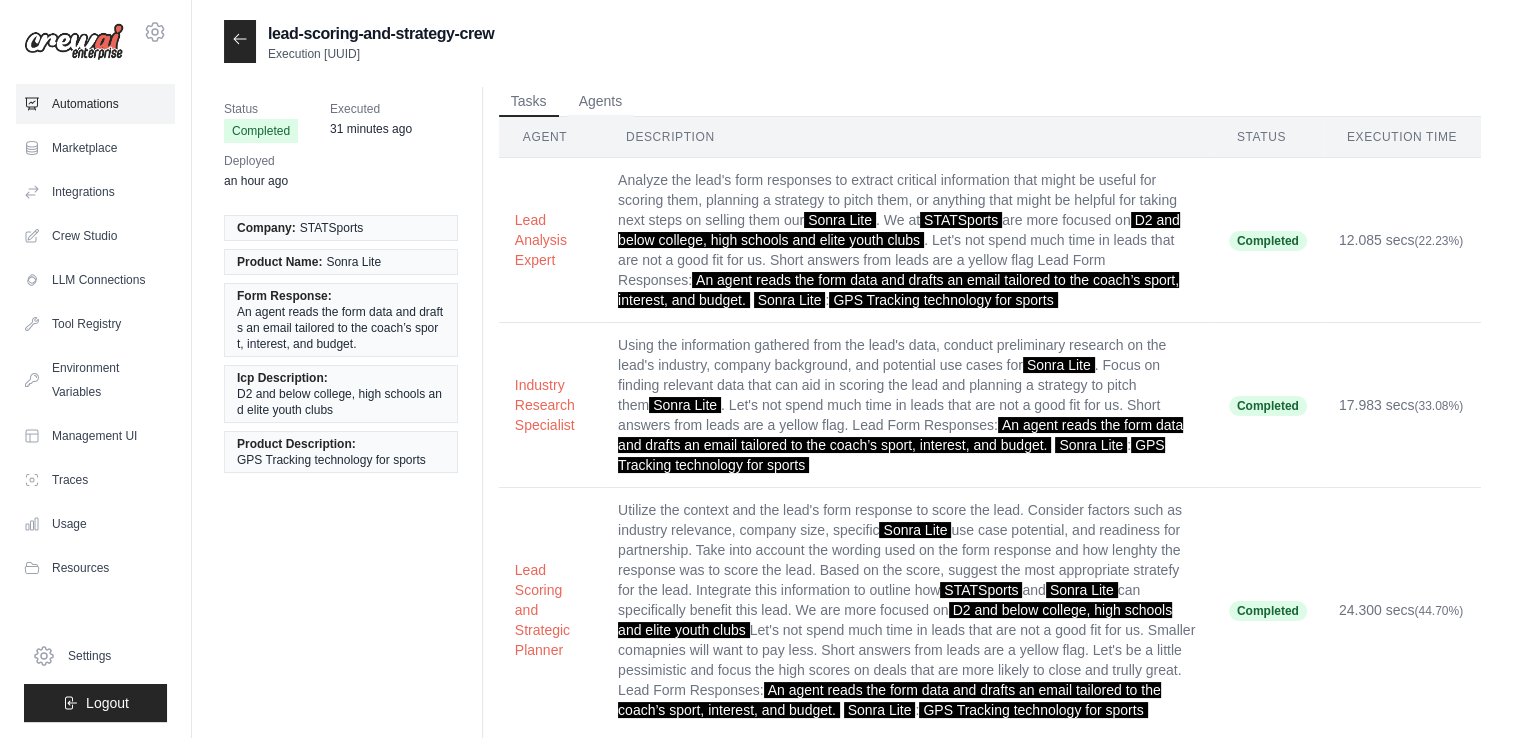 click on "Automations" at bounding box center (95, 104) 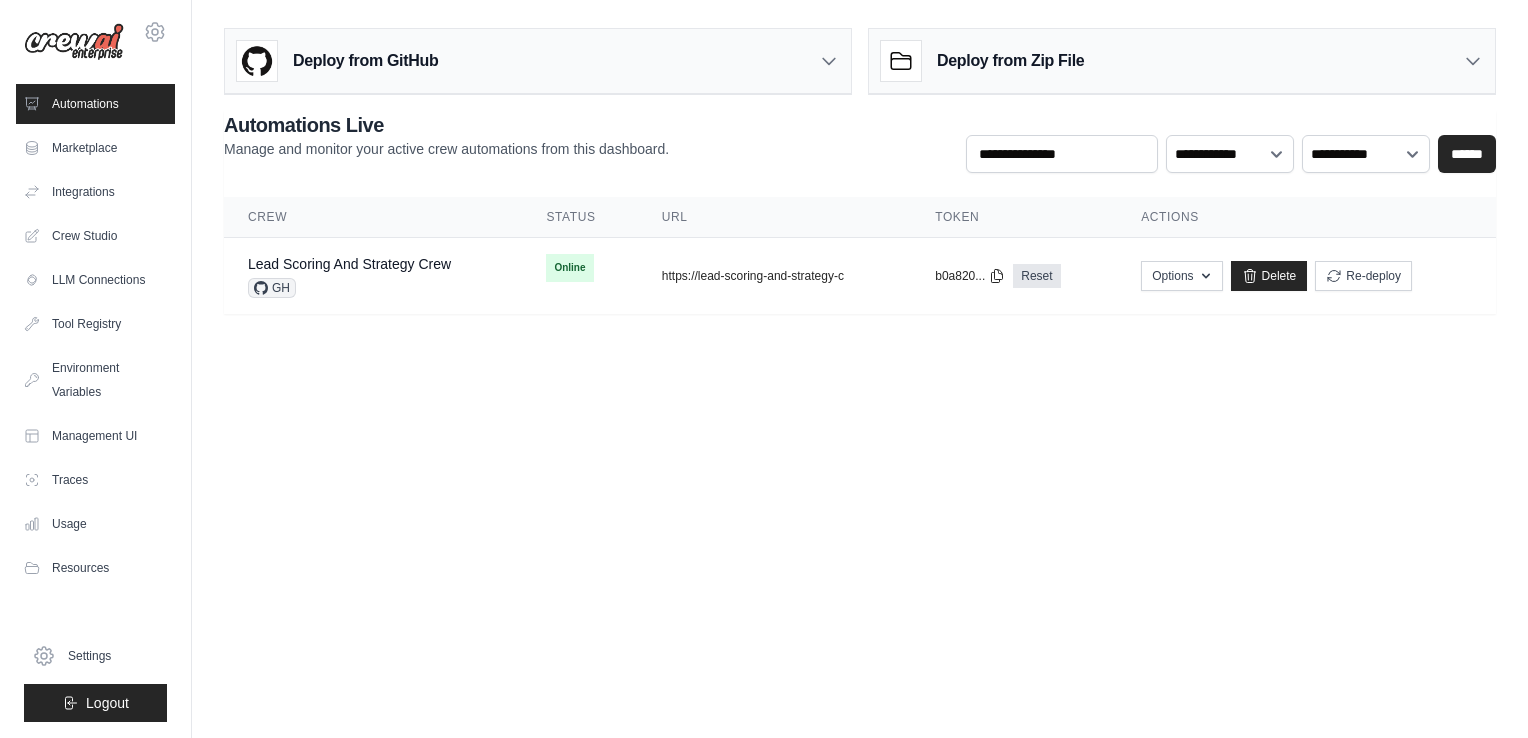 click 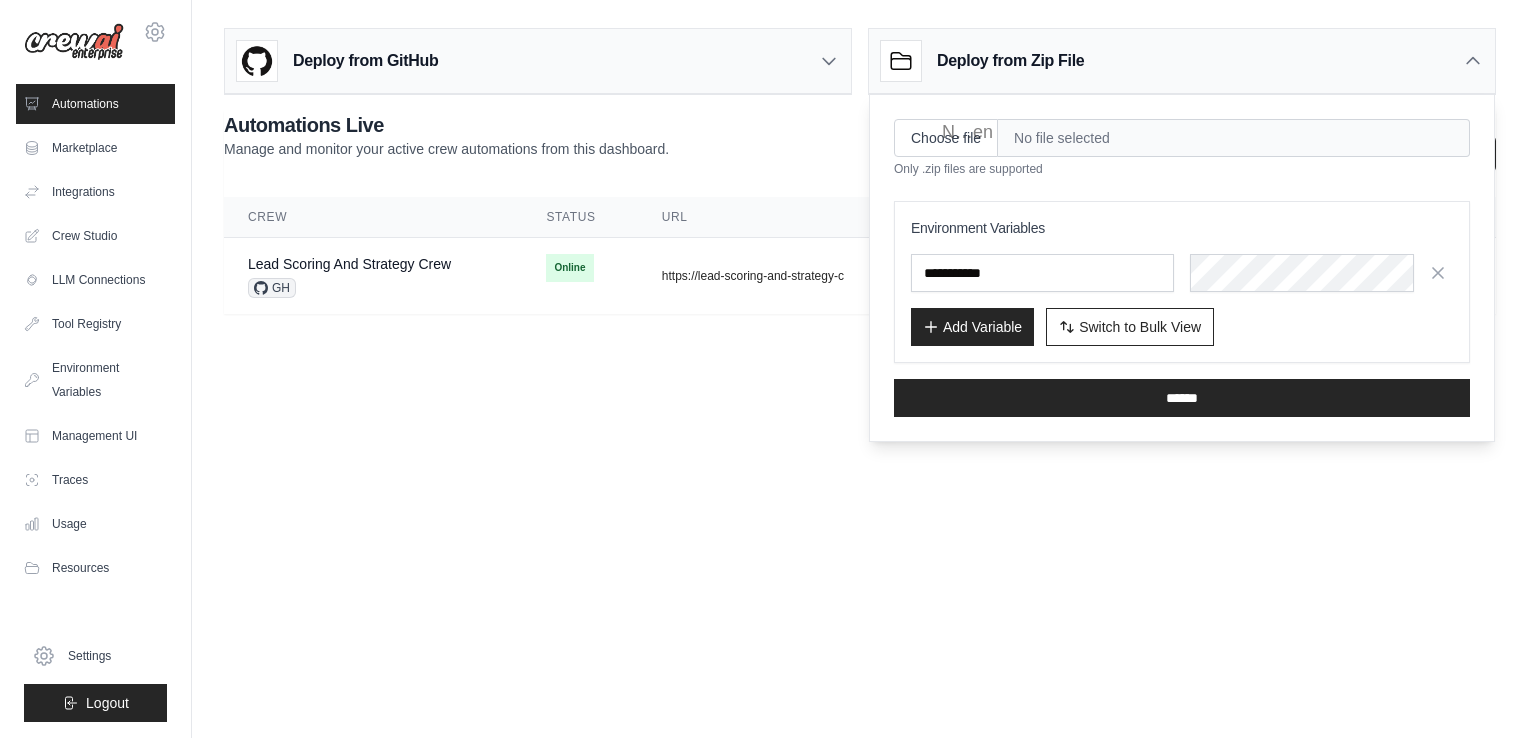 click on "j.stock@example.com
Settings
Automations
Marketplace
Integrations" at bounding box center [764, 369] 